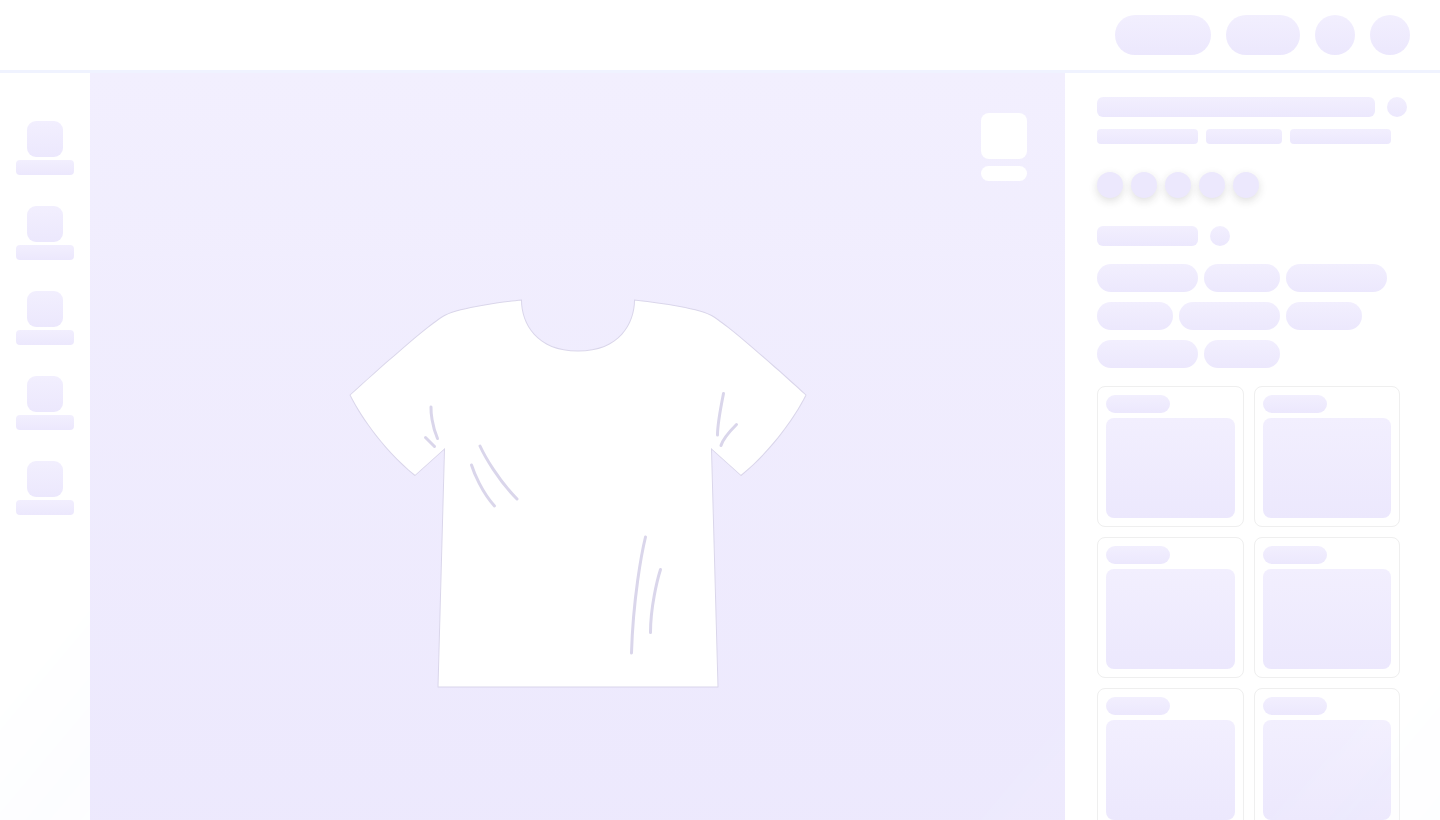 scroll, scrollTop: 0, scrollLeft: 0, axis: both 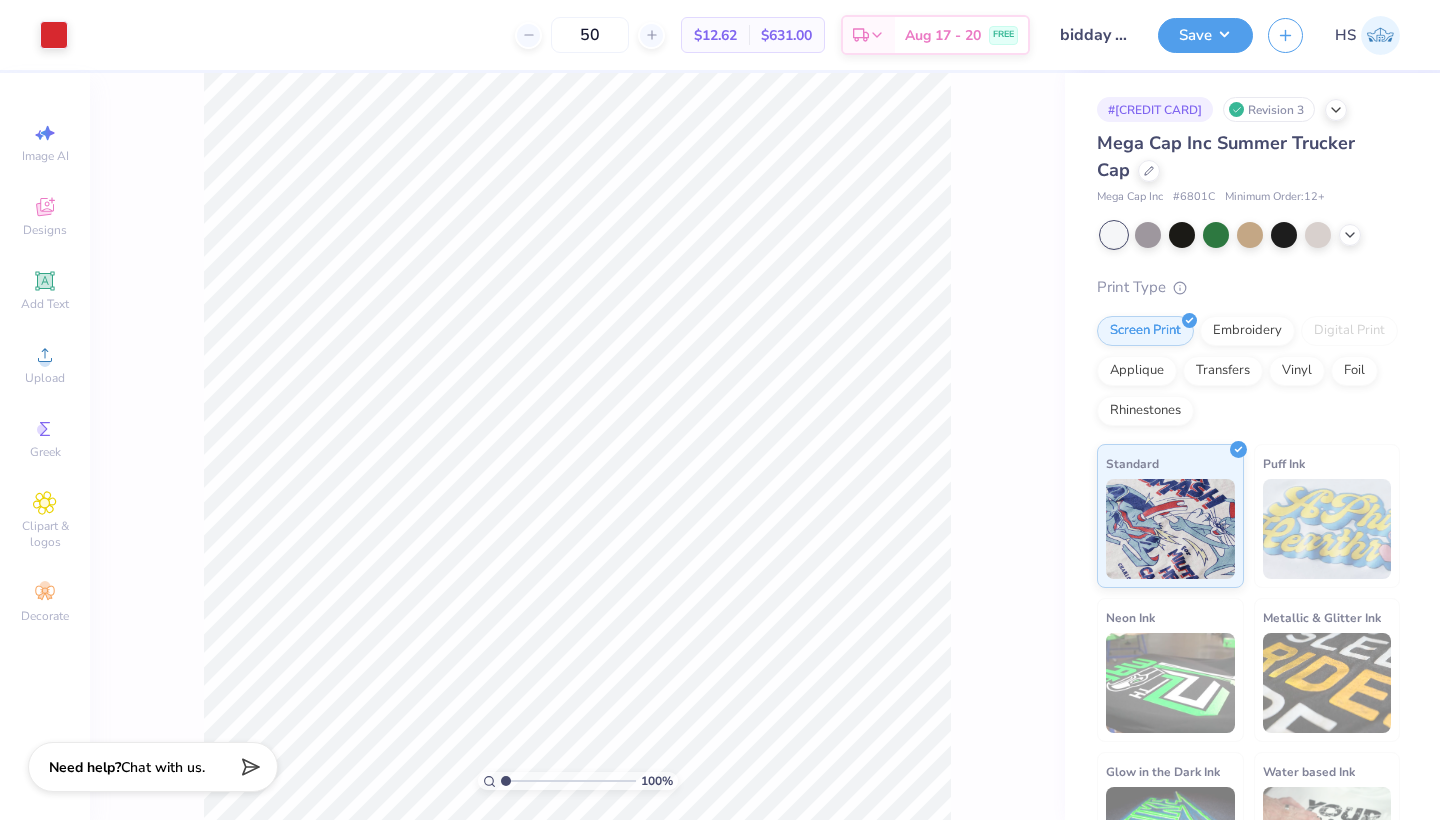 click on "bidday hat" at bounding box center (1094, 35) 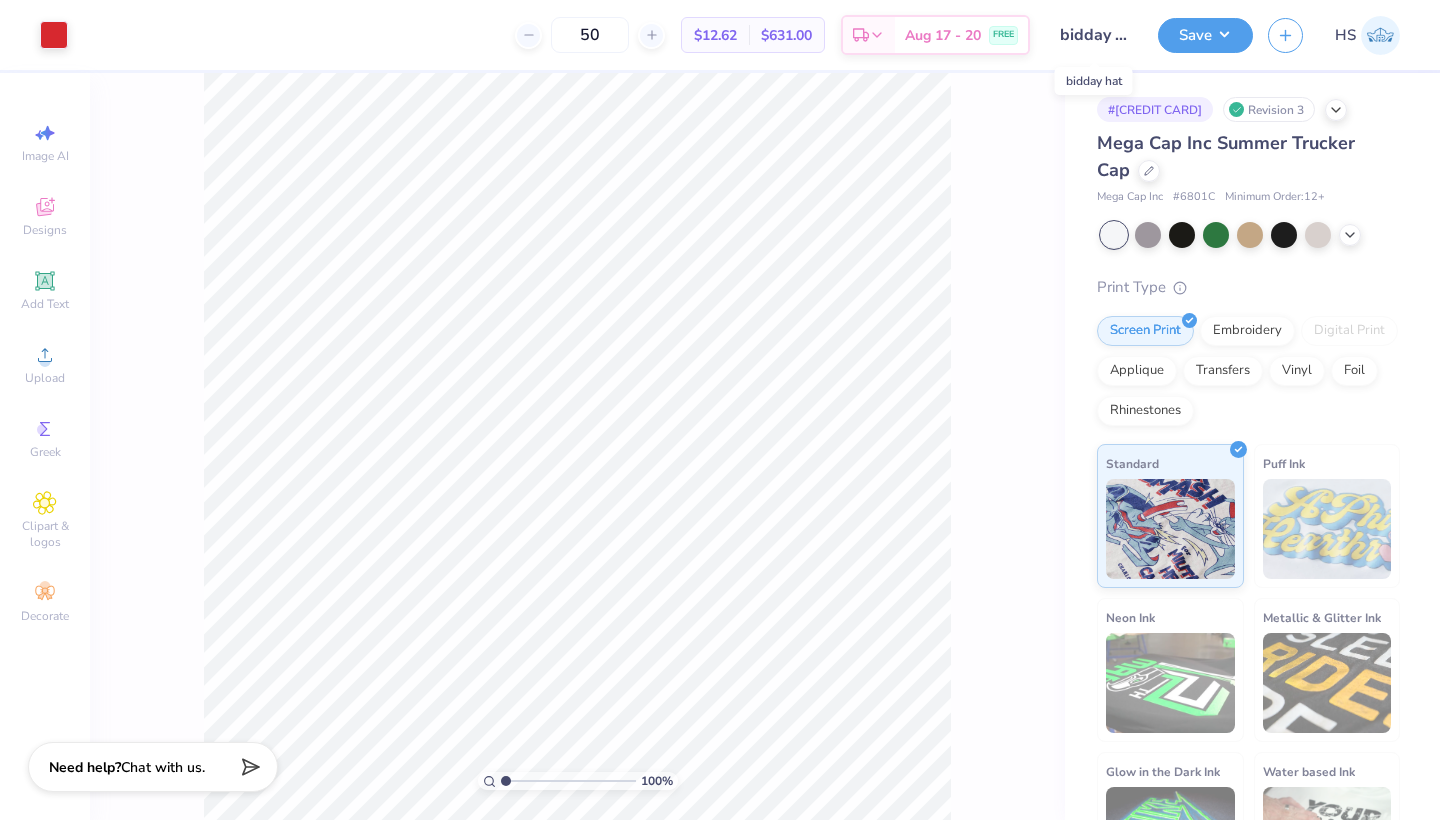 click on "bidday hat" at bounding box center [1094, 35] 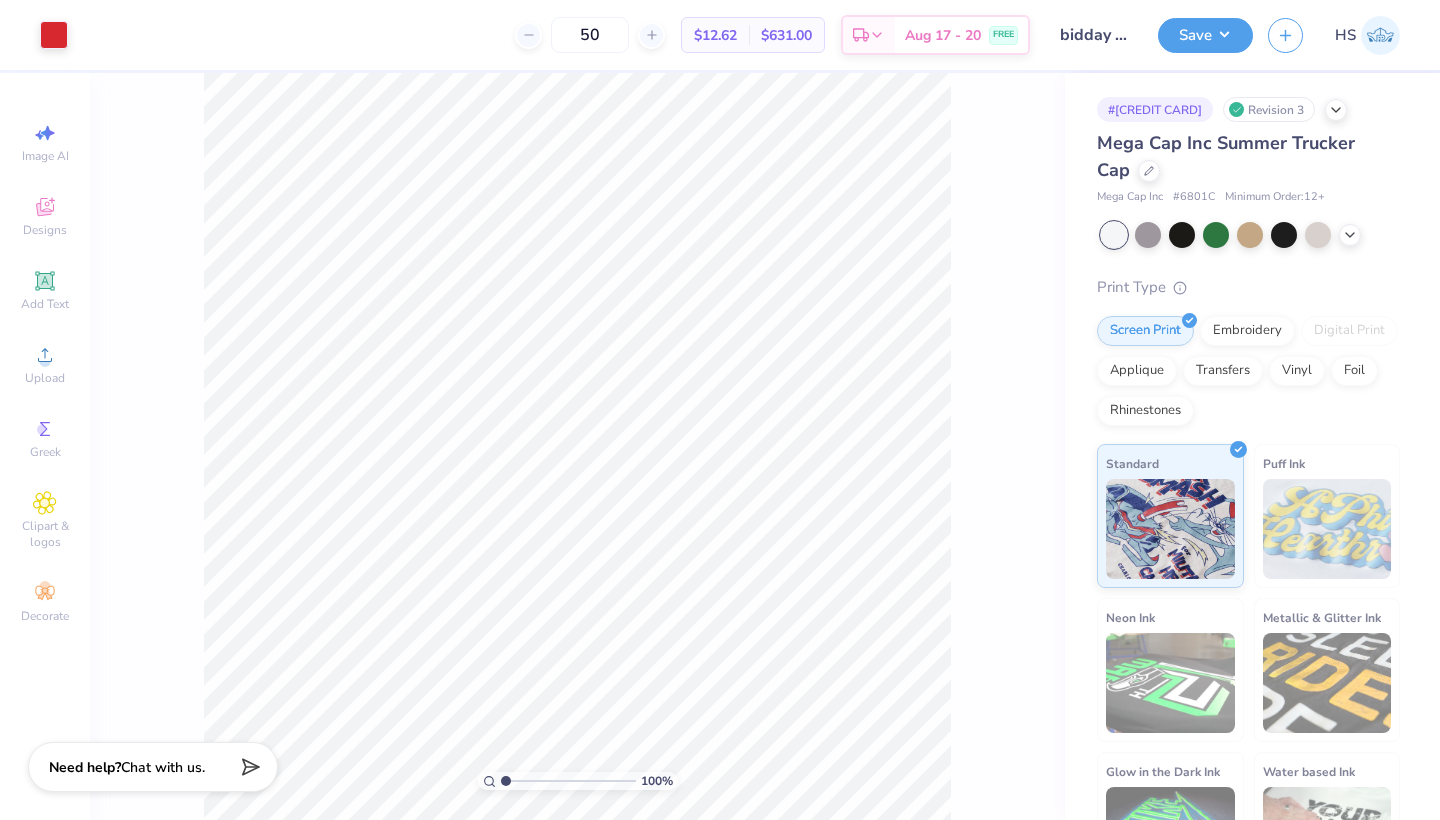 click on "bidday hat" at bounding box center (1094, 35) 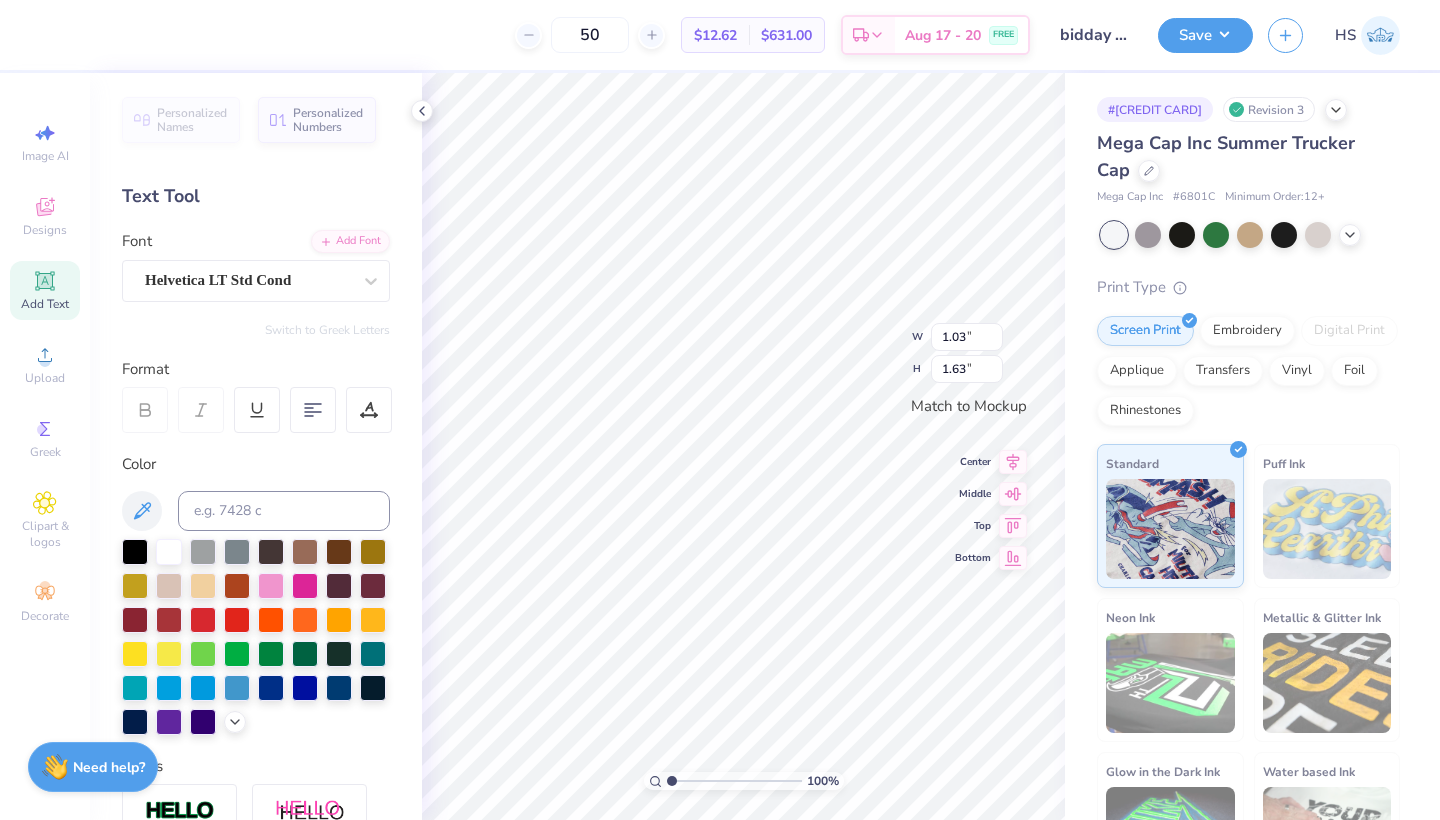 click on "Mega Cap Inc Summer Trucker Cap" at bounding box center [1226, 156] 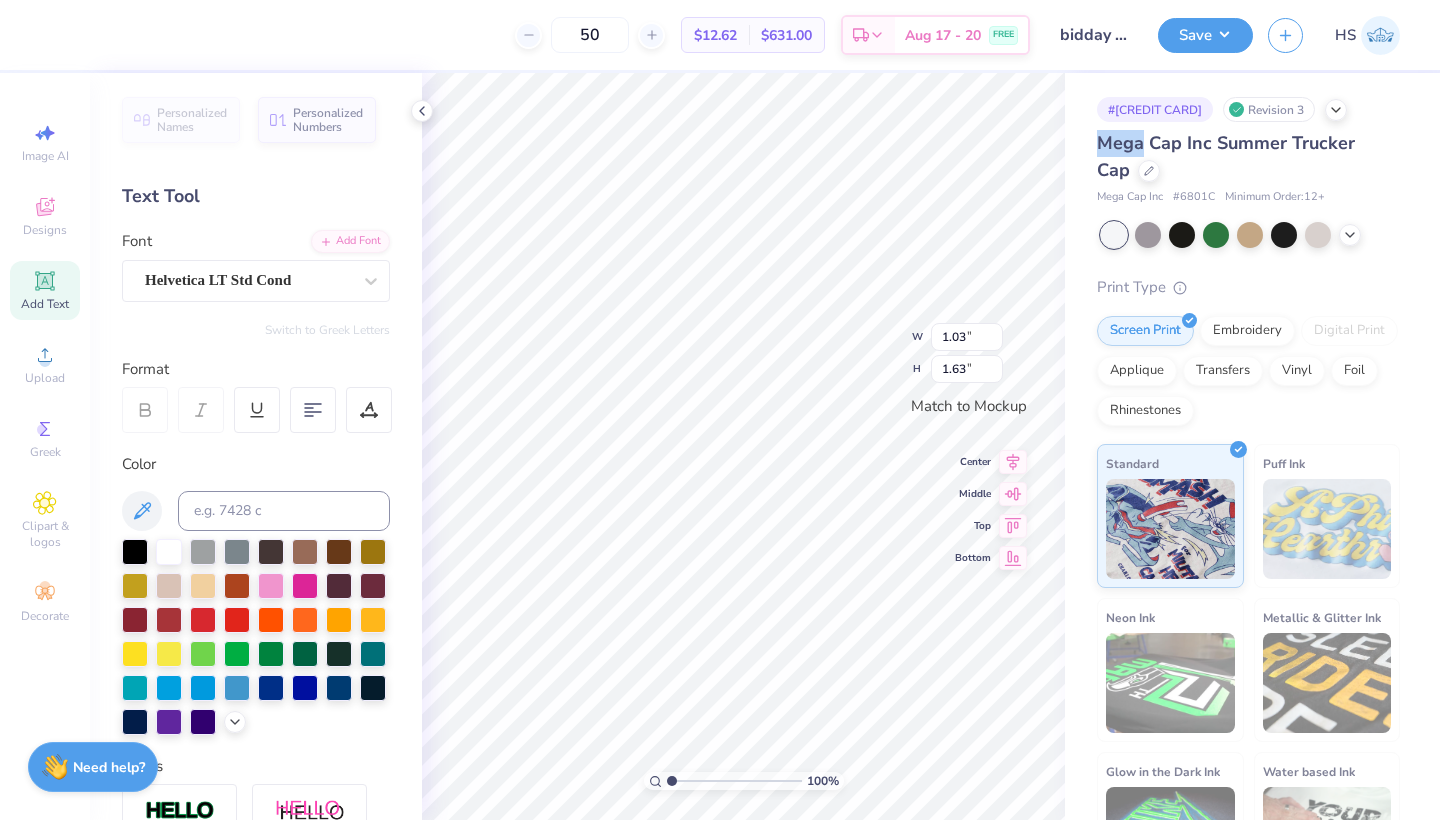 click on "Mega Cap Inc Summer Trucker Cap" at bounding box center (1226, 156) 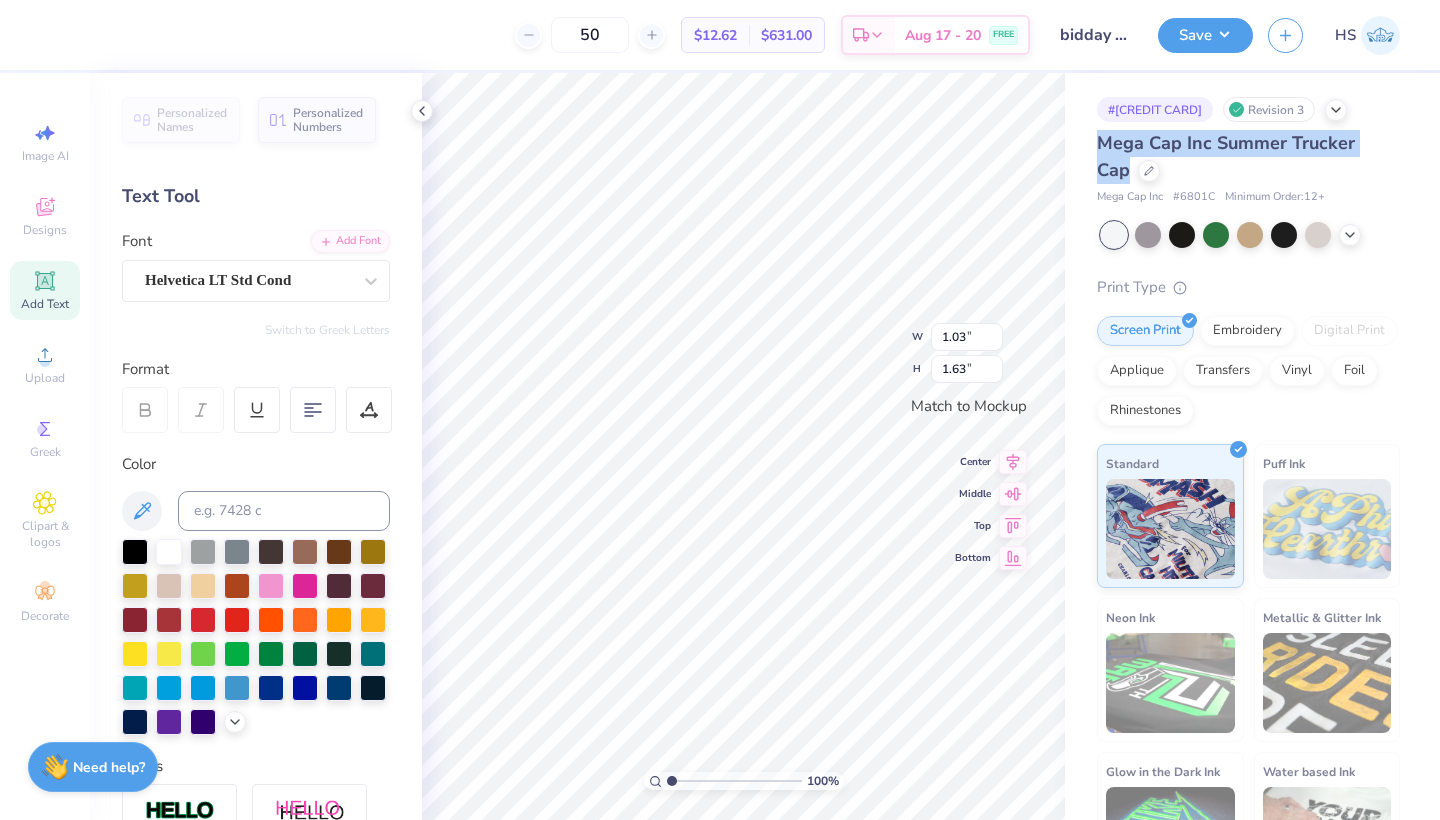 click on "Mega Cap Inc Summer Trucker Cap" at bounding box center (1226, 156) 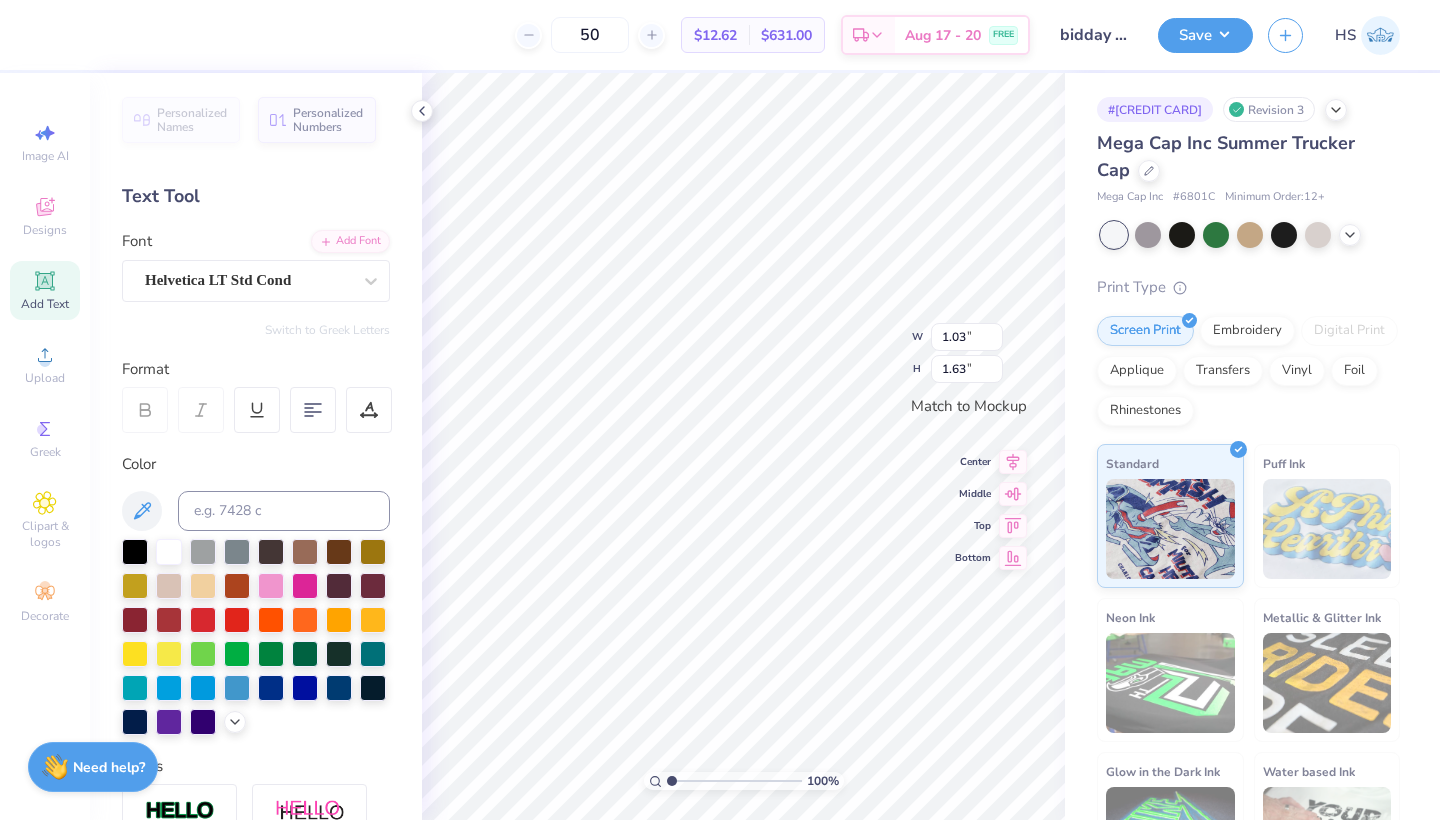 type on "1.02" 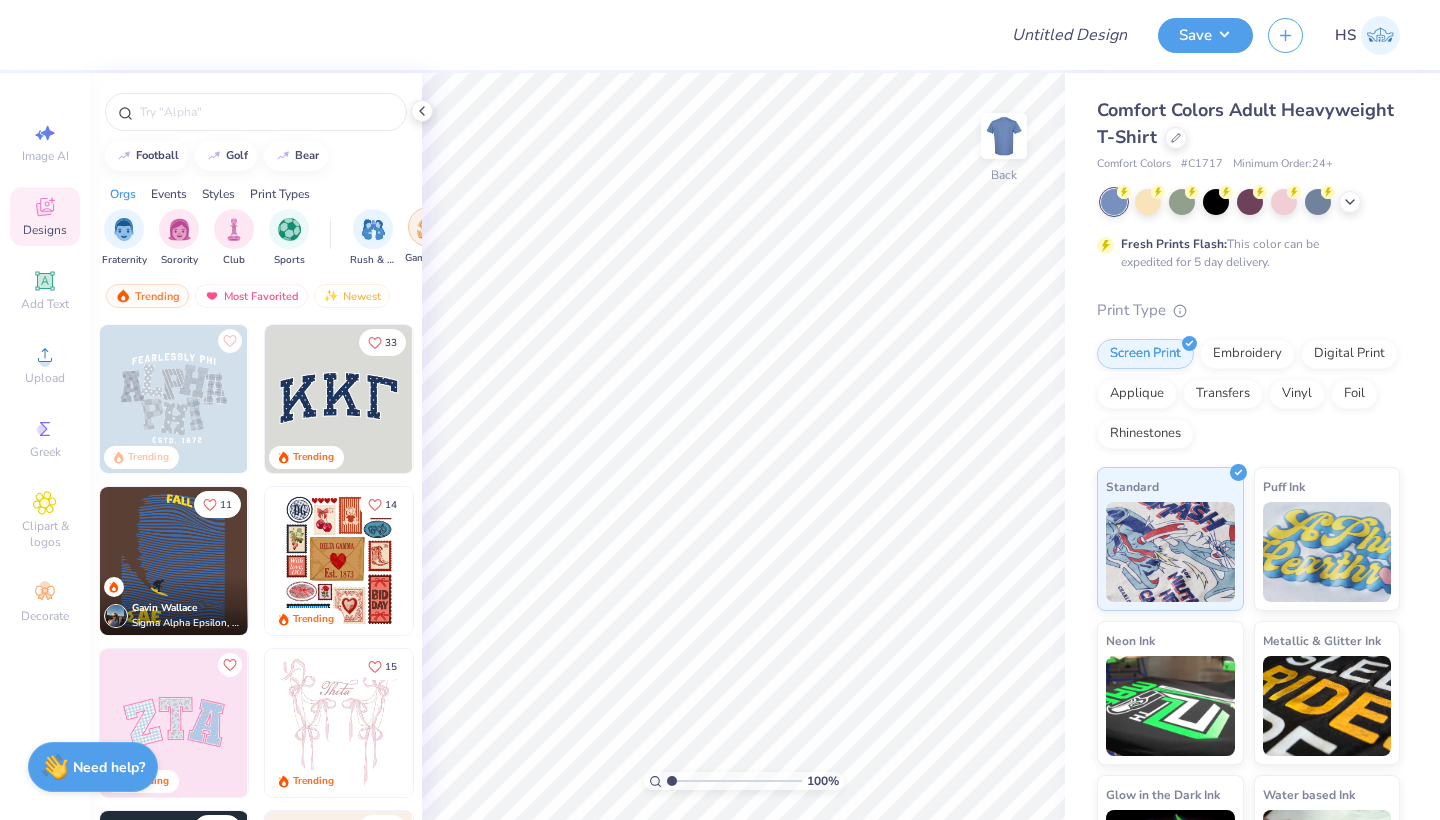 scroll, scrollTop: 0, scrollLeft: 0, axis: both 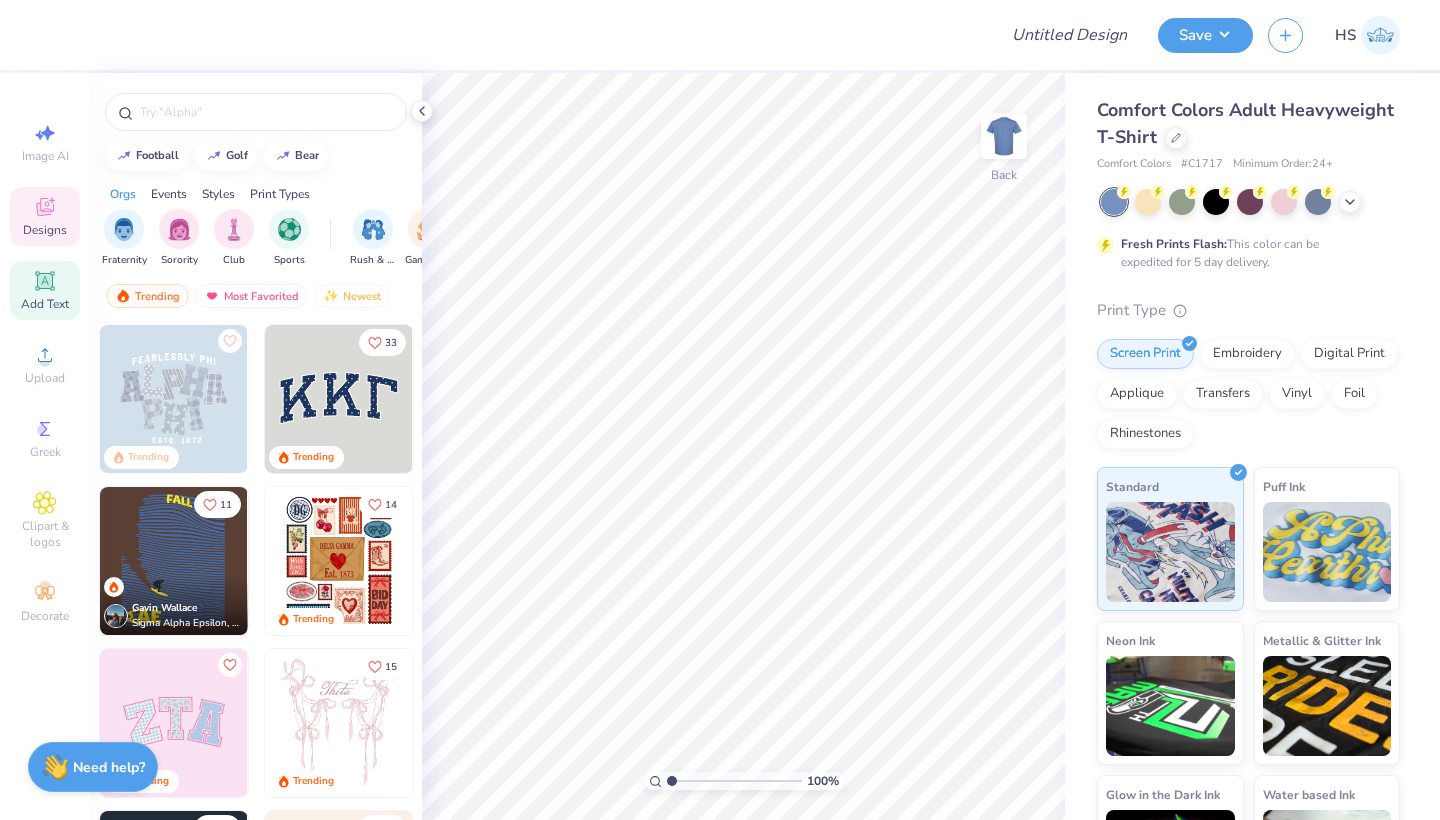 click on "Add Text" at bounding box center (45, 304) 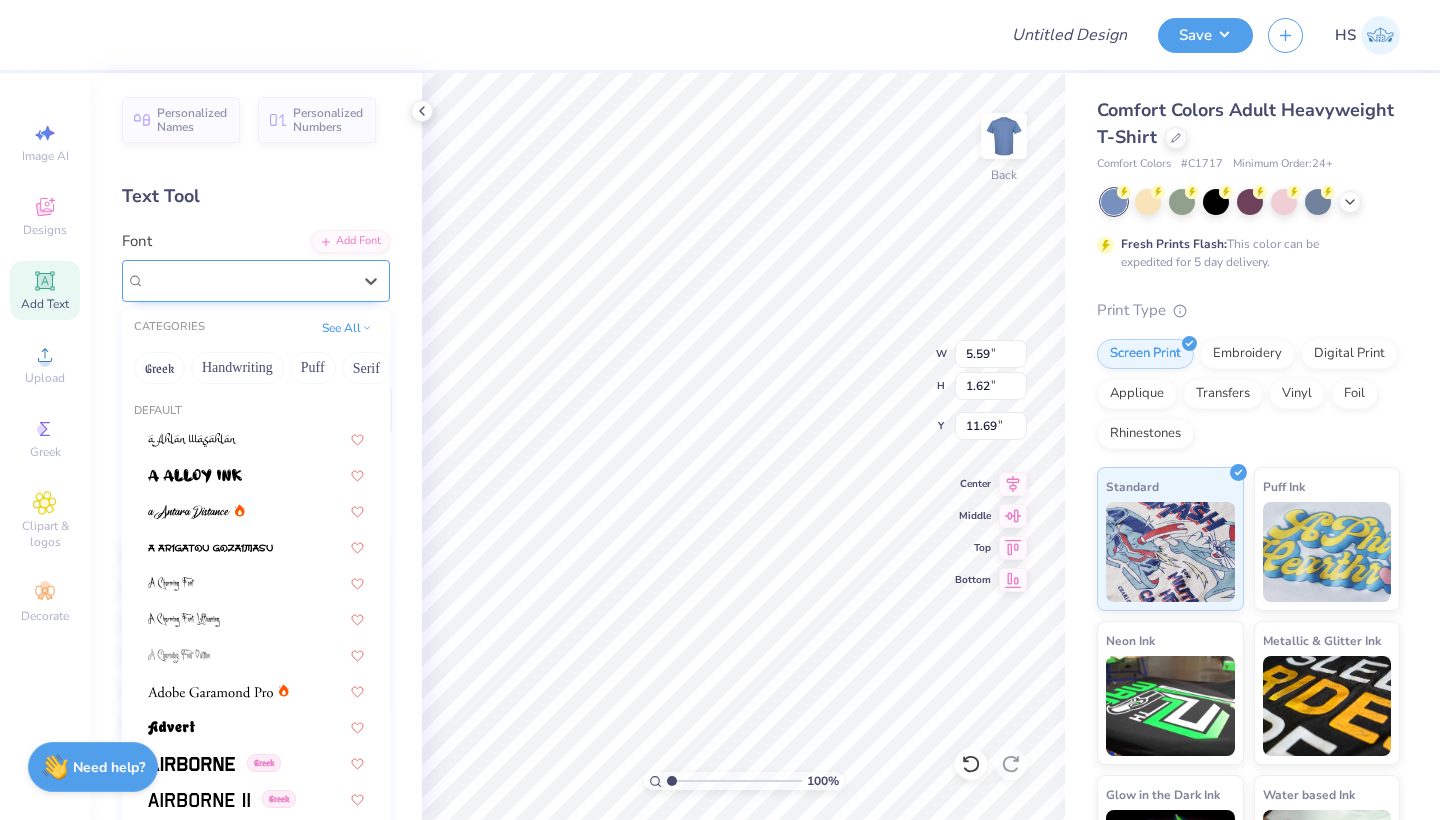 click on "Super Dream" at bounding box center [248, 280] 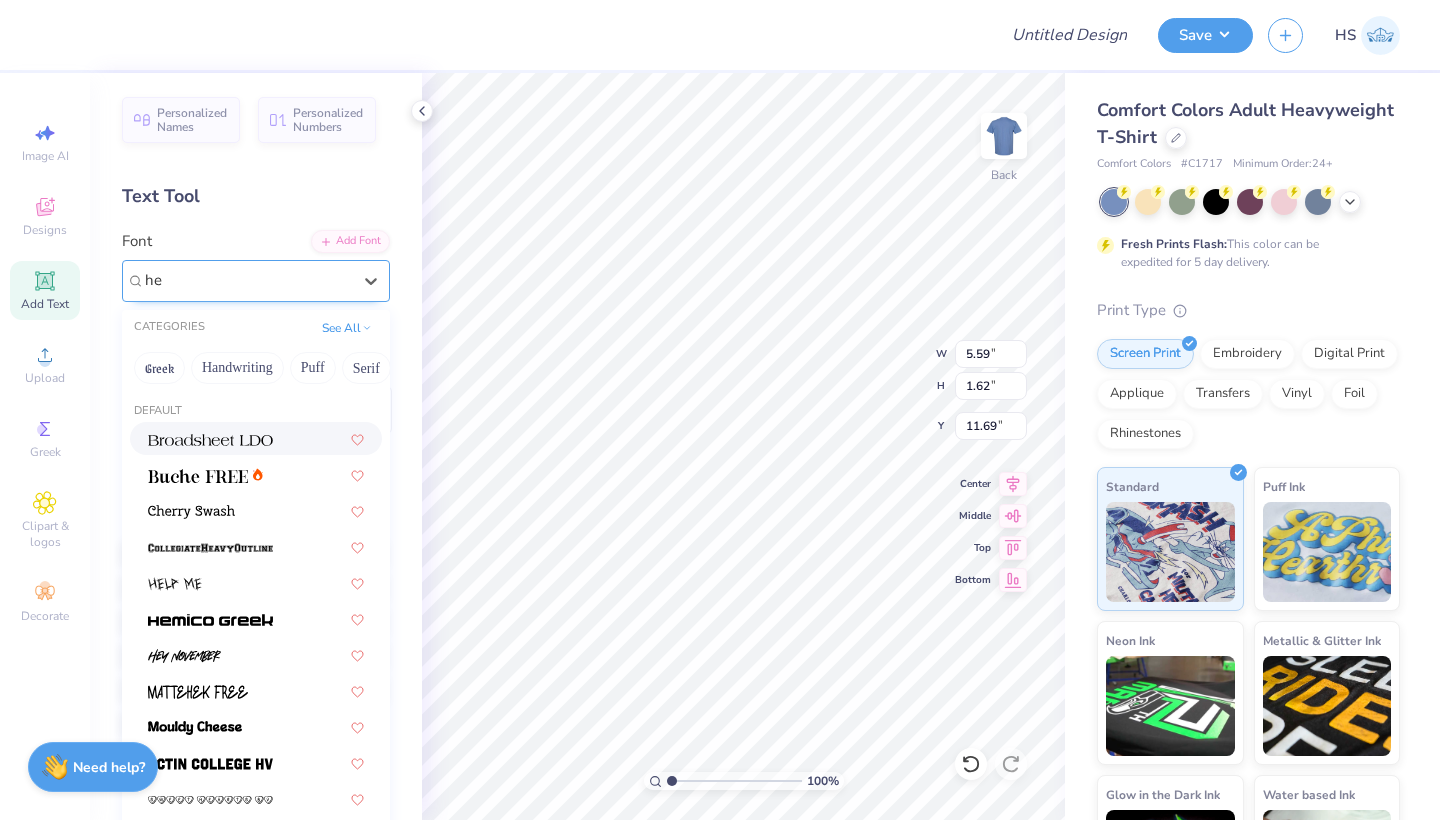 type on "hel" 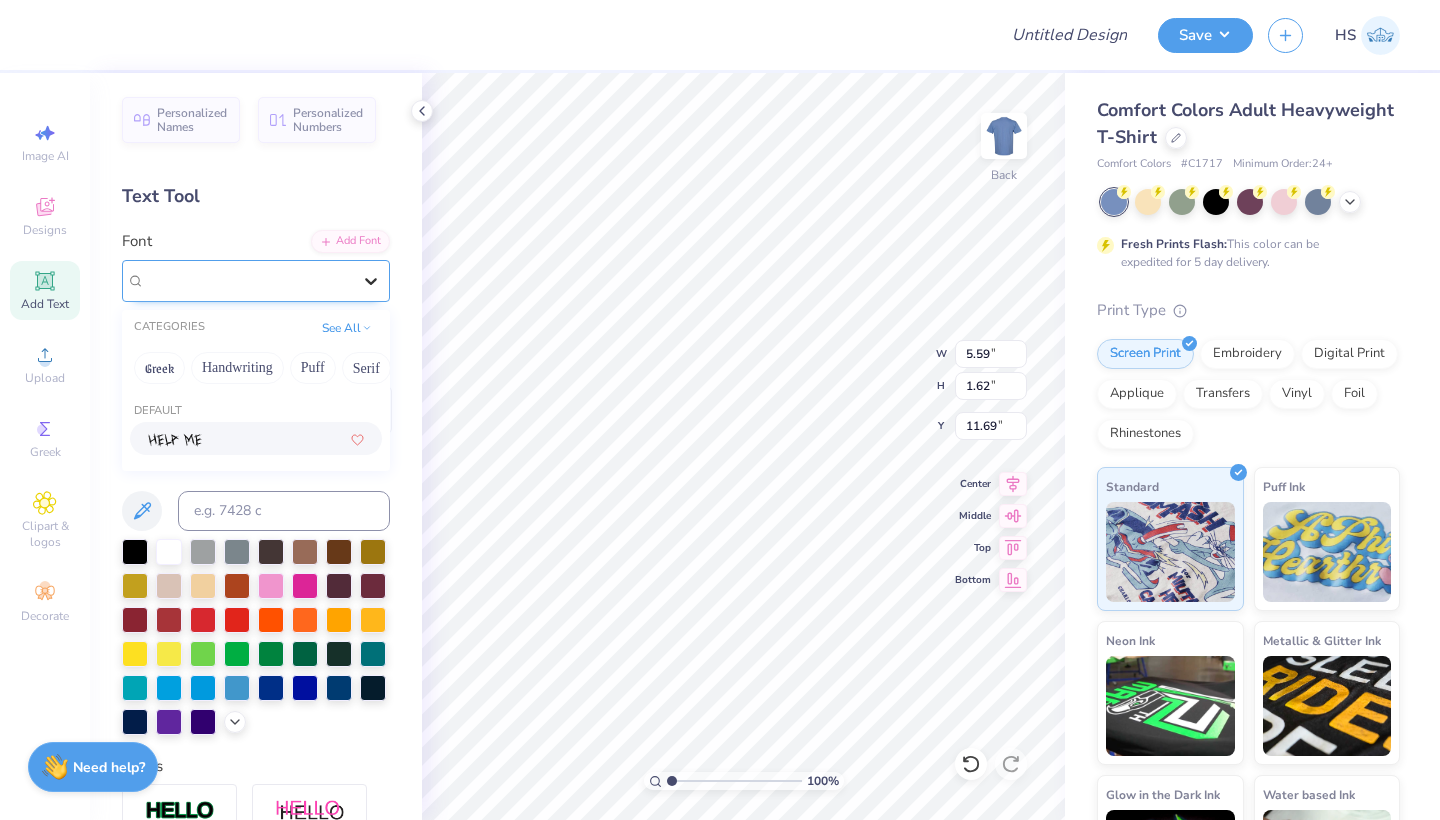 click 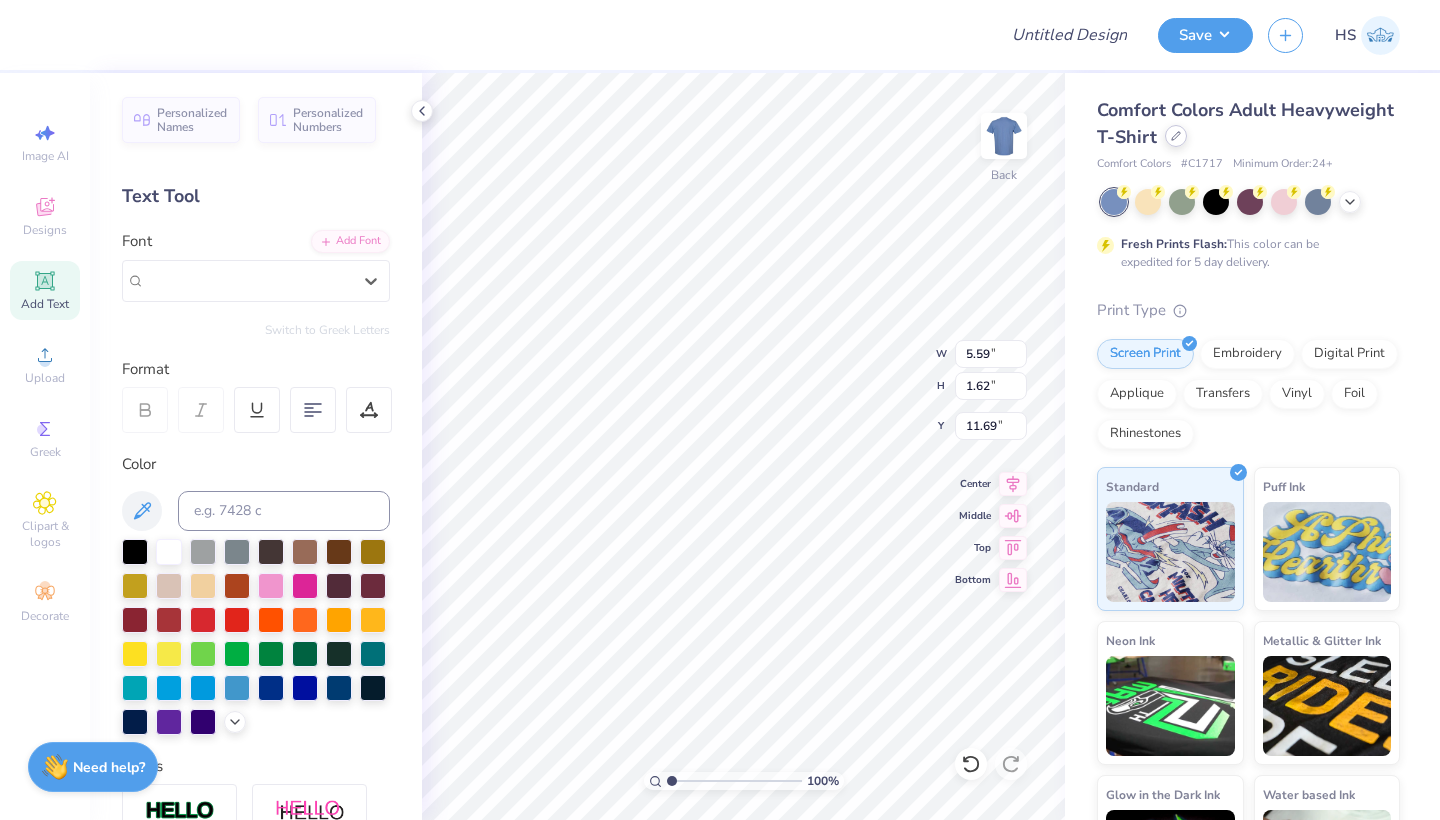 click at bounding box center (1176, 136) 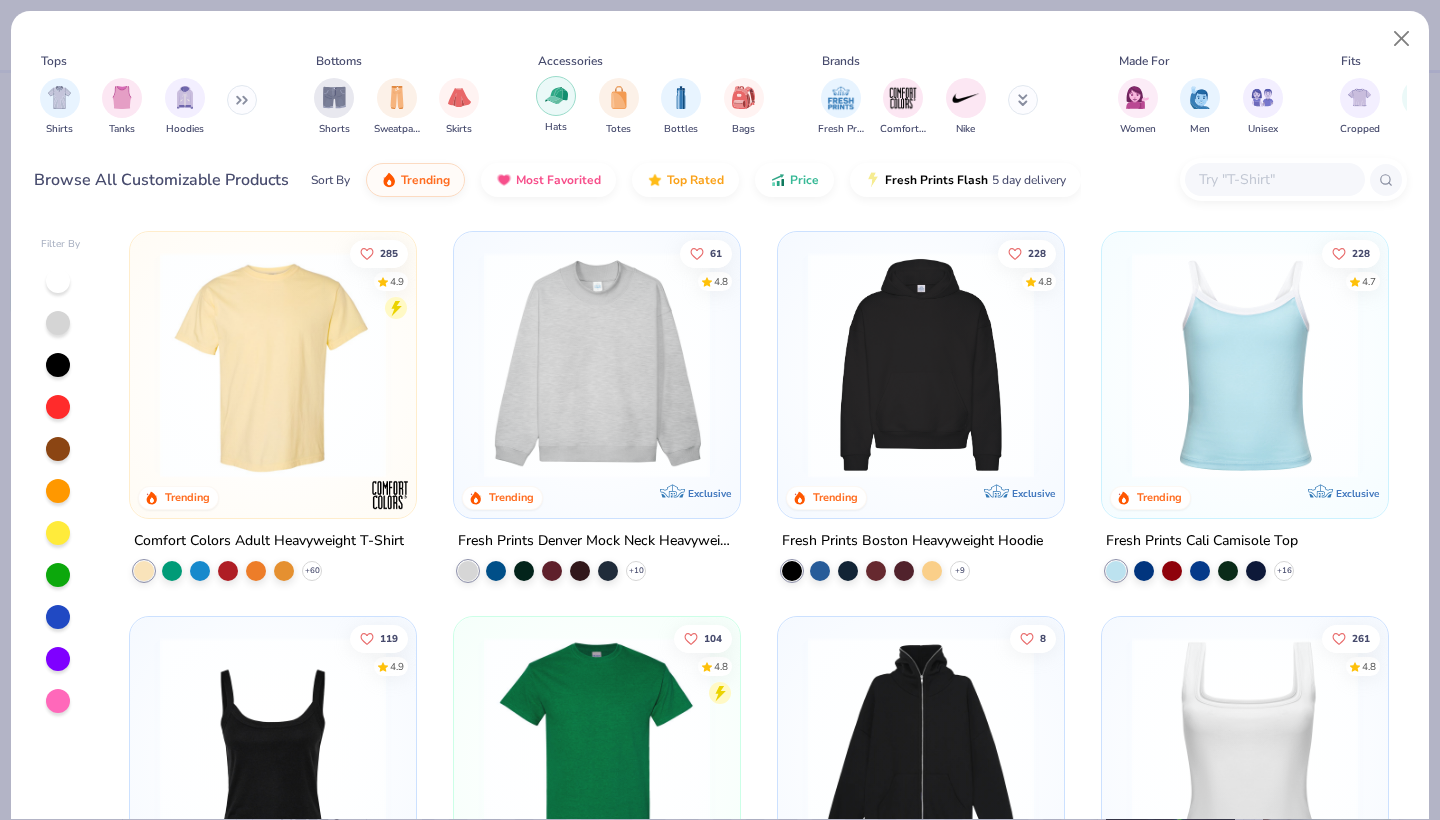 click at bounding box center (556, 95) 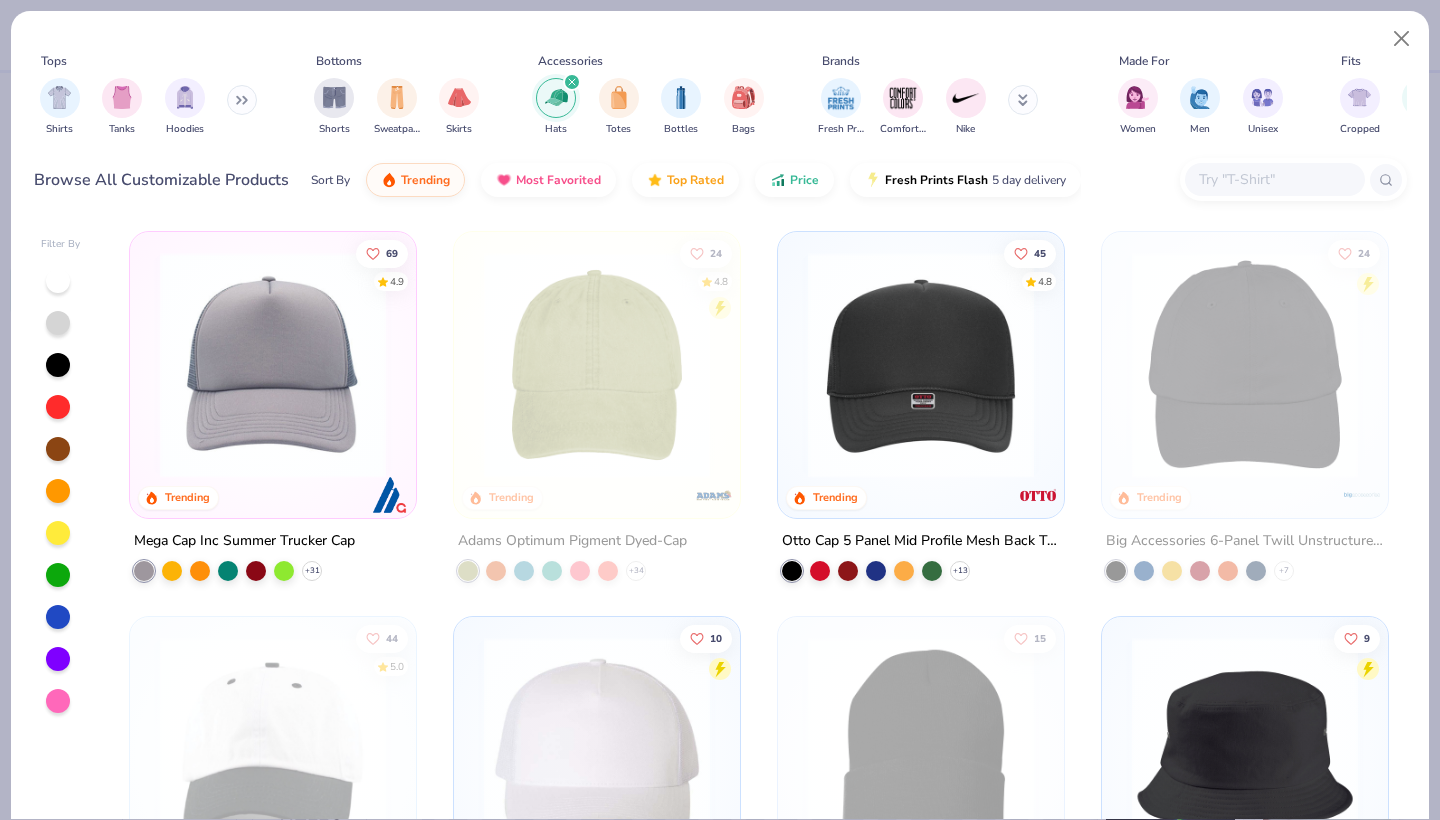 click at bounding box center [273, 365] 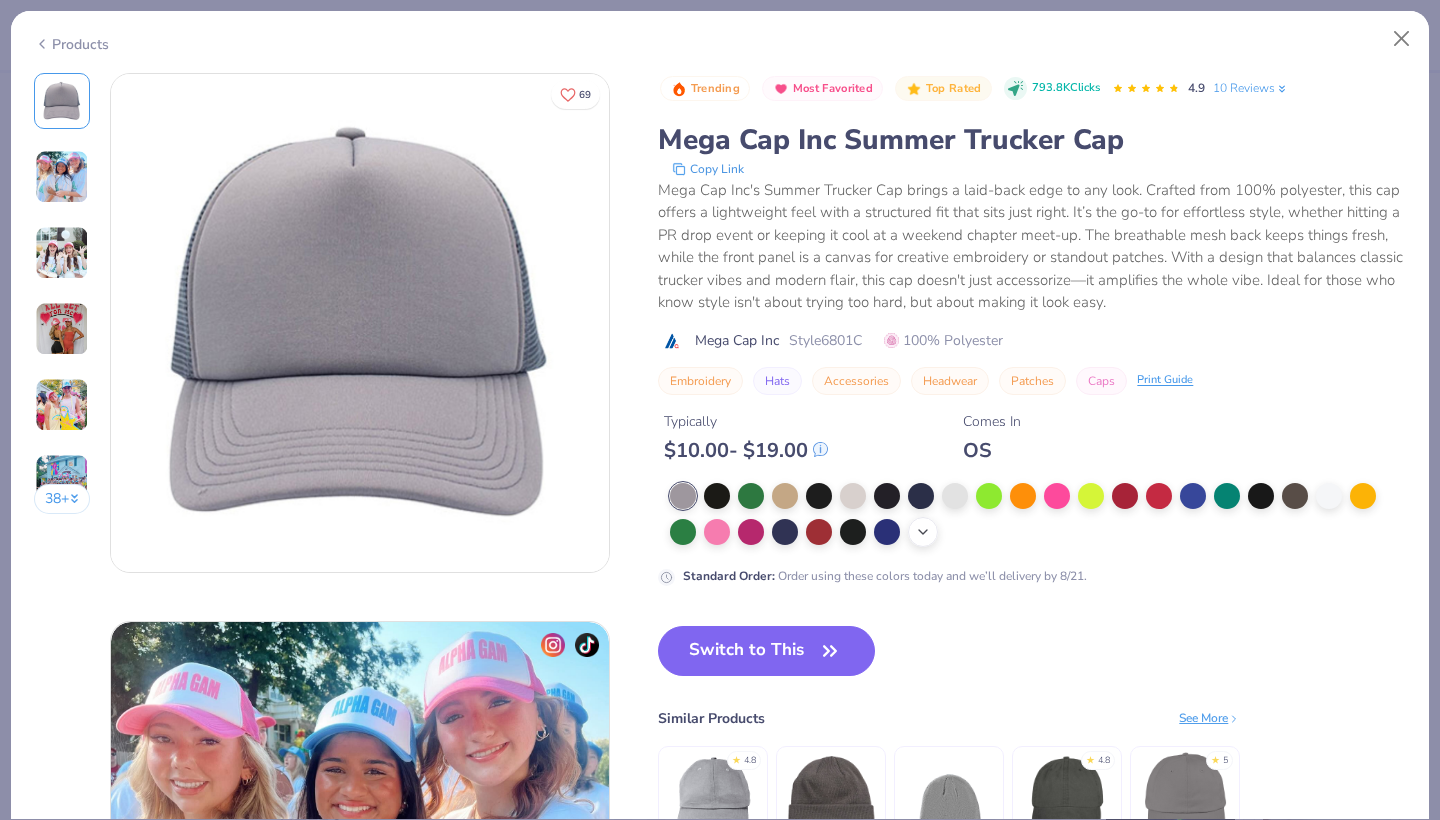 click 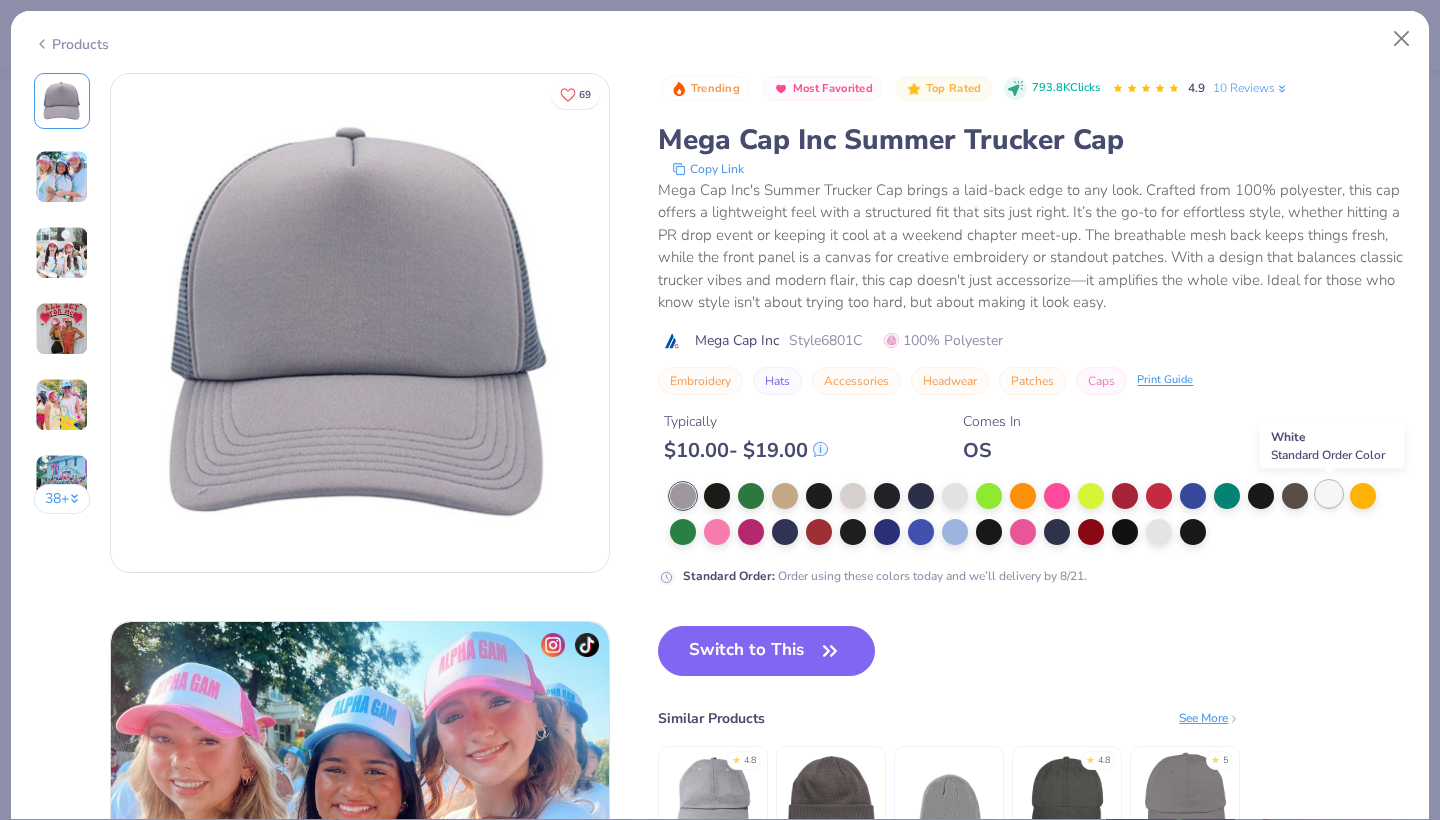 click at bounding box center [1329, 494] 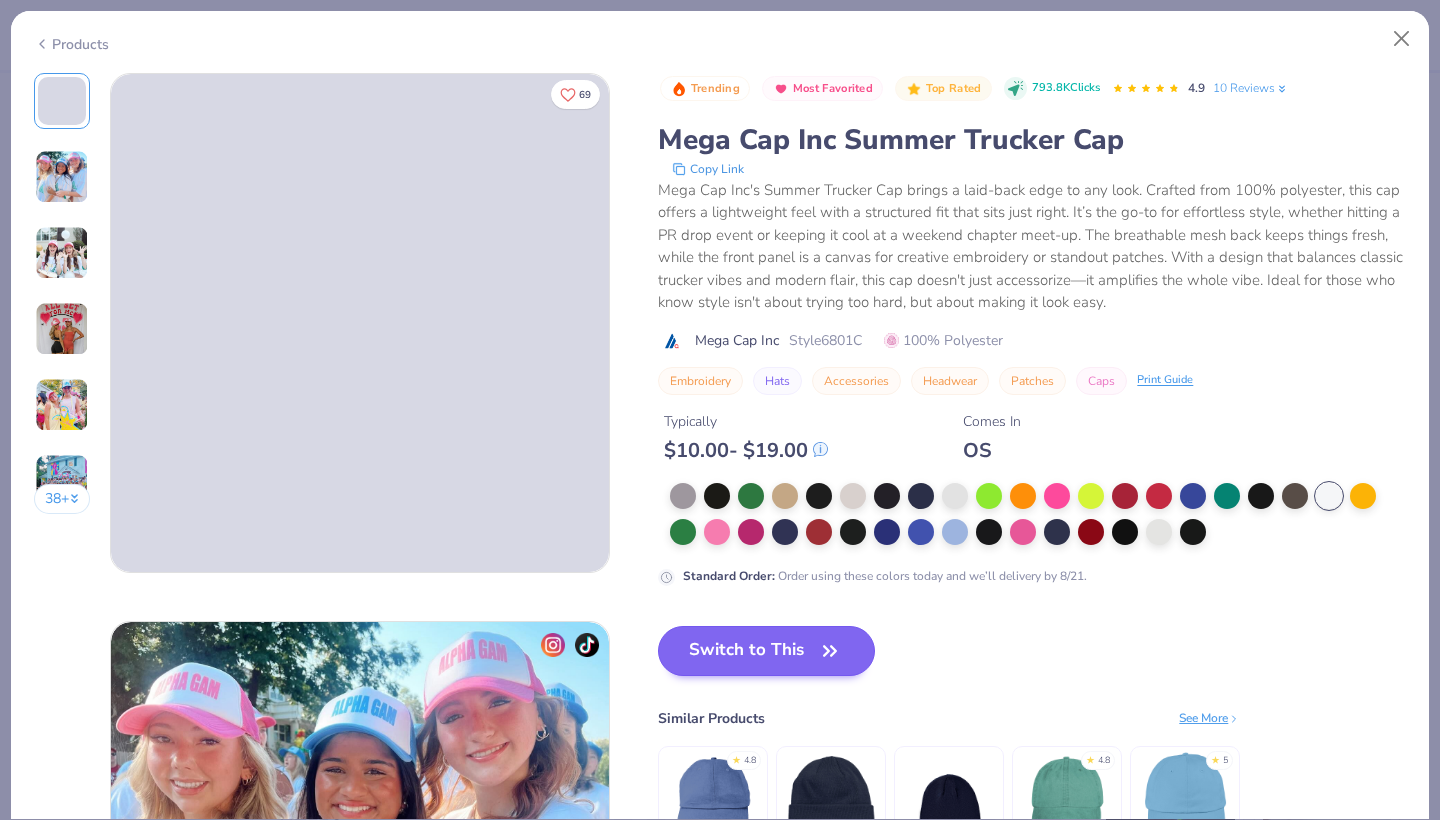 click on "Switch to This" at bounding box center [766, 651] 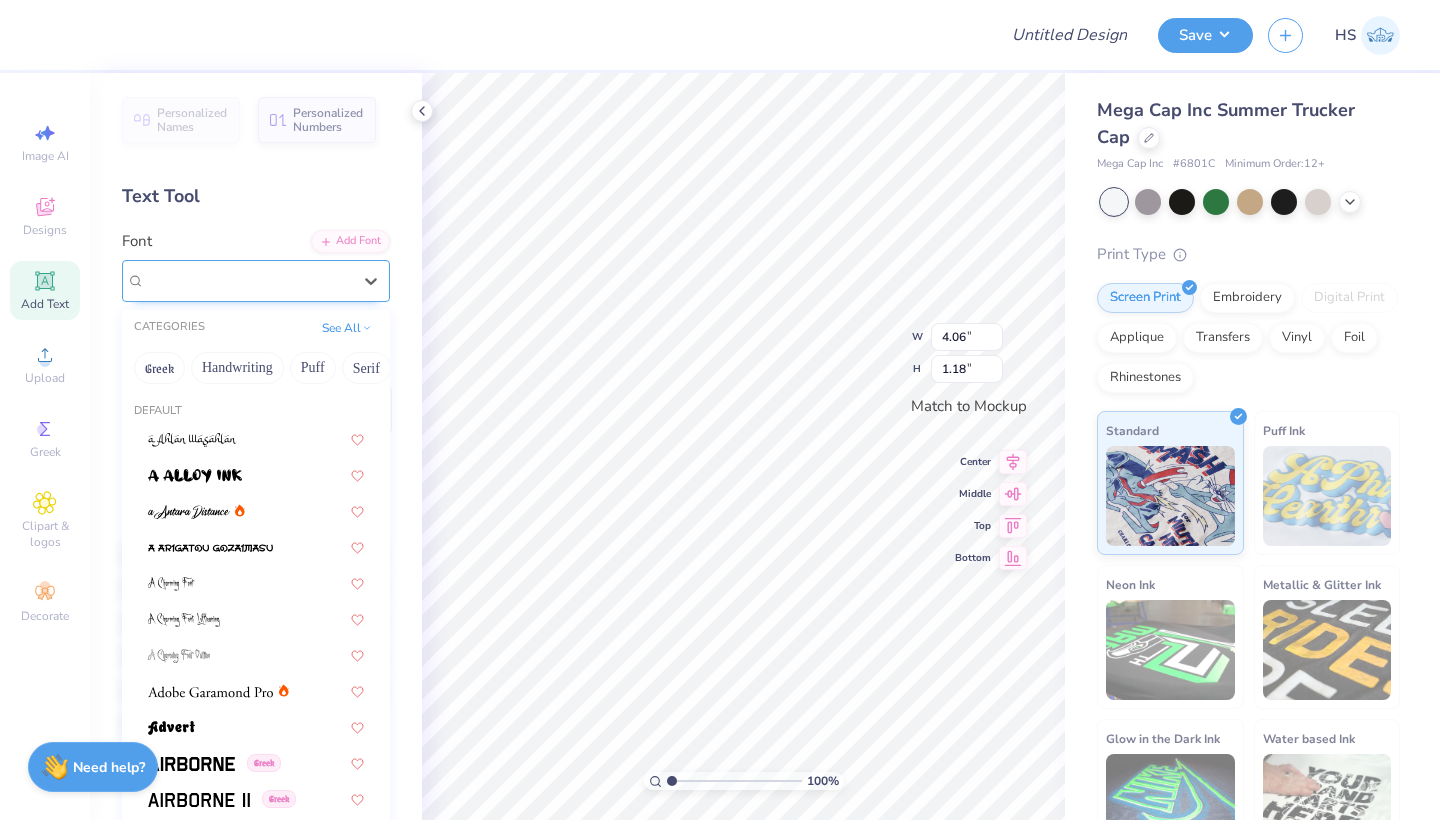 drag, startPoint x: 355, startPoint y: 278, endPoint x: 331, endPoint y: 276, distance: 24.083189 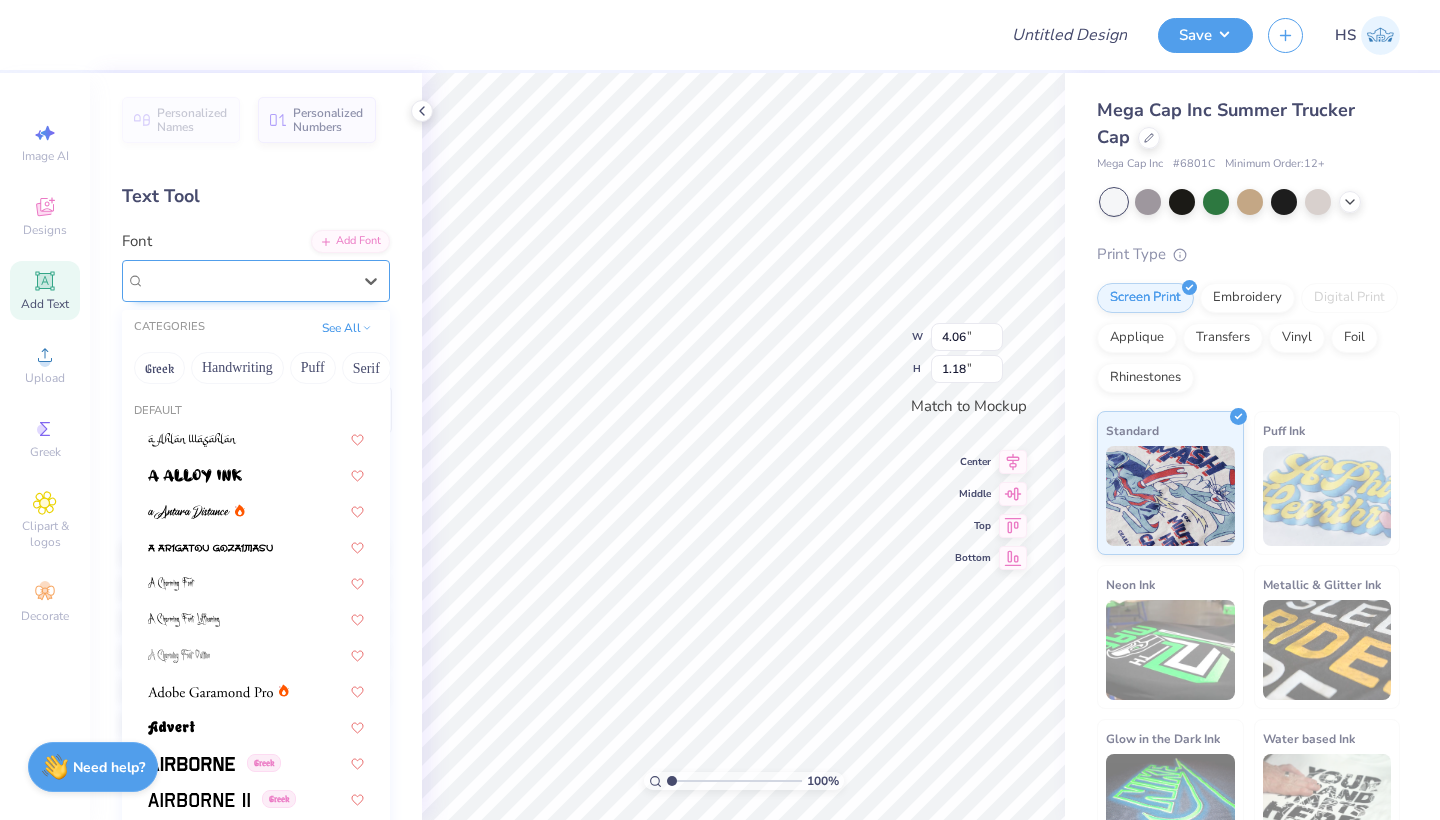 click at bounding box center [371, 281] 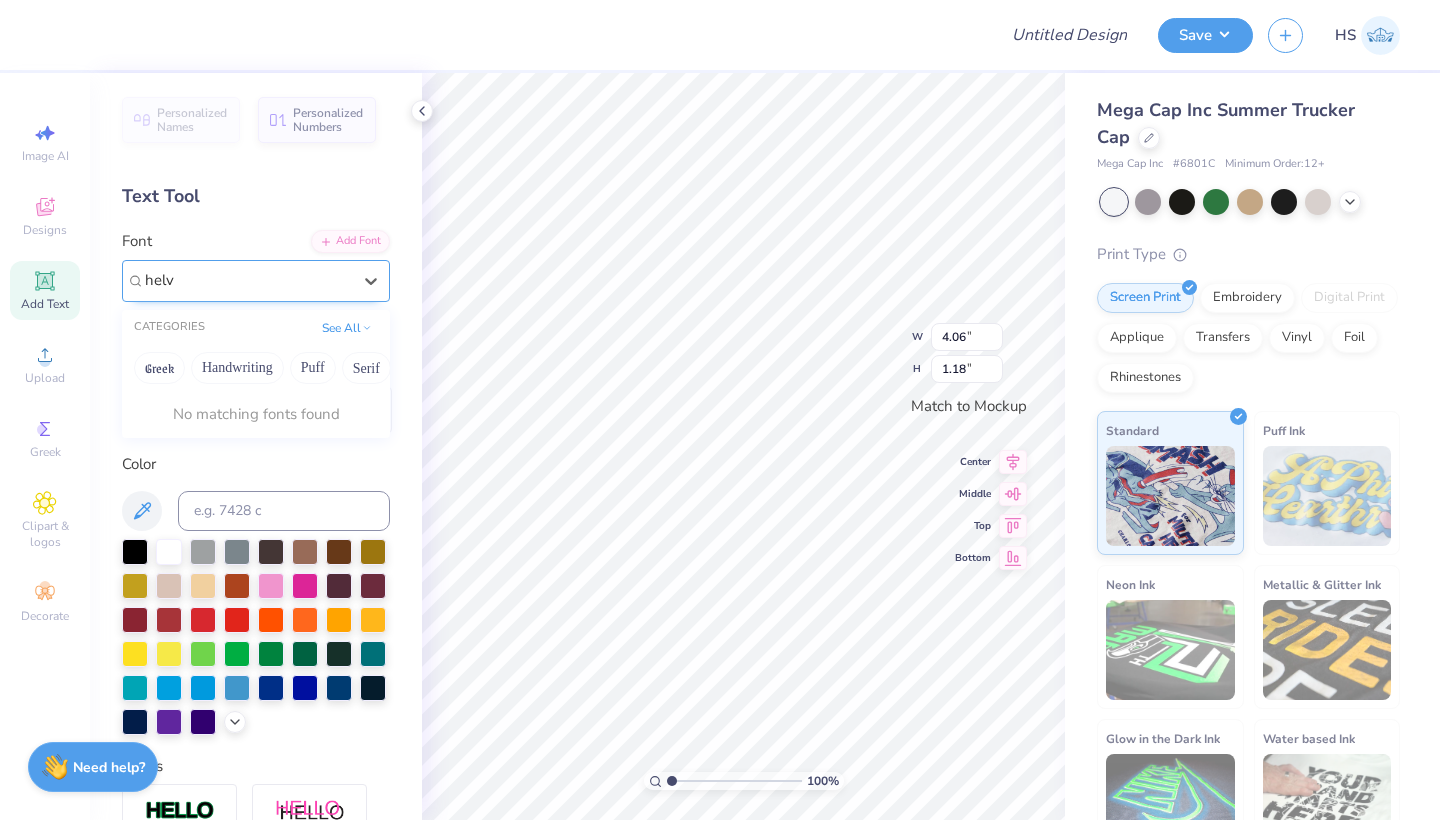type on "helva" 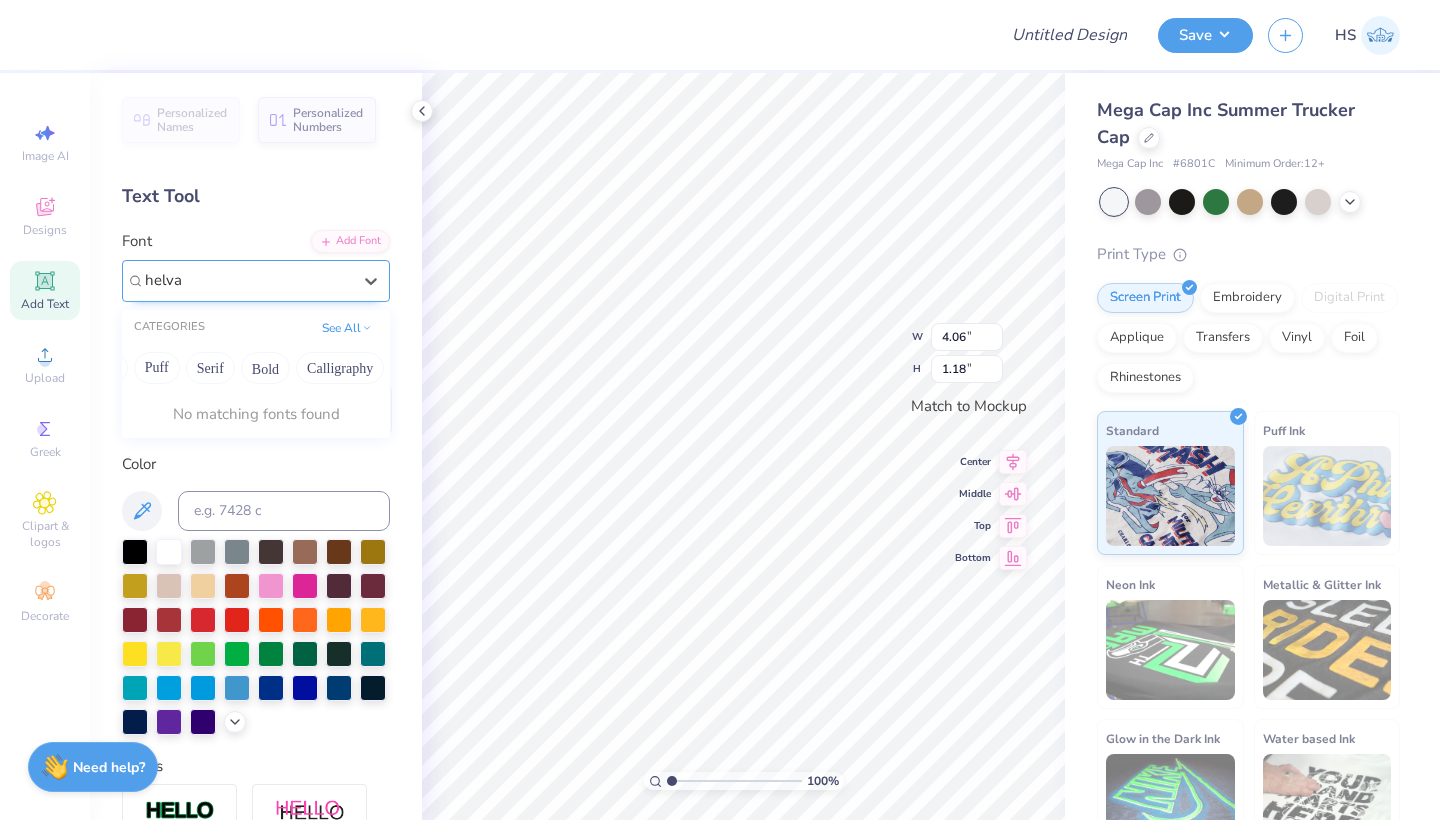 scroll, scrollTop: 0, scrollLeft: 219, axis: horizontal 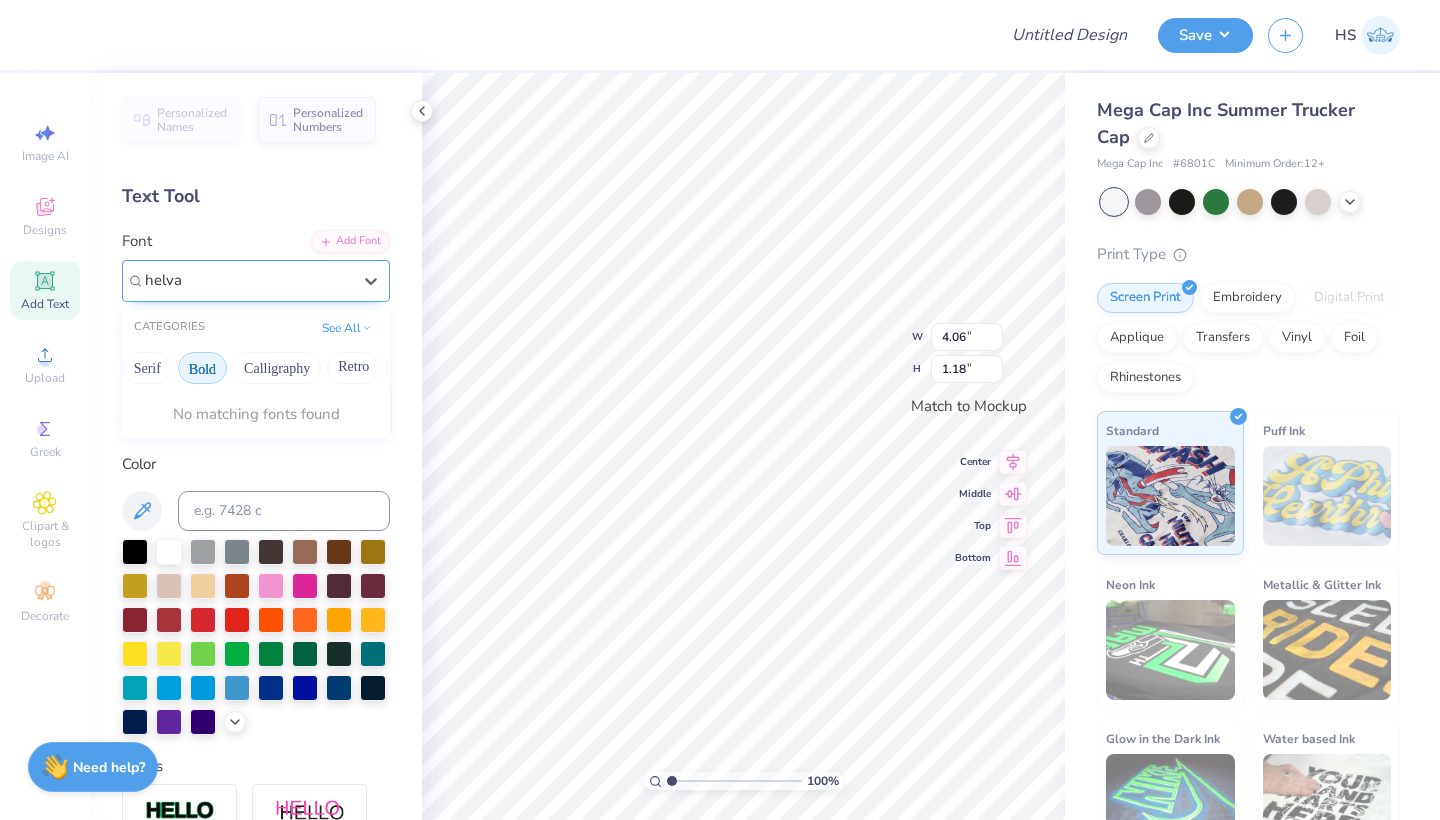 click on "Bold" at bounding box center [202, 368] 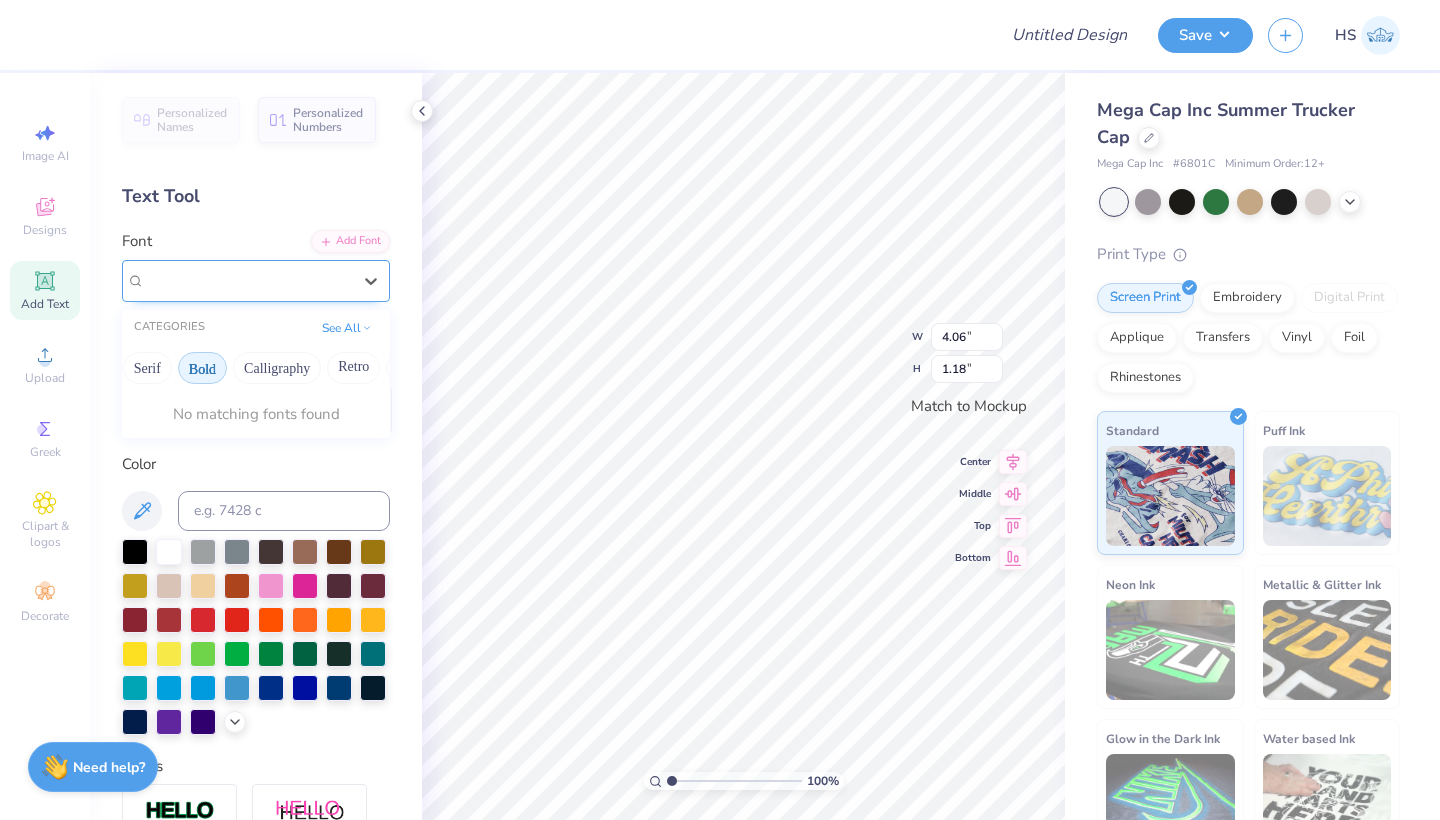 click at bounding box center [248, 280] 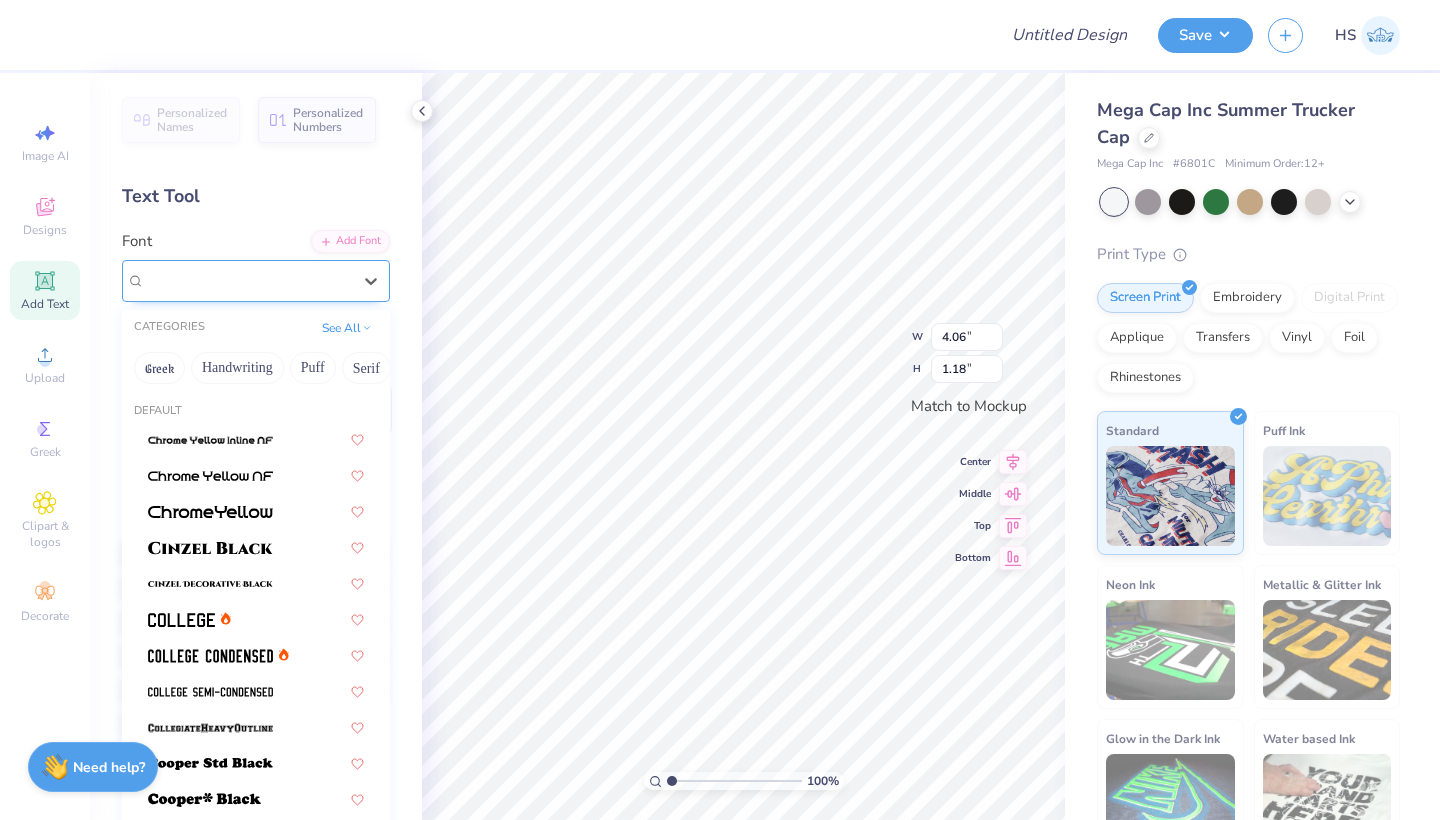 click on "Super Dream" at bounding box center (248, 280) 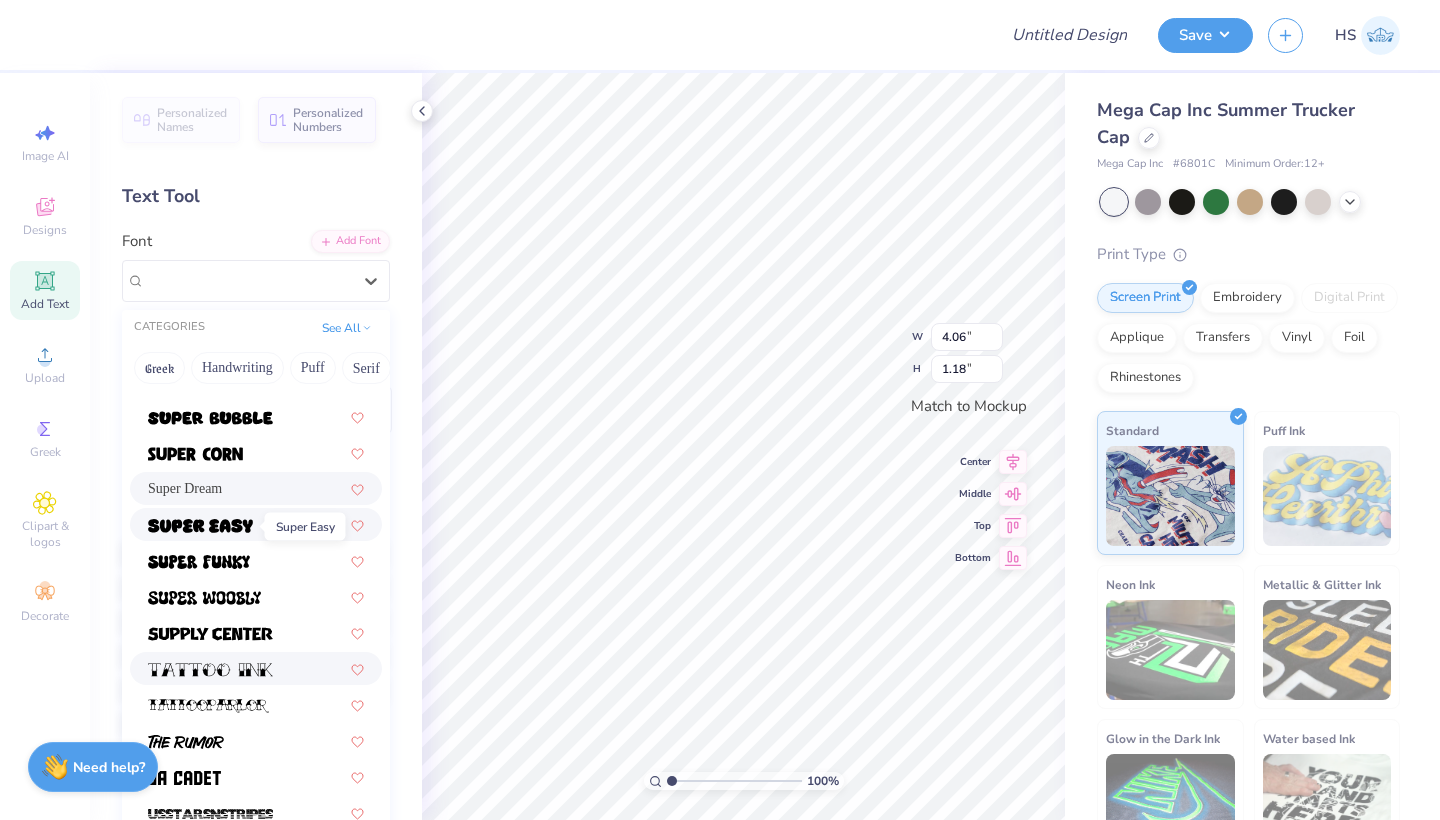 scroll, scrollTop: 2181, scrollLeft: 0, axis: vertical 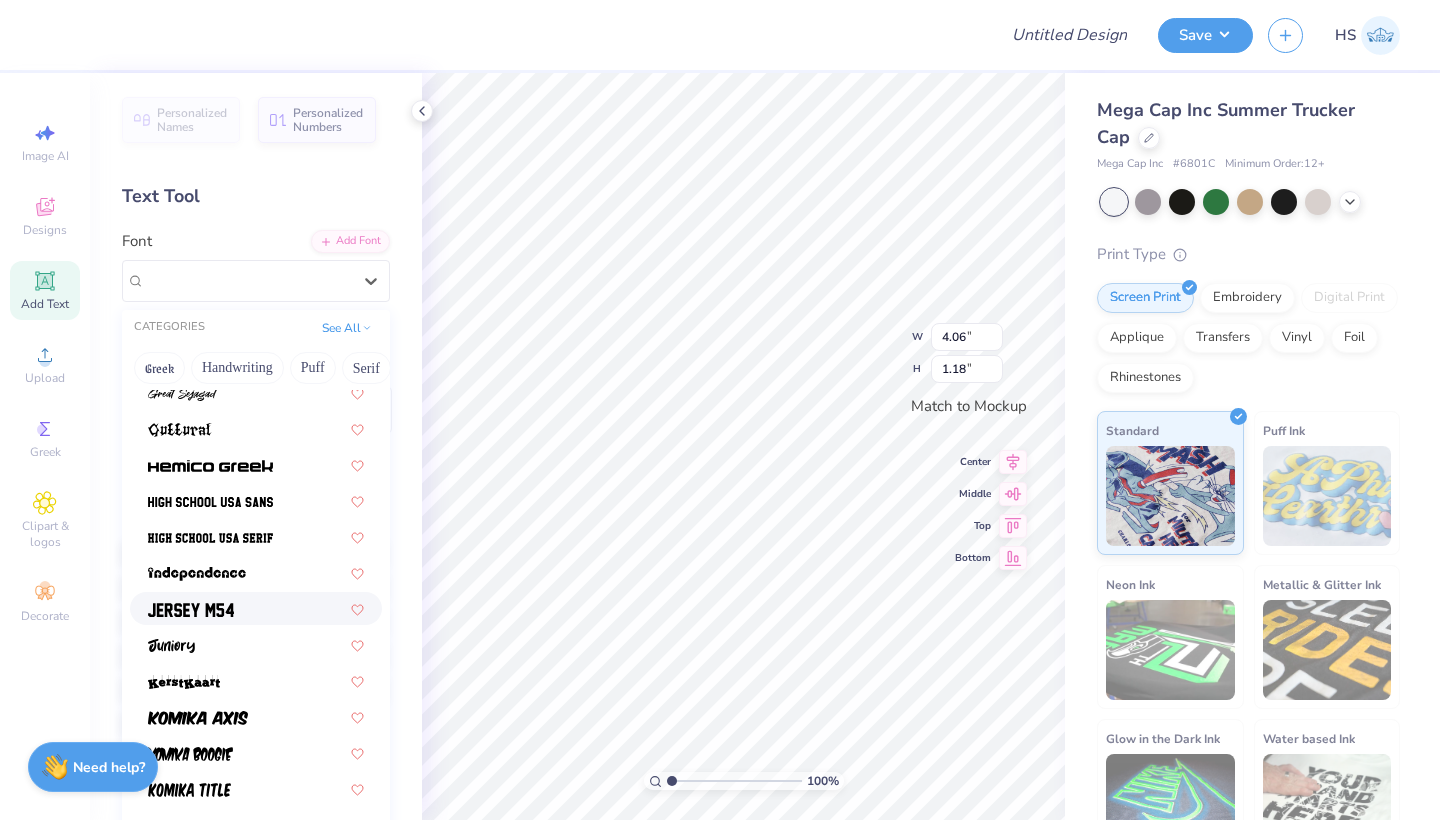 click at bounding box center [191, 608] 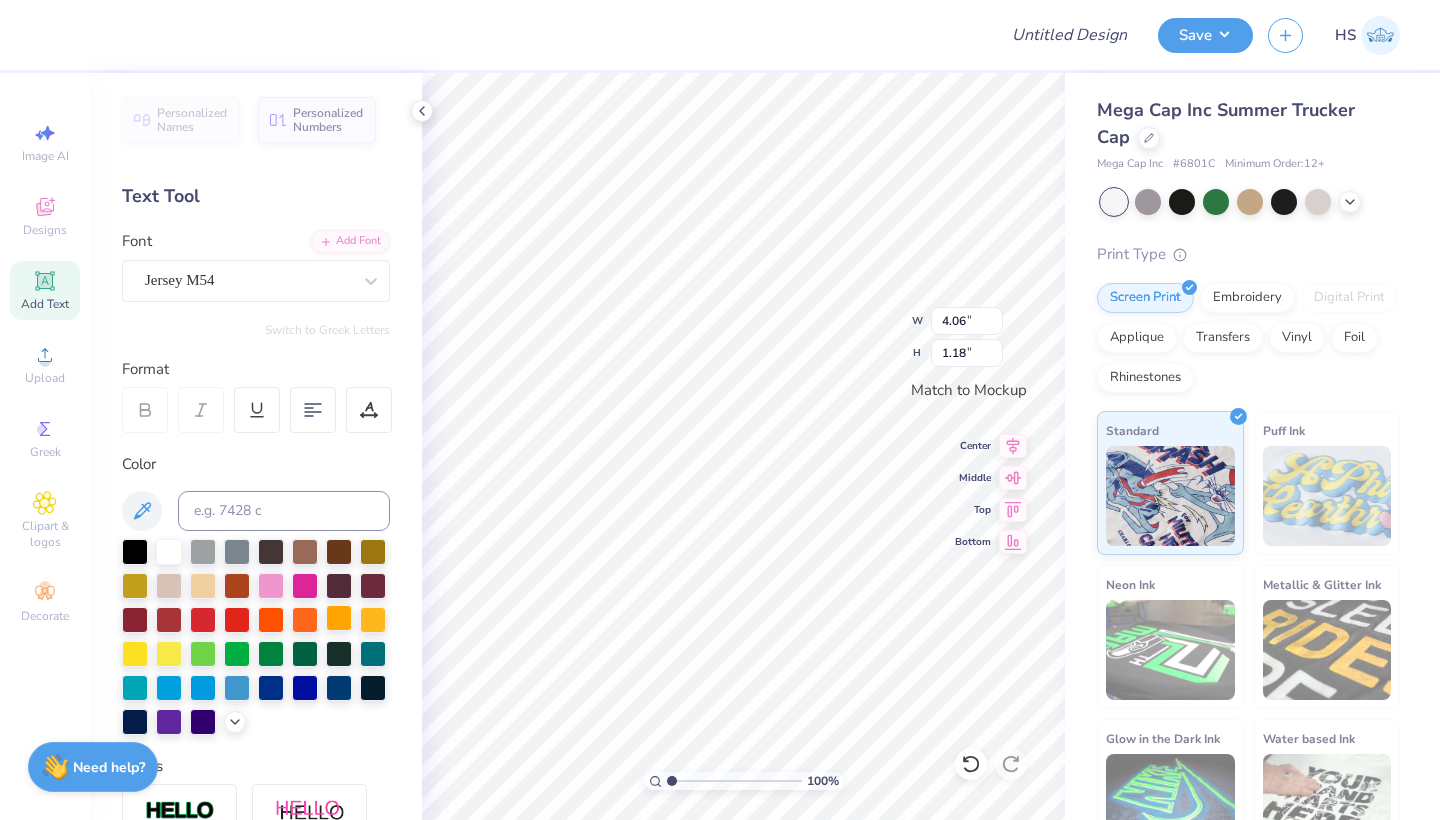 type on "3.21" 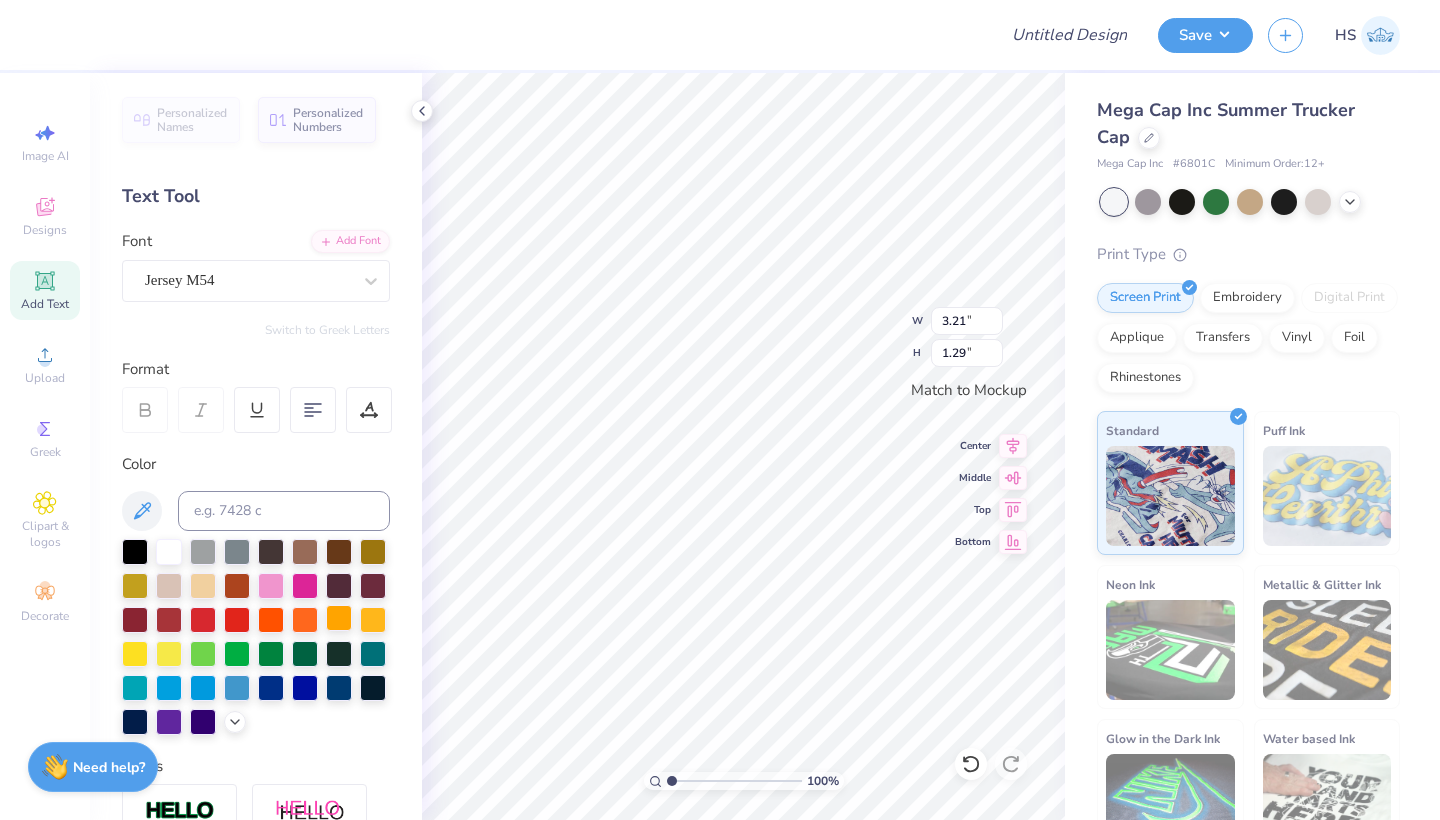 type on "C" 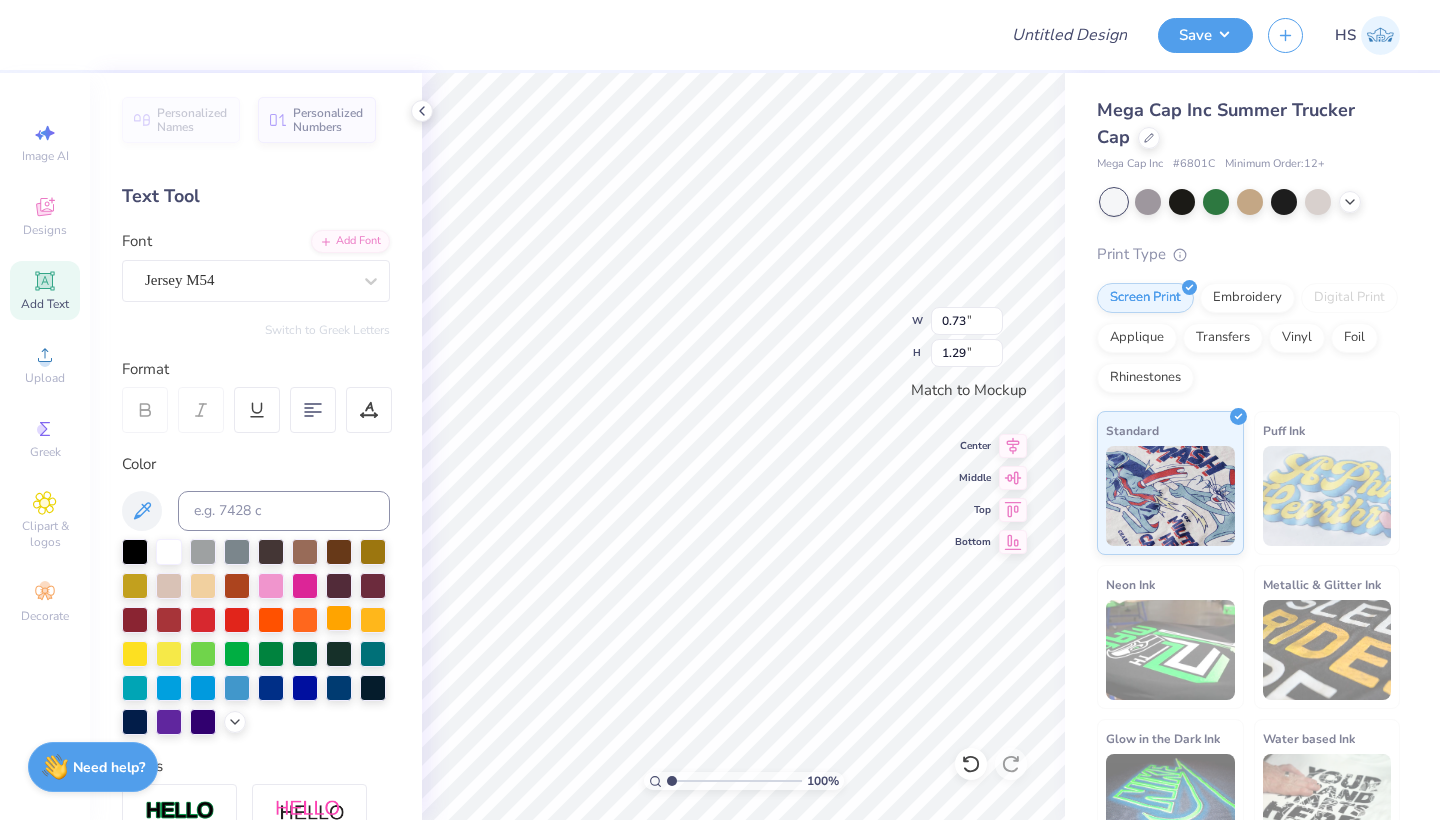 type on "1.12" 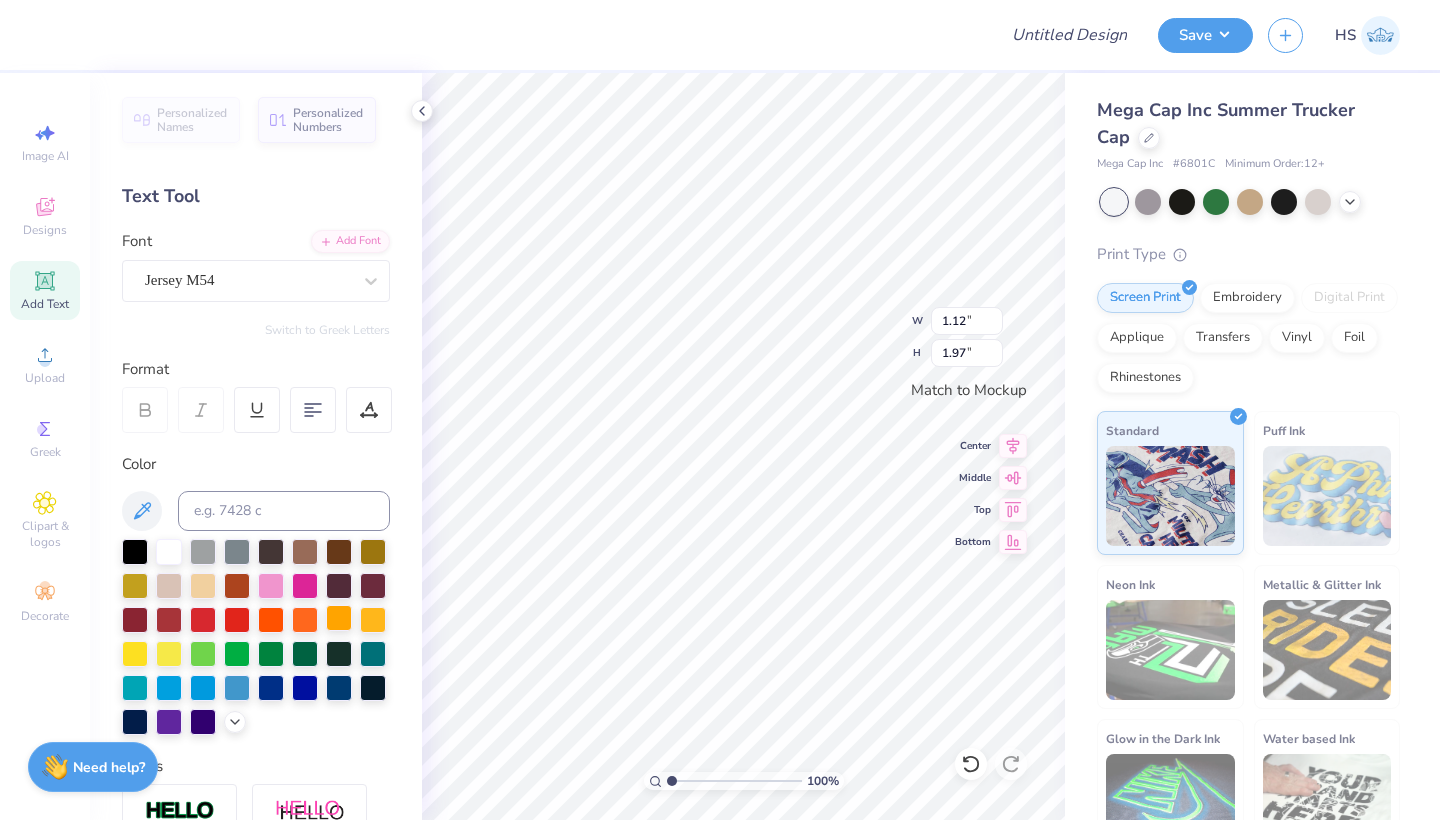 type on "H" 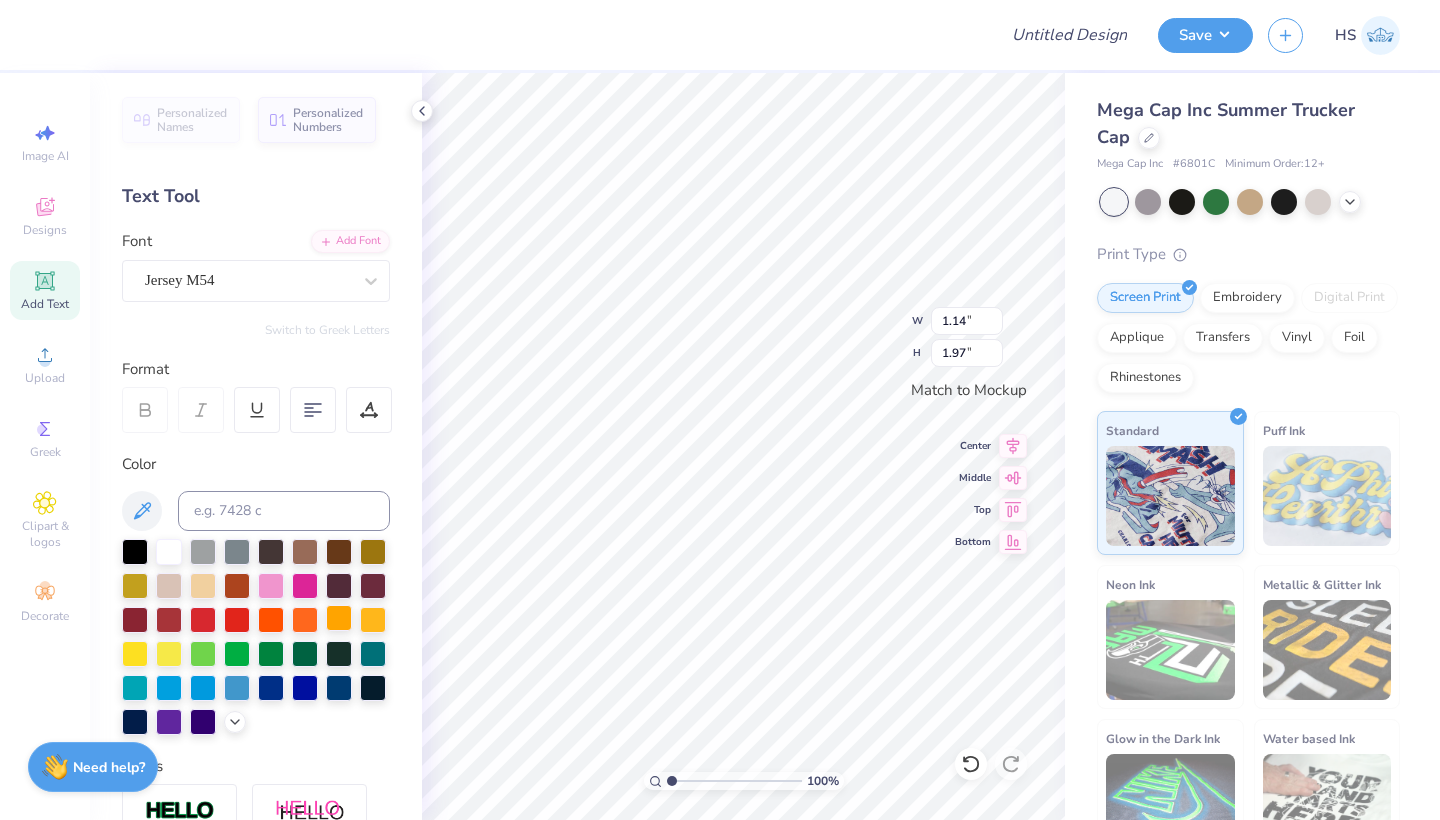 type on "I" 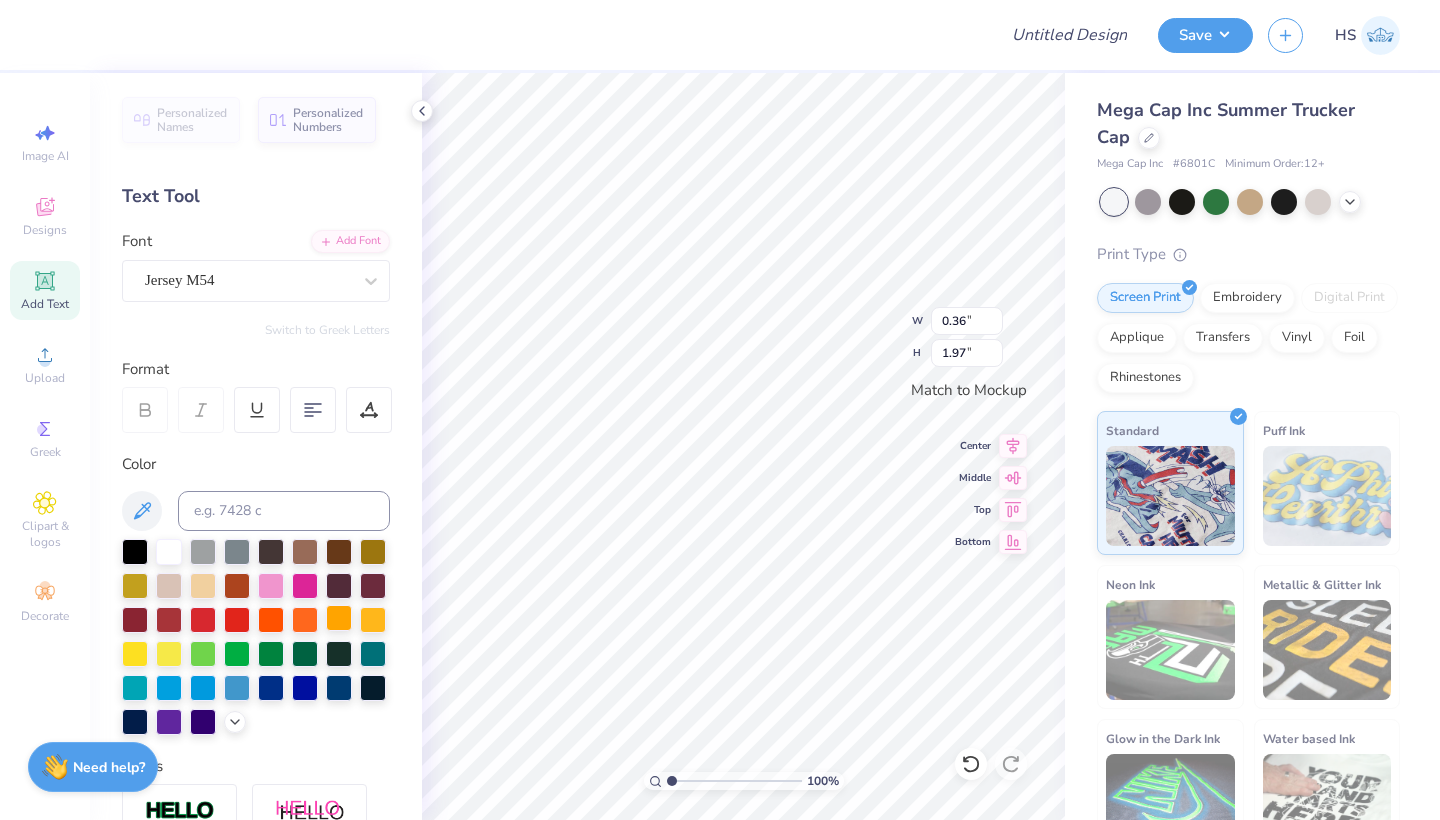 type on "O" 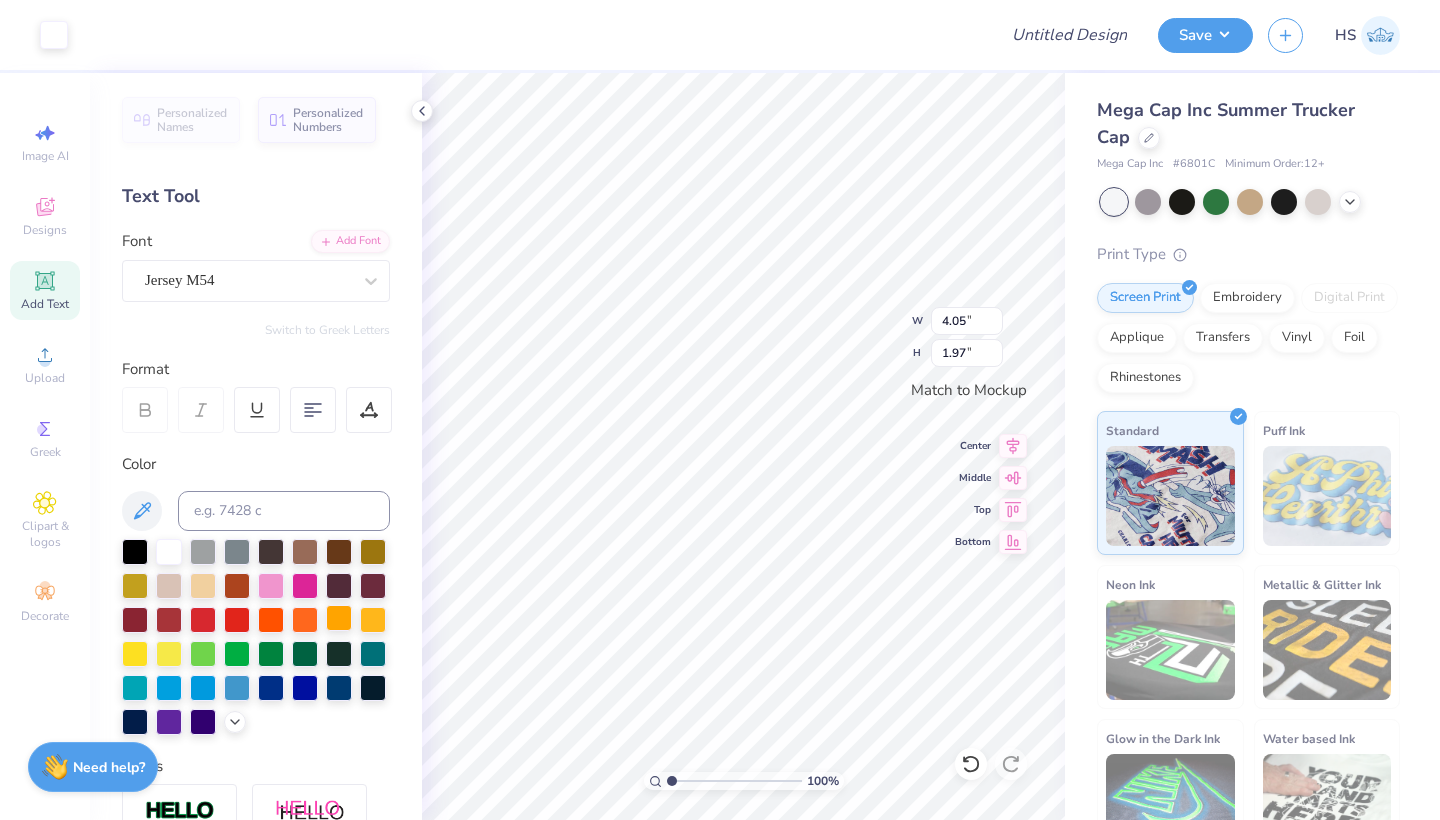 type on "3.47" 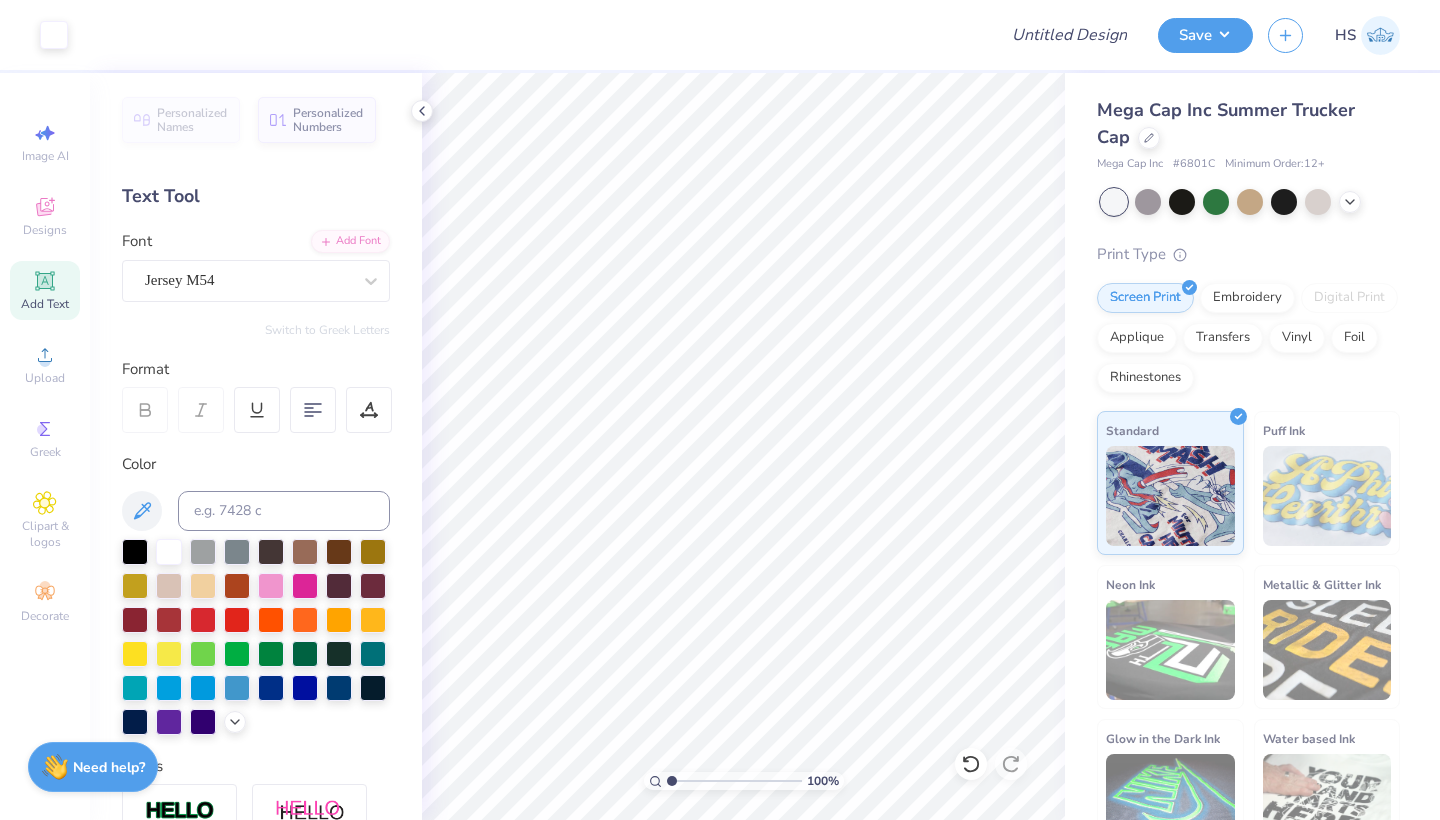 click on "Design Title" at bounding box center (1069, 35) 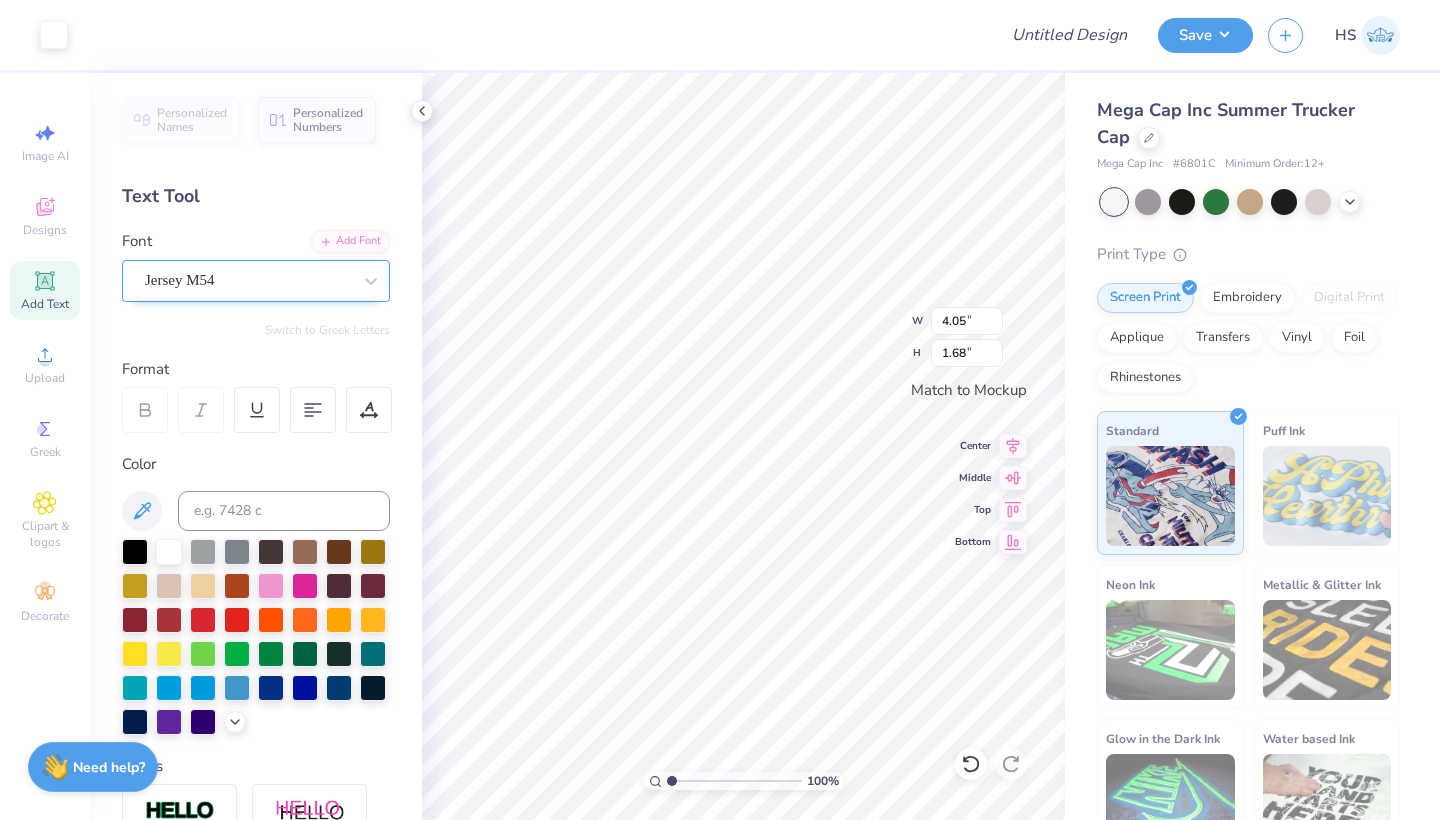 click on "Jersey M54" at bounding box center (248, 280) 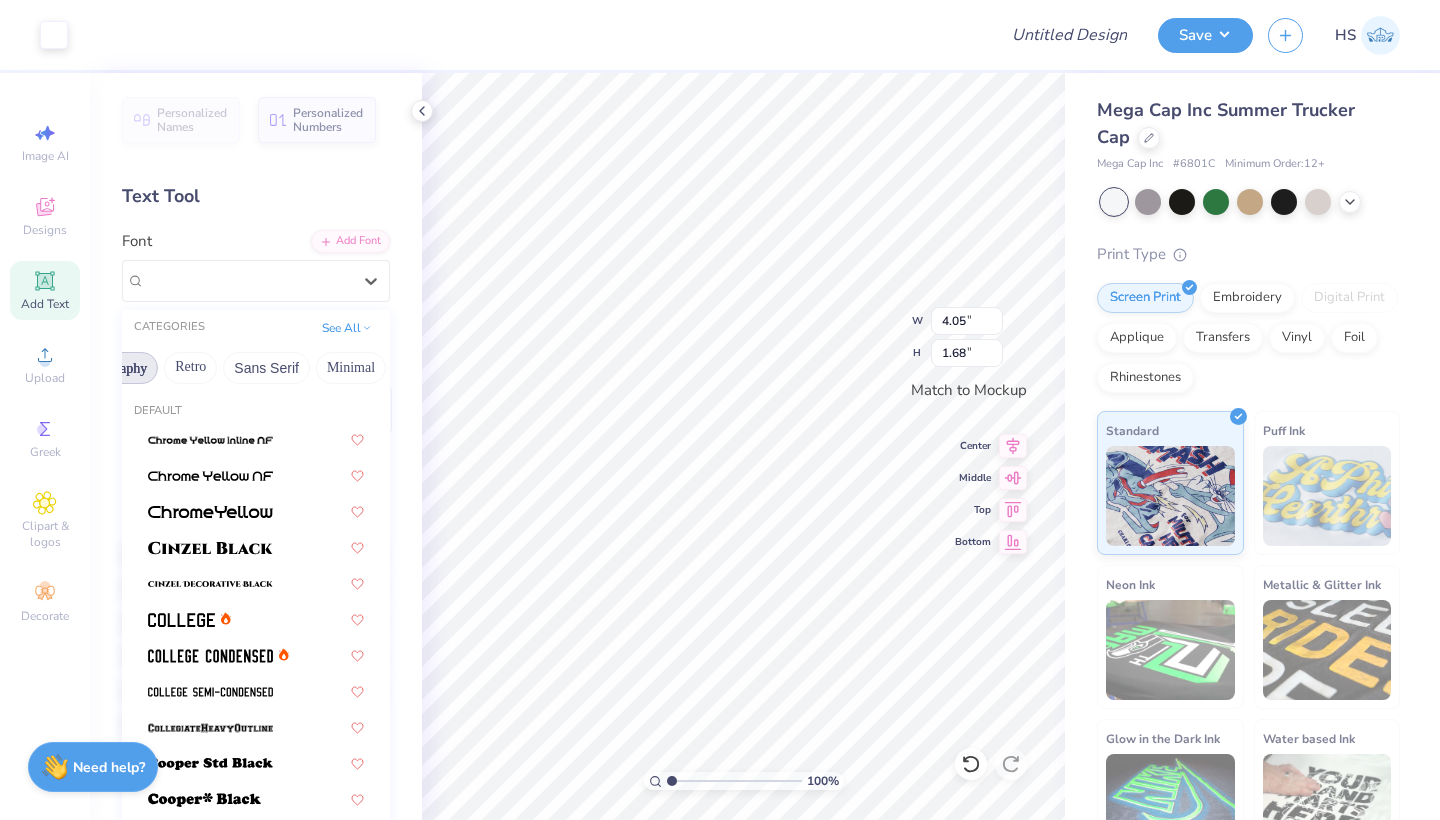 scroll, scrollTop: 0, scrollLeft: 404, axis: horizontal 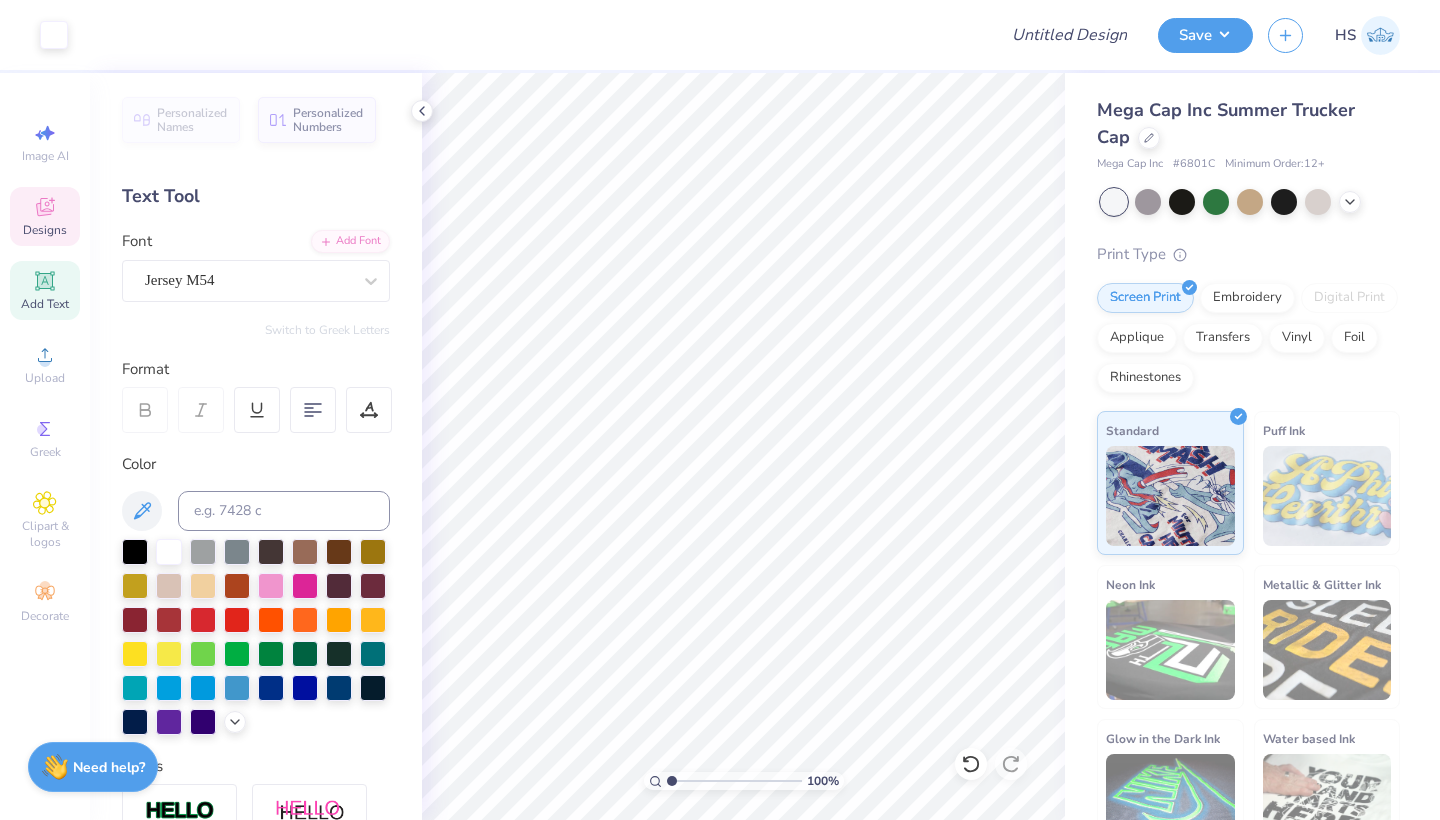 click on "Designs" at bounding box center (45, 216) 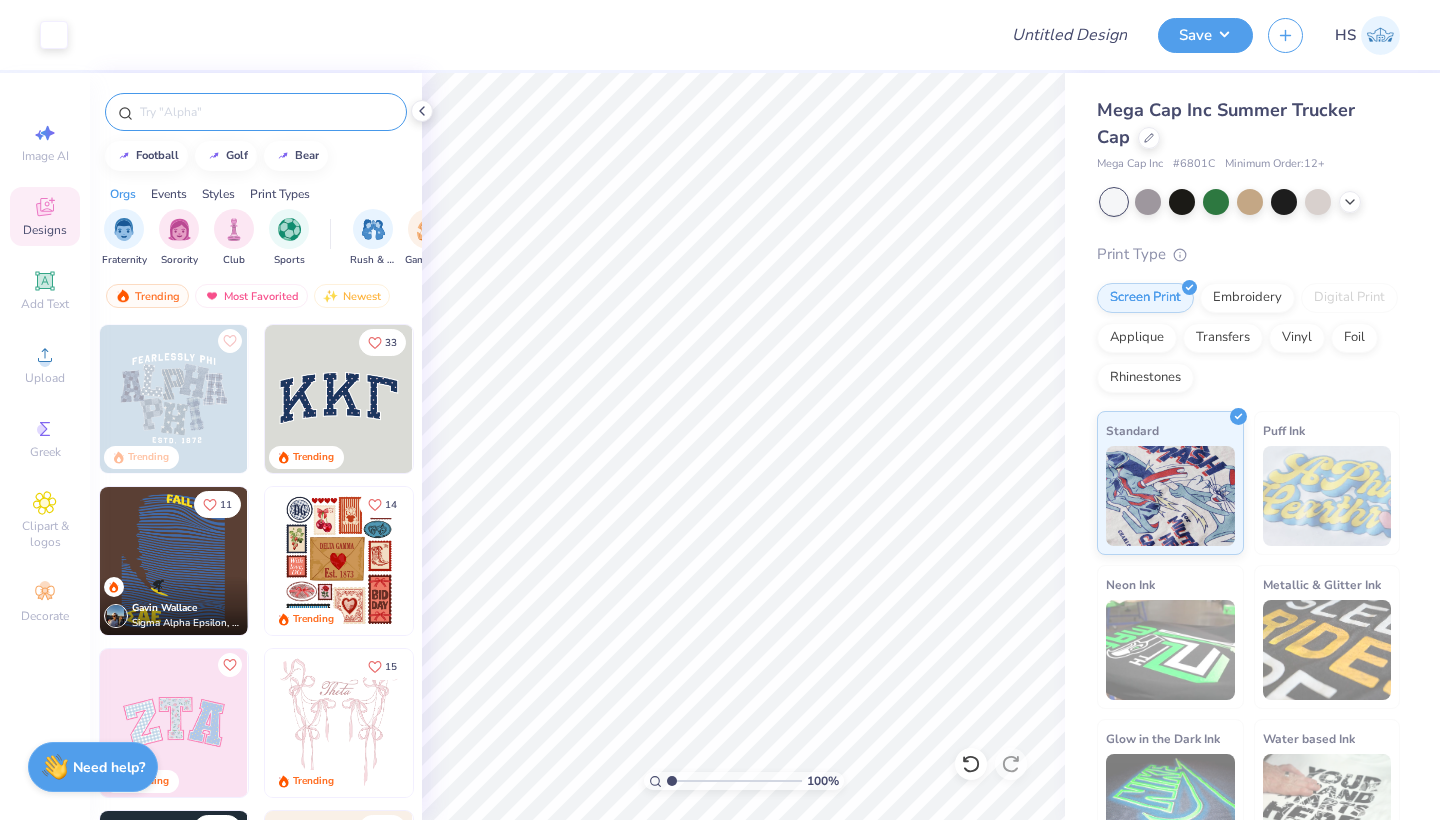 click at bounding box center (266, 112) 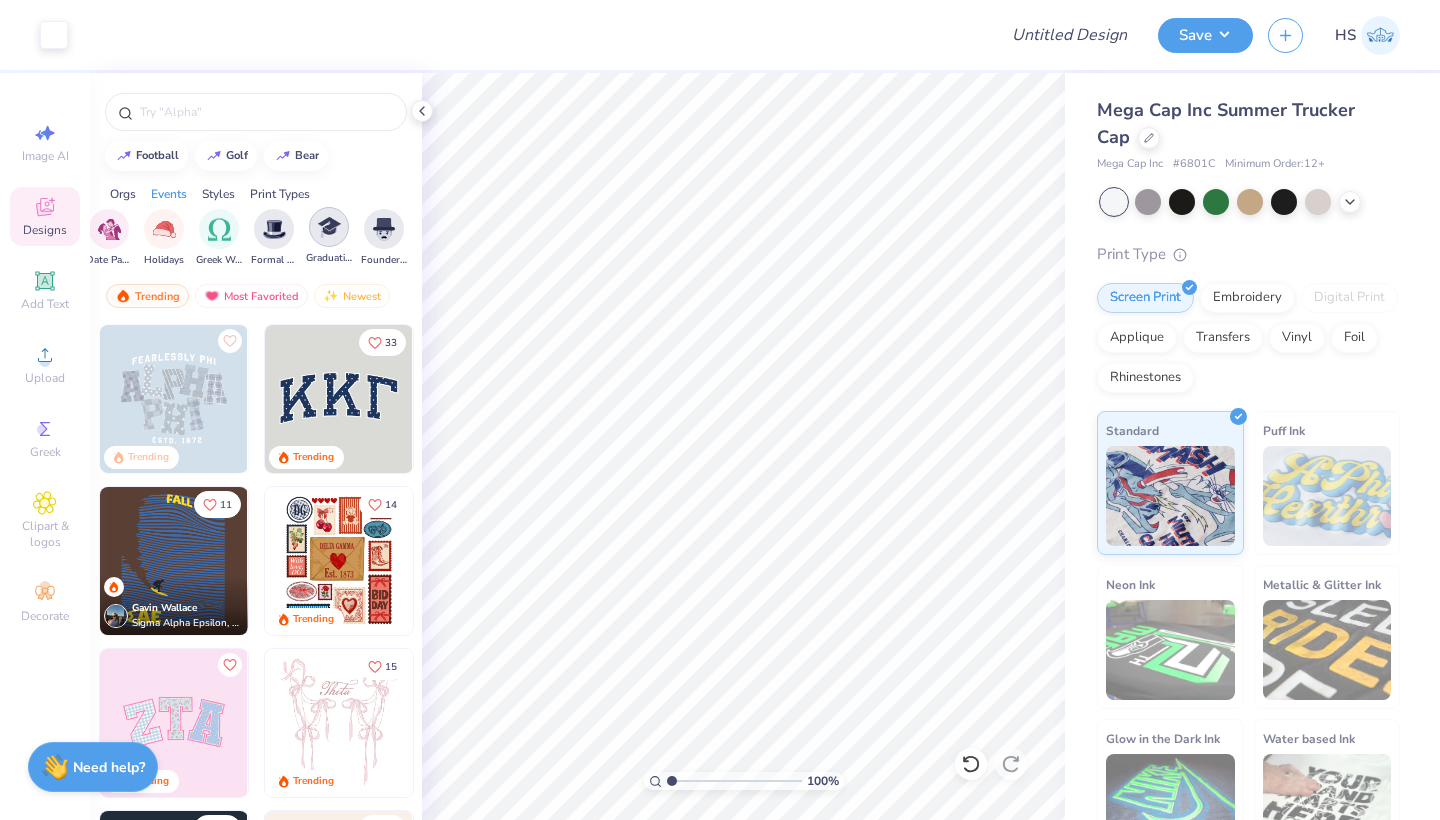 scroll, scrollTop: 0, scrollLeft: 709, axis: horizontal 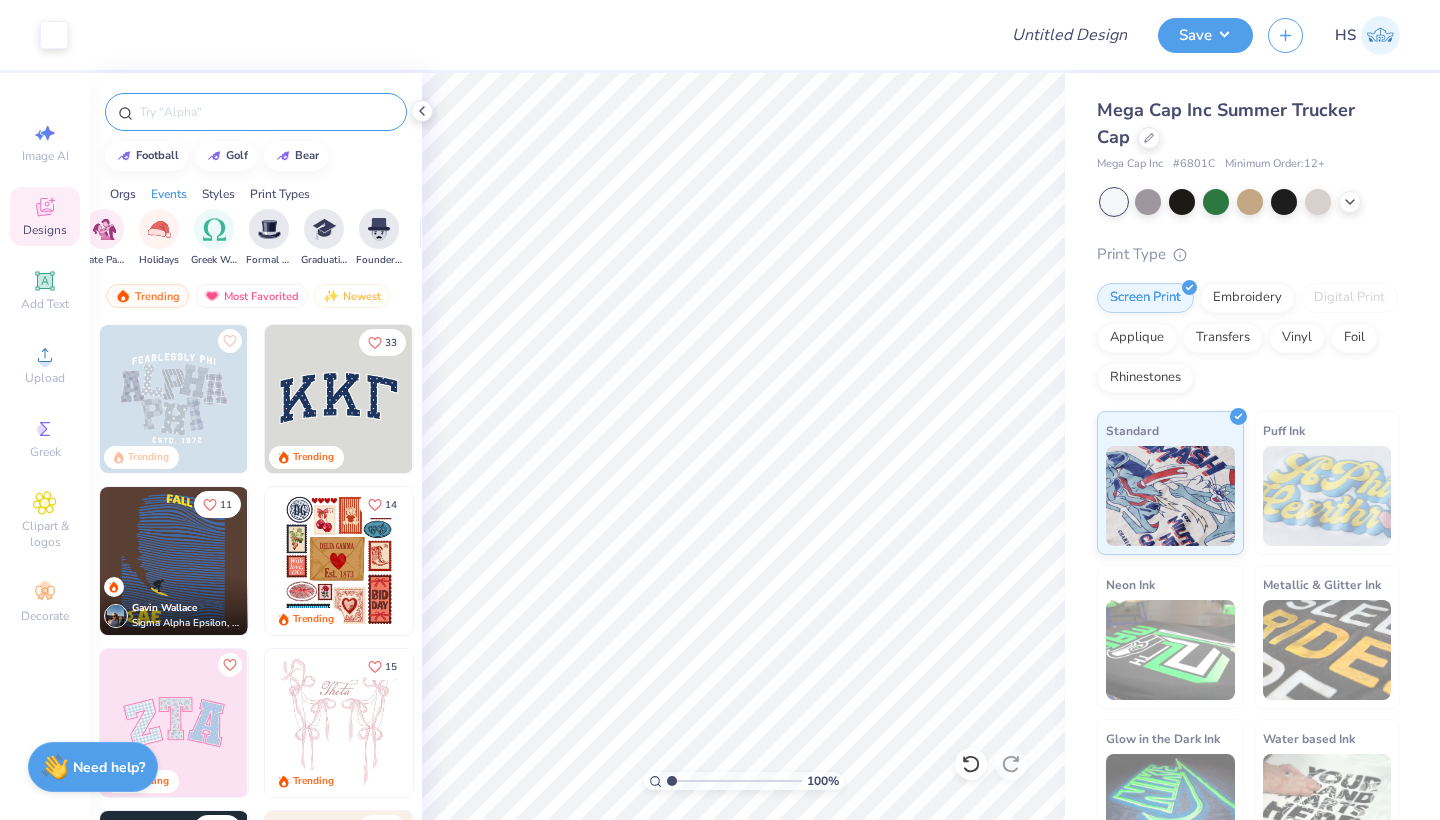 click at bounding box center (266, 112) 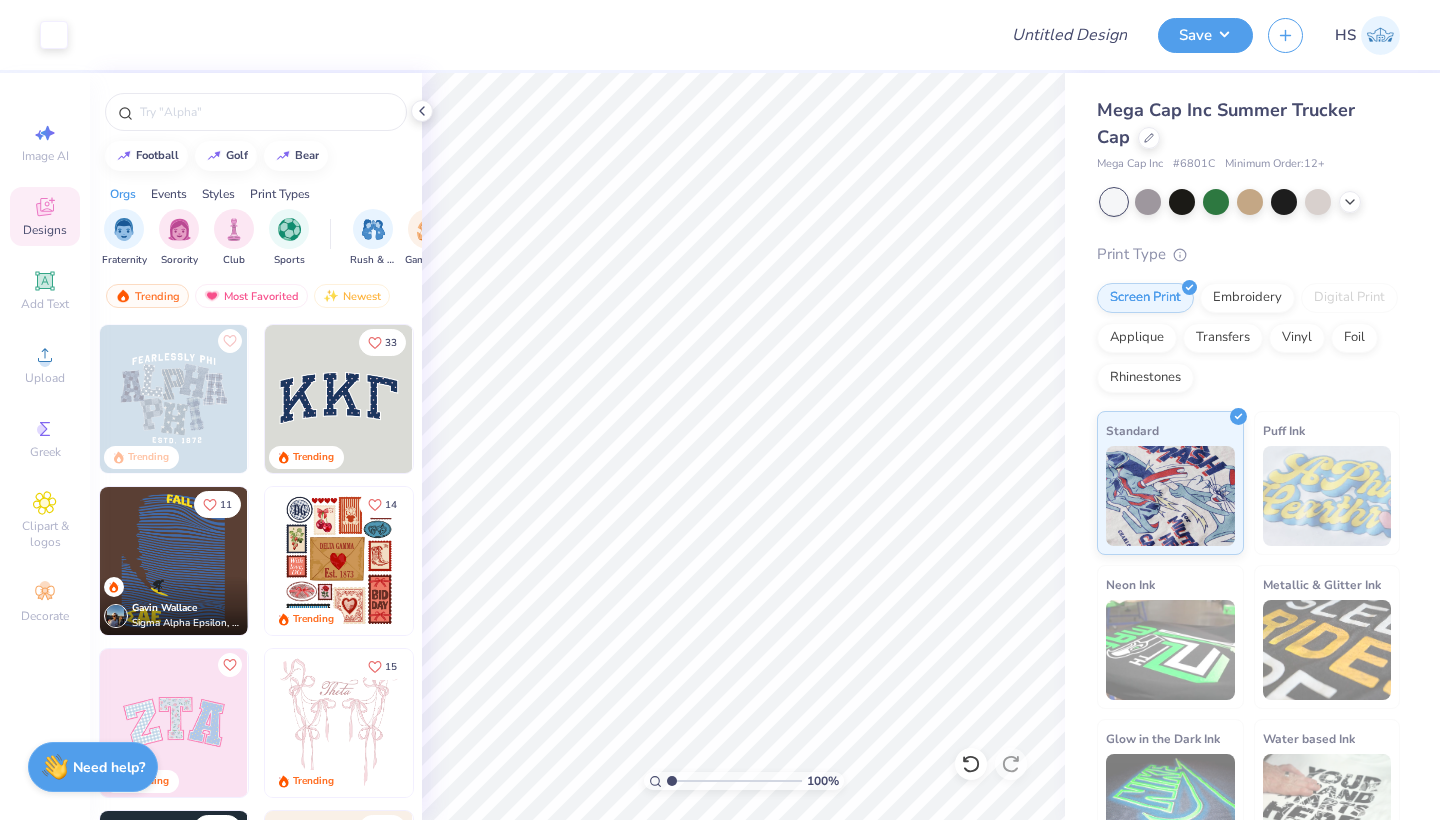 click at bounding box center (256, 107) 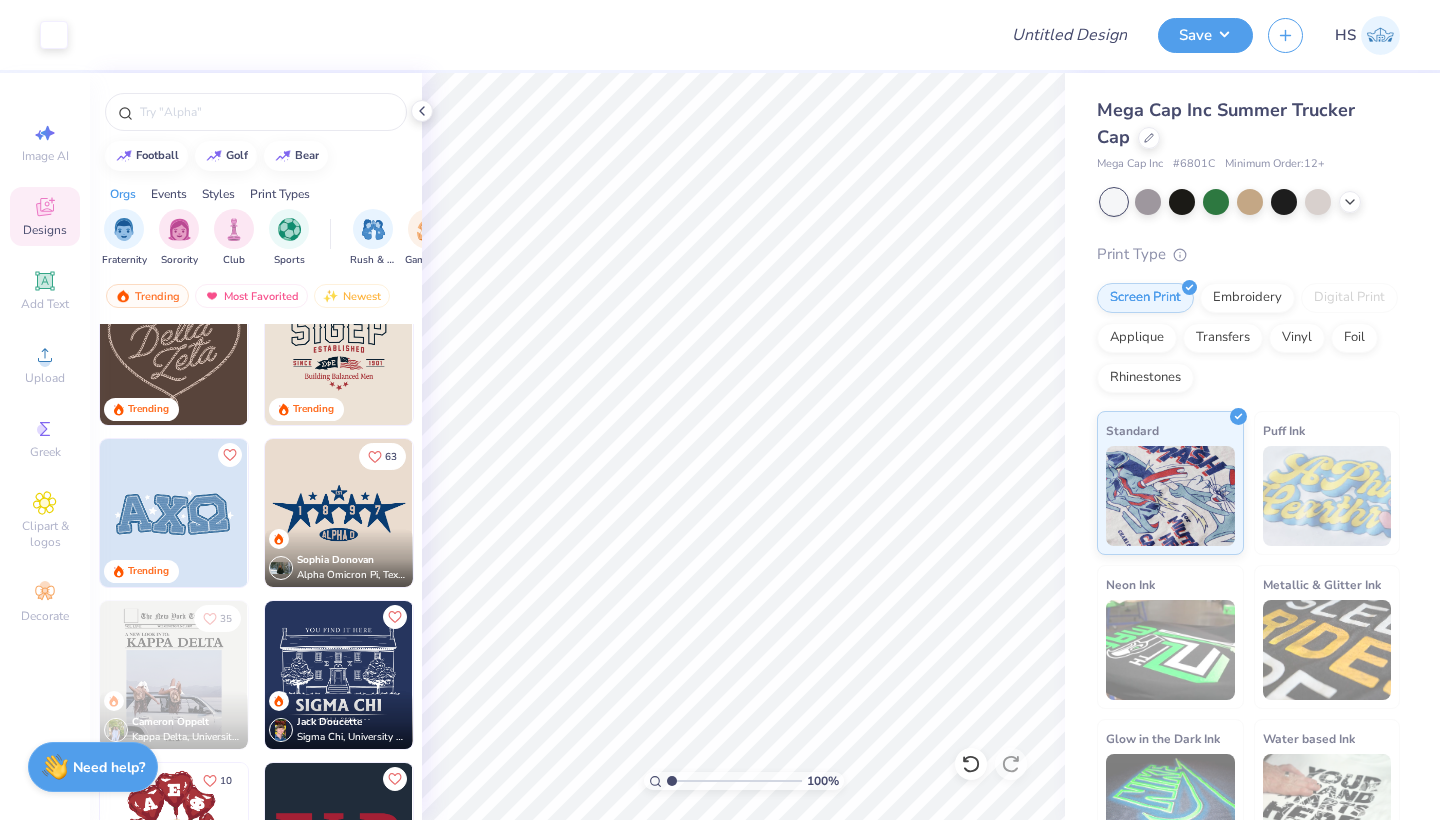 scroll, scrollTop: 982, scrollLeft: 0, axis: vertical 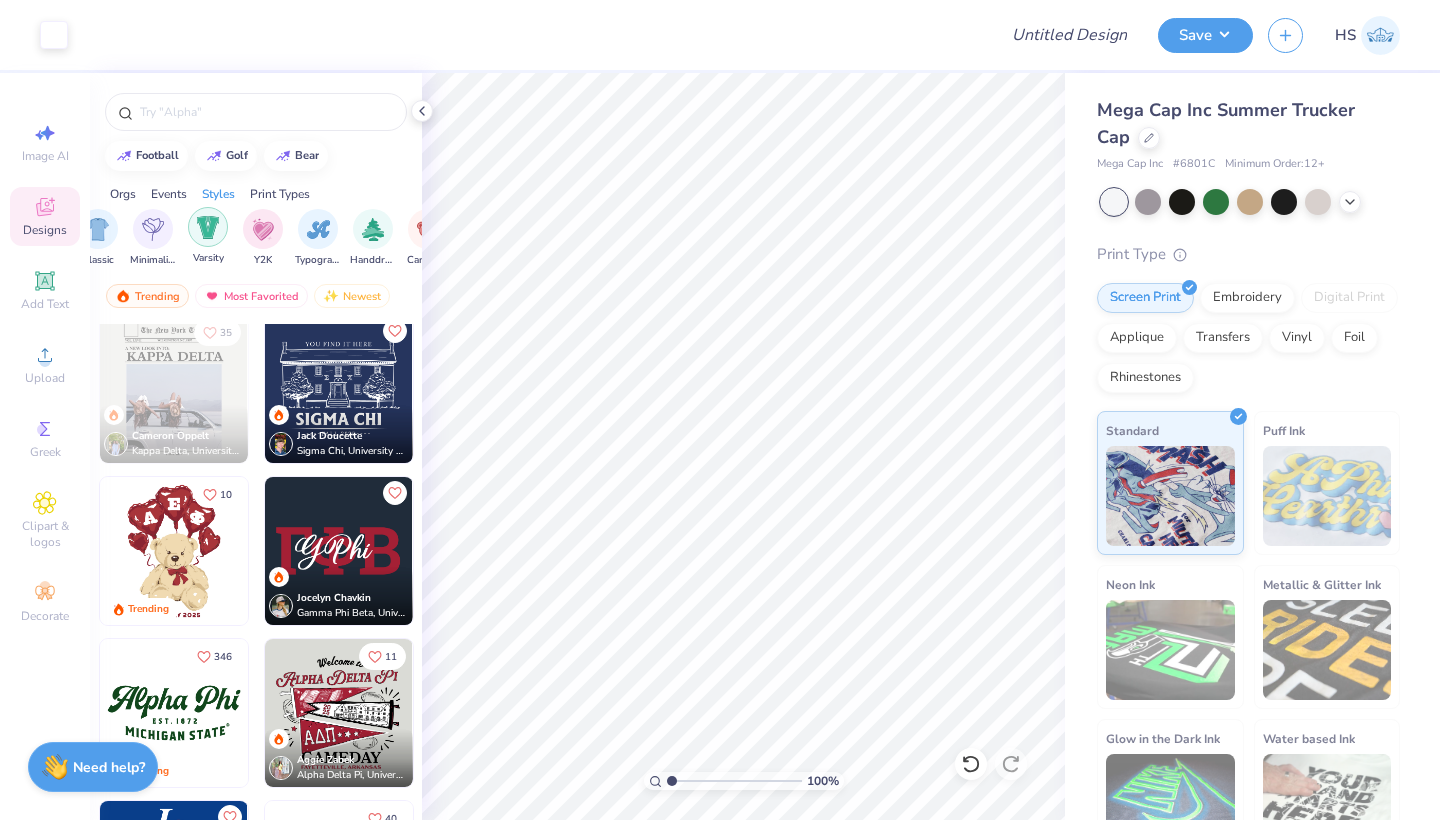 click at bounding box center (208, 227) 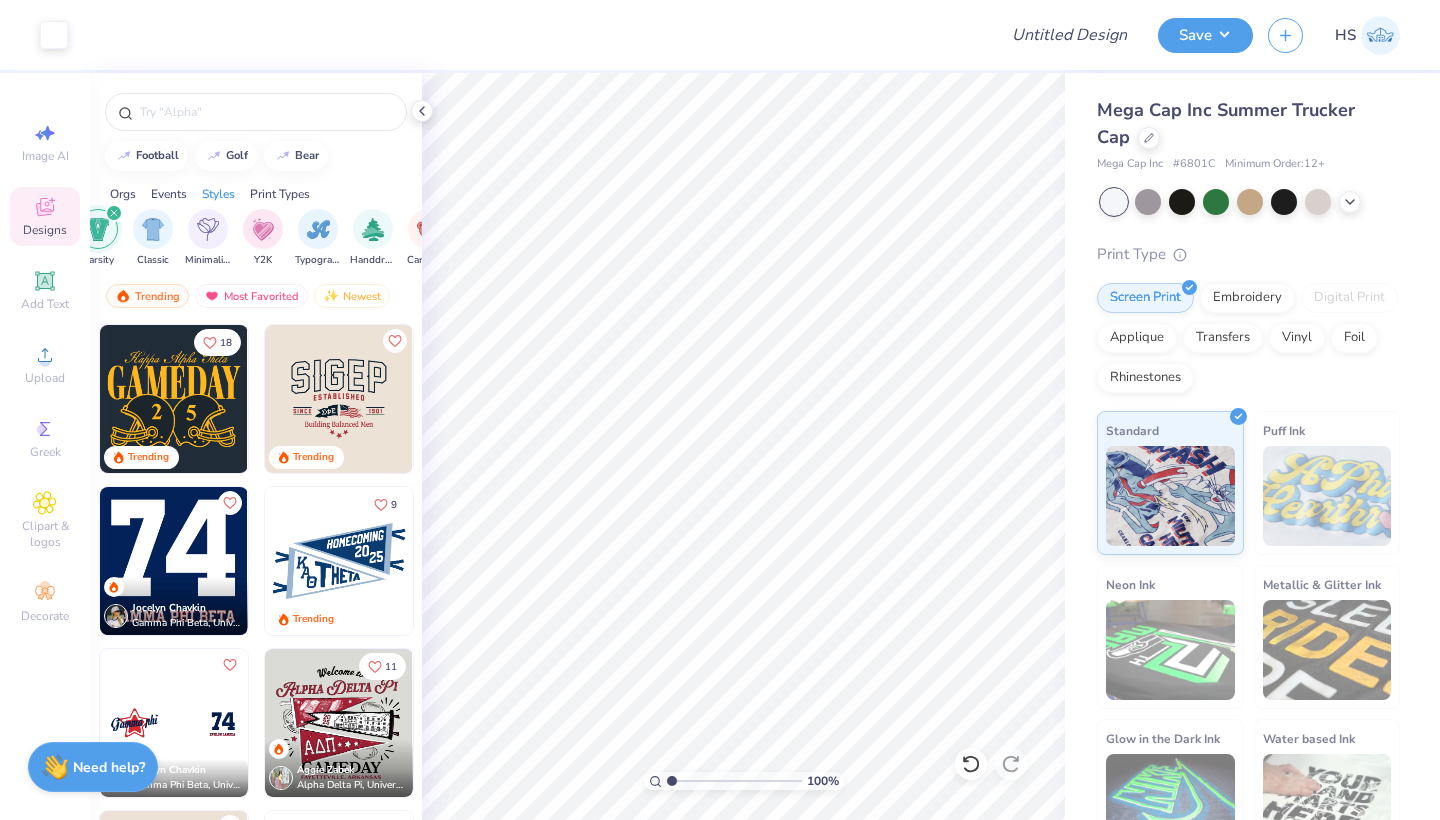 scroll, scrollTop: 16, scrollLeft: 0, axis: vertical 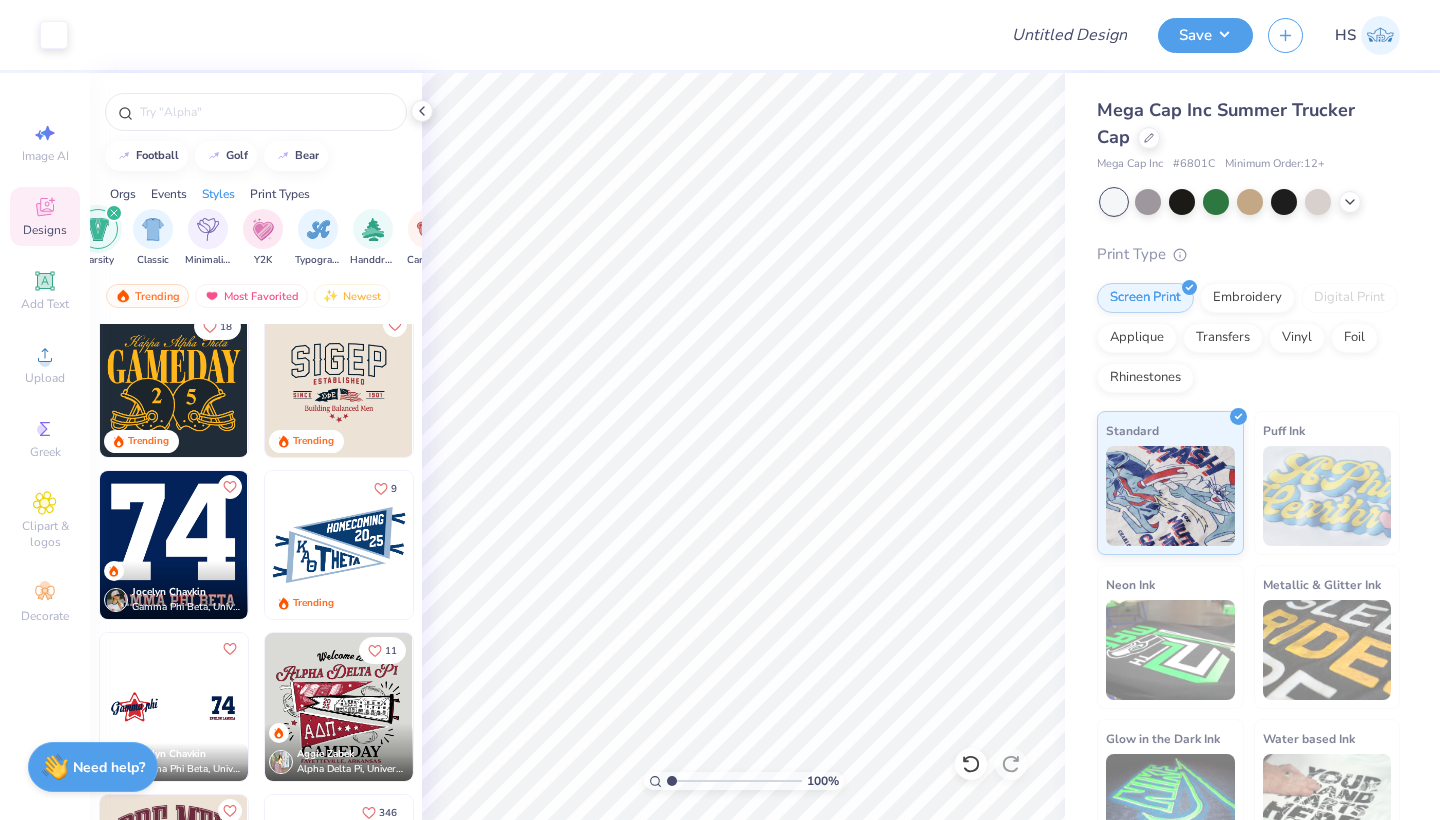 click at bounding box center (174, 545) 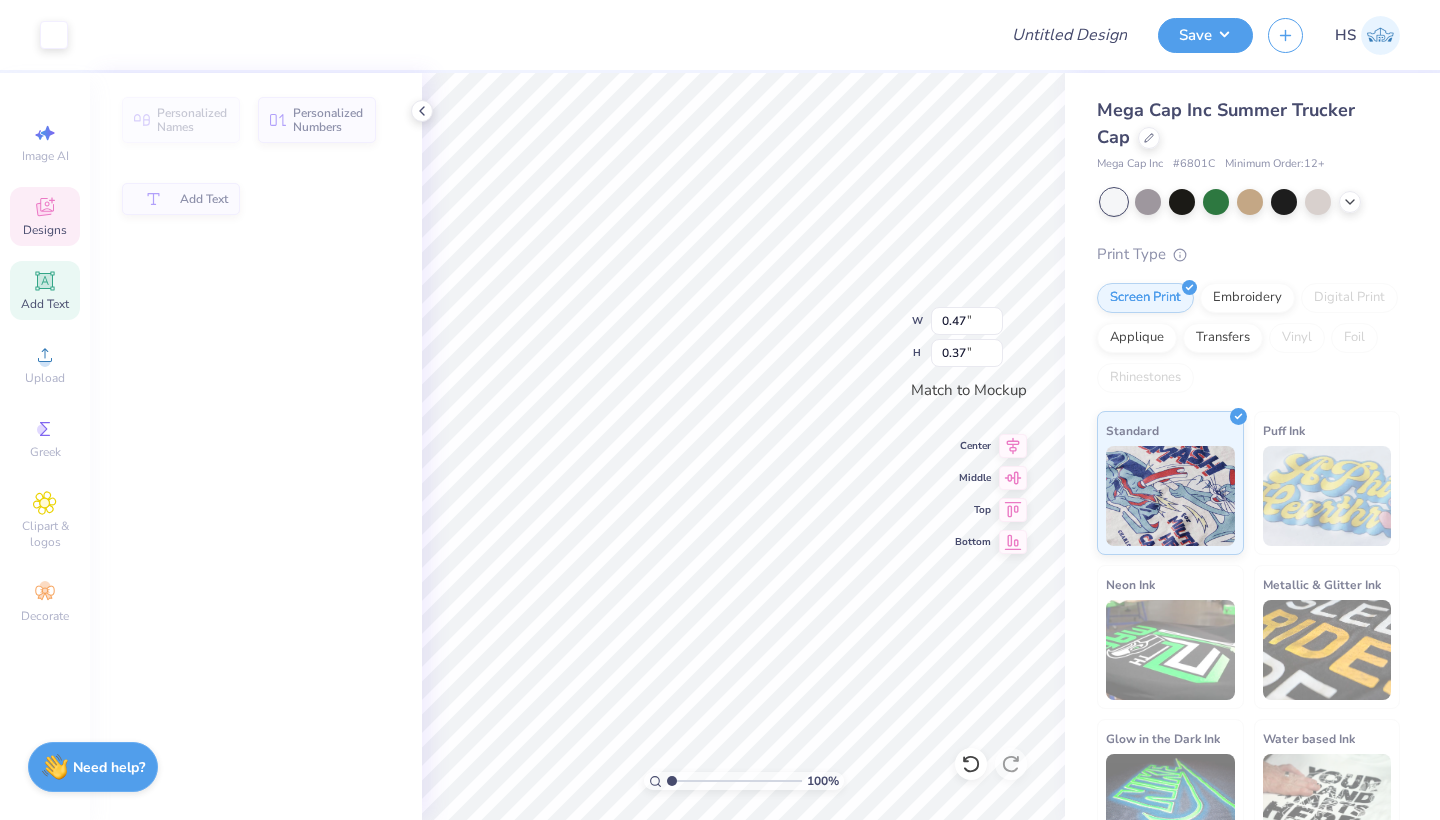 type on "0.47" 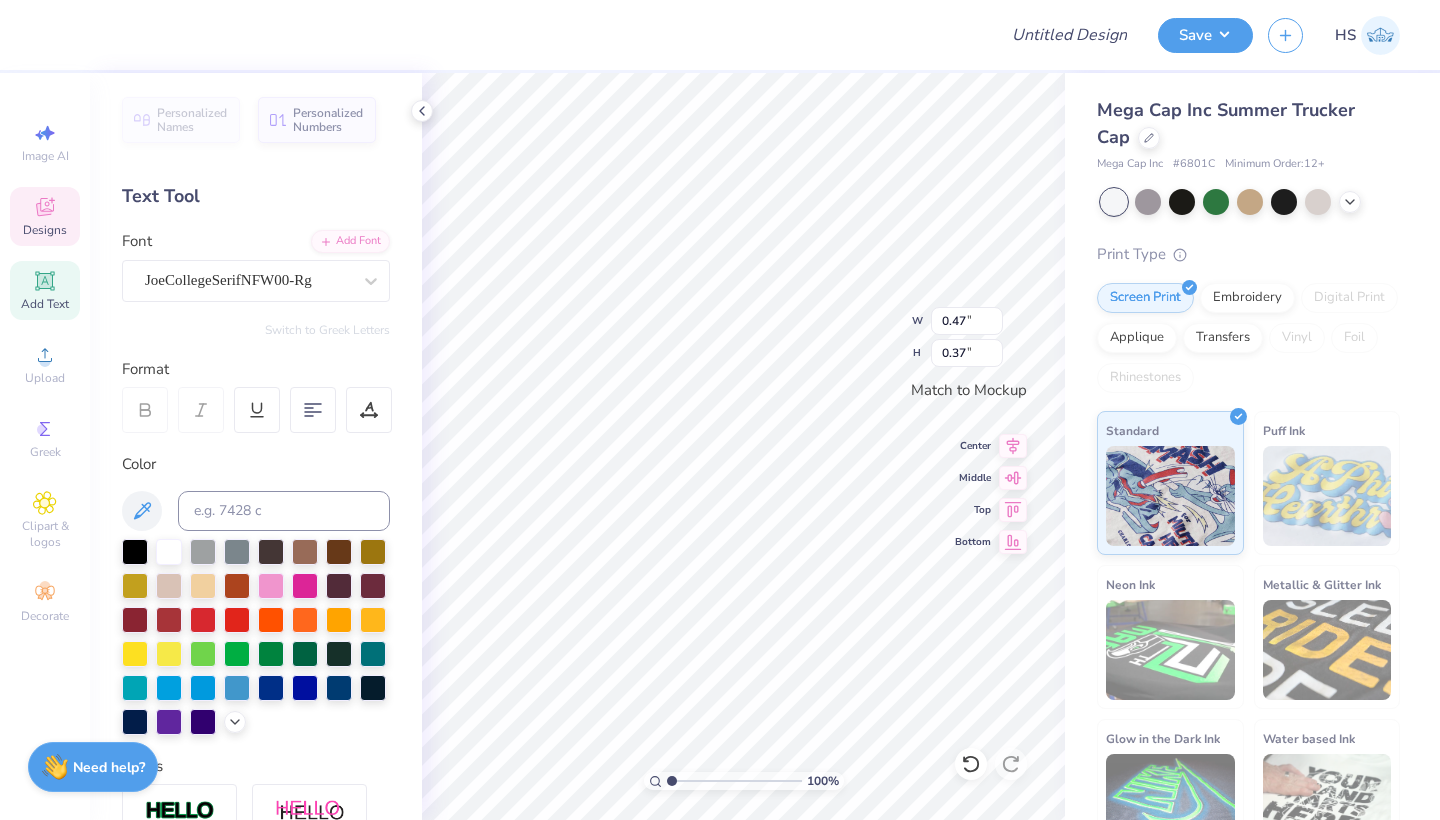 type on "0.86" 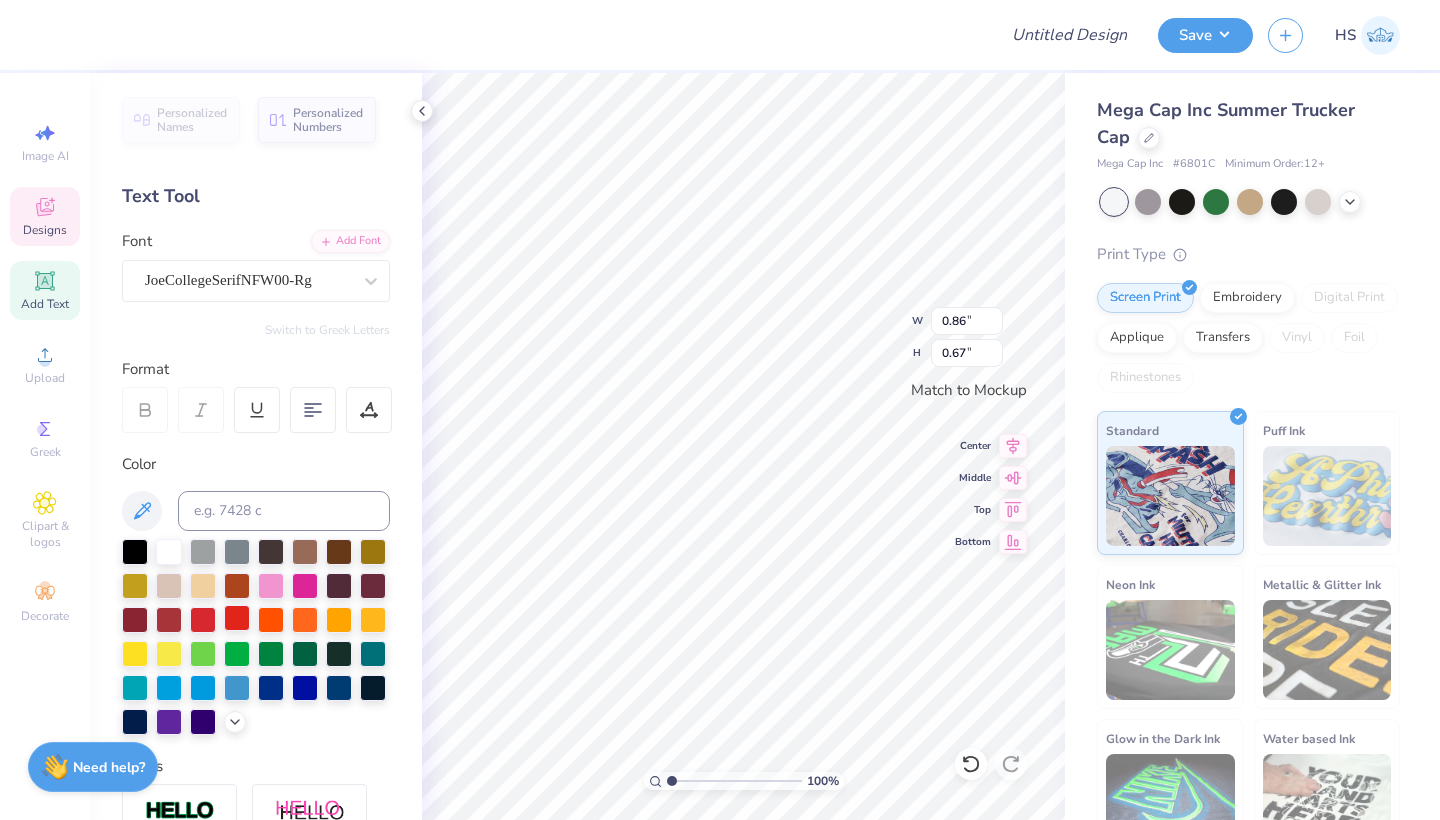 click at bounding box center [237, 618] 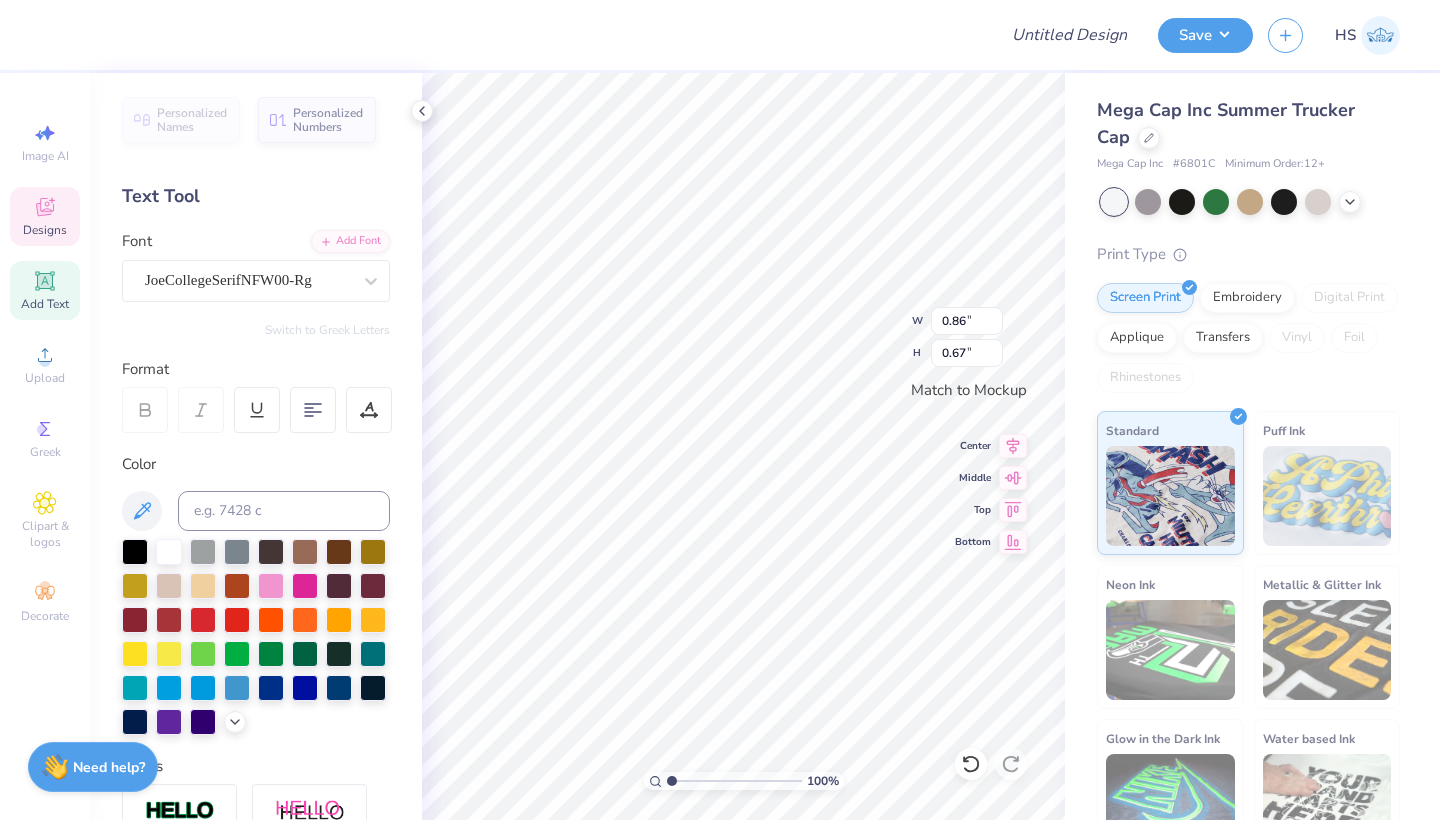 type on "7" 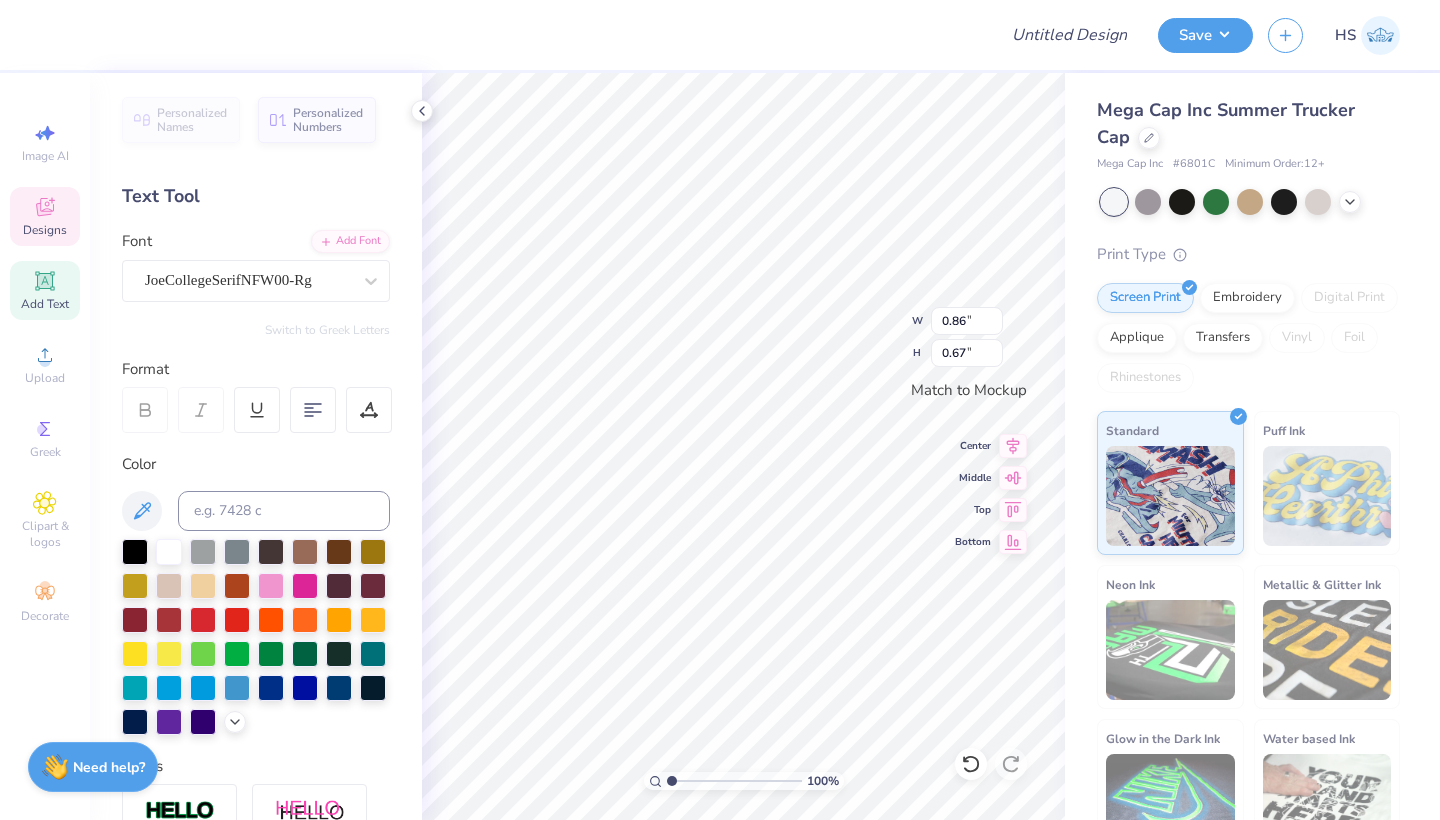 type on "C" 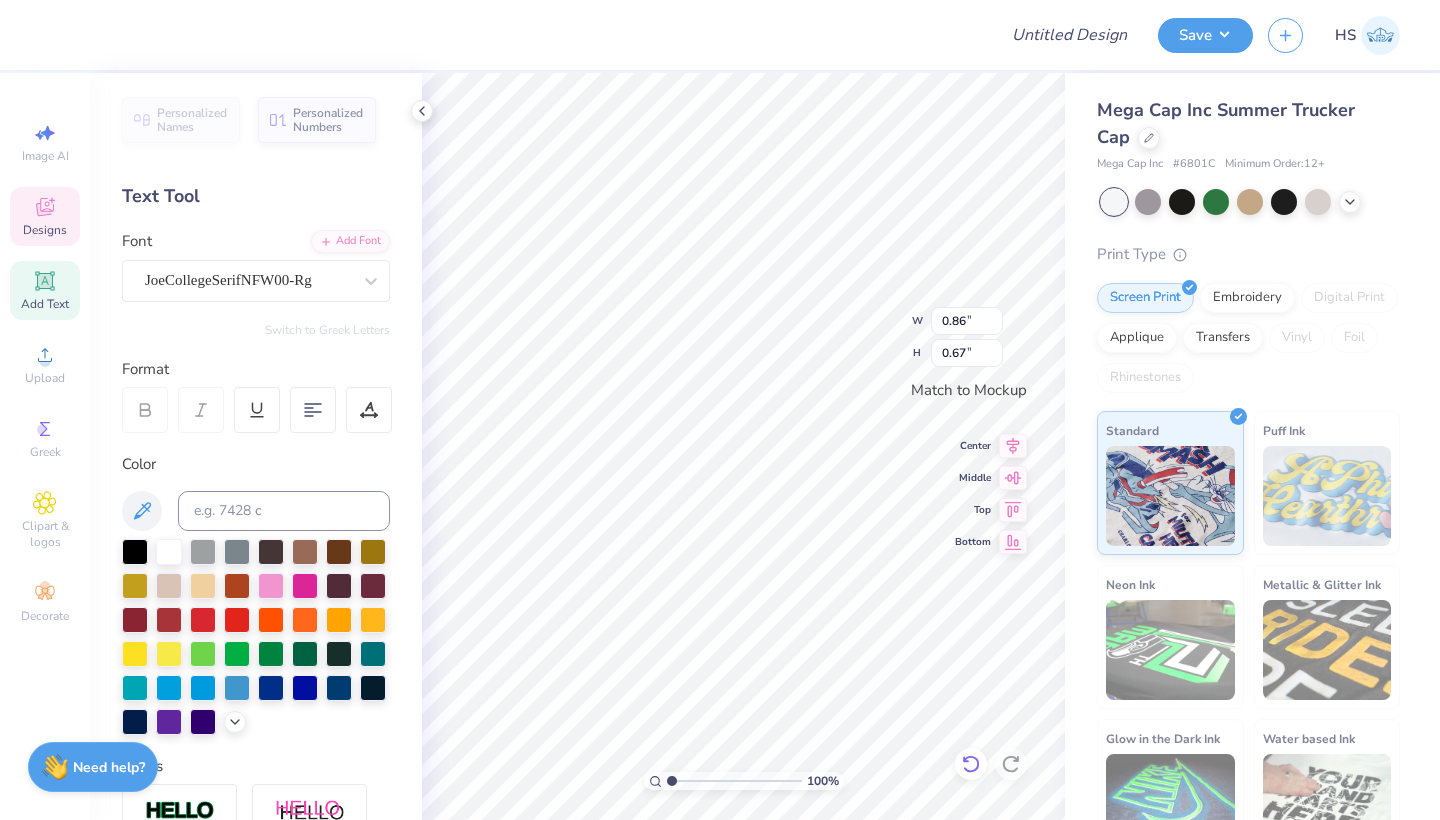 type 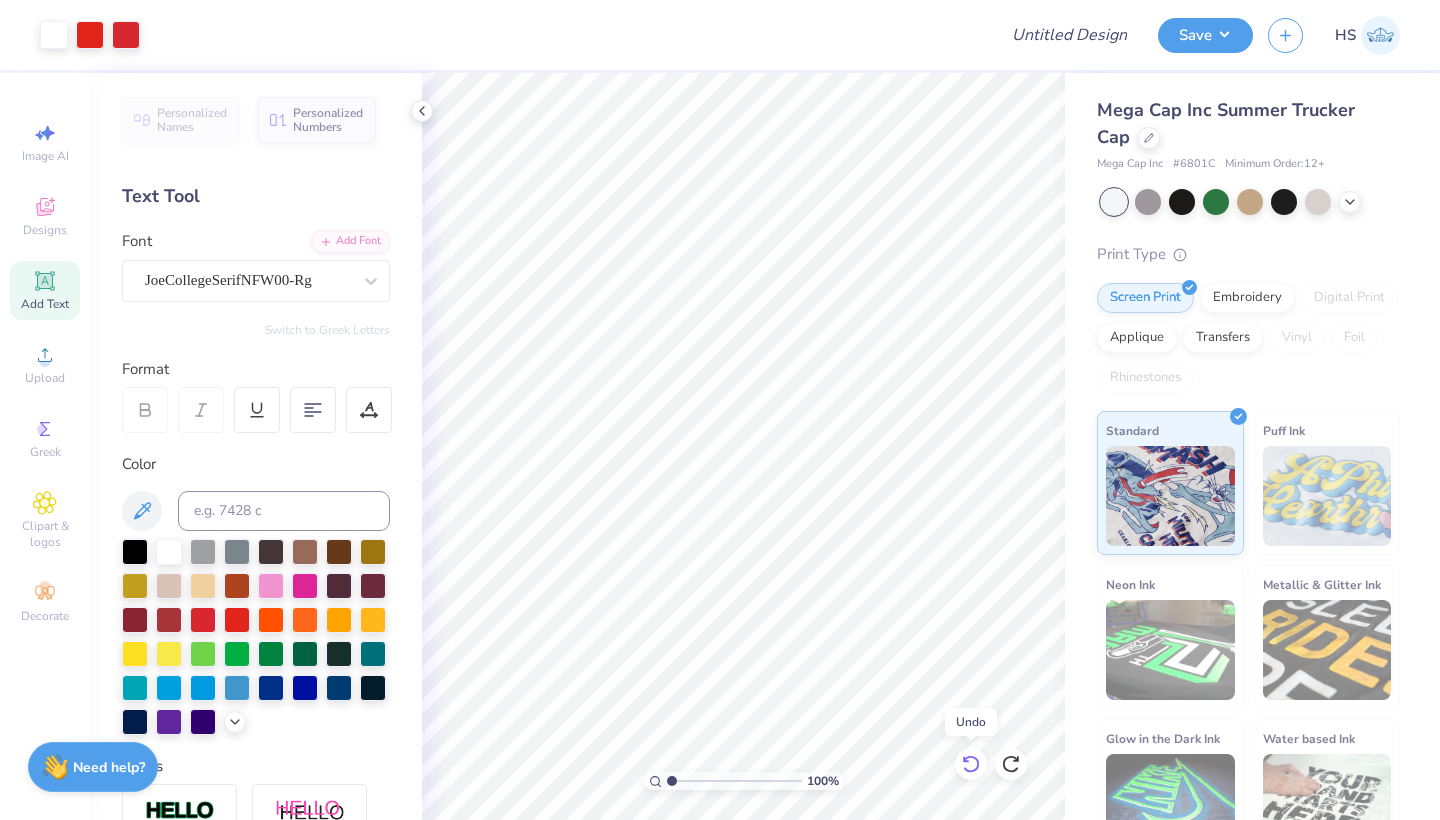 click 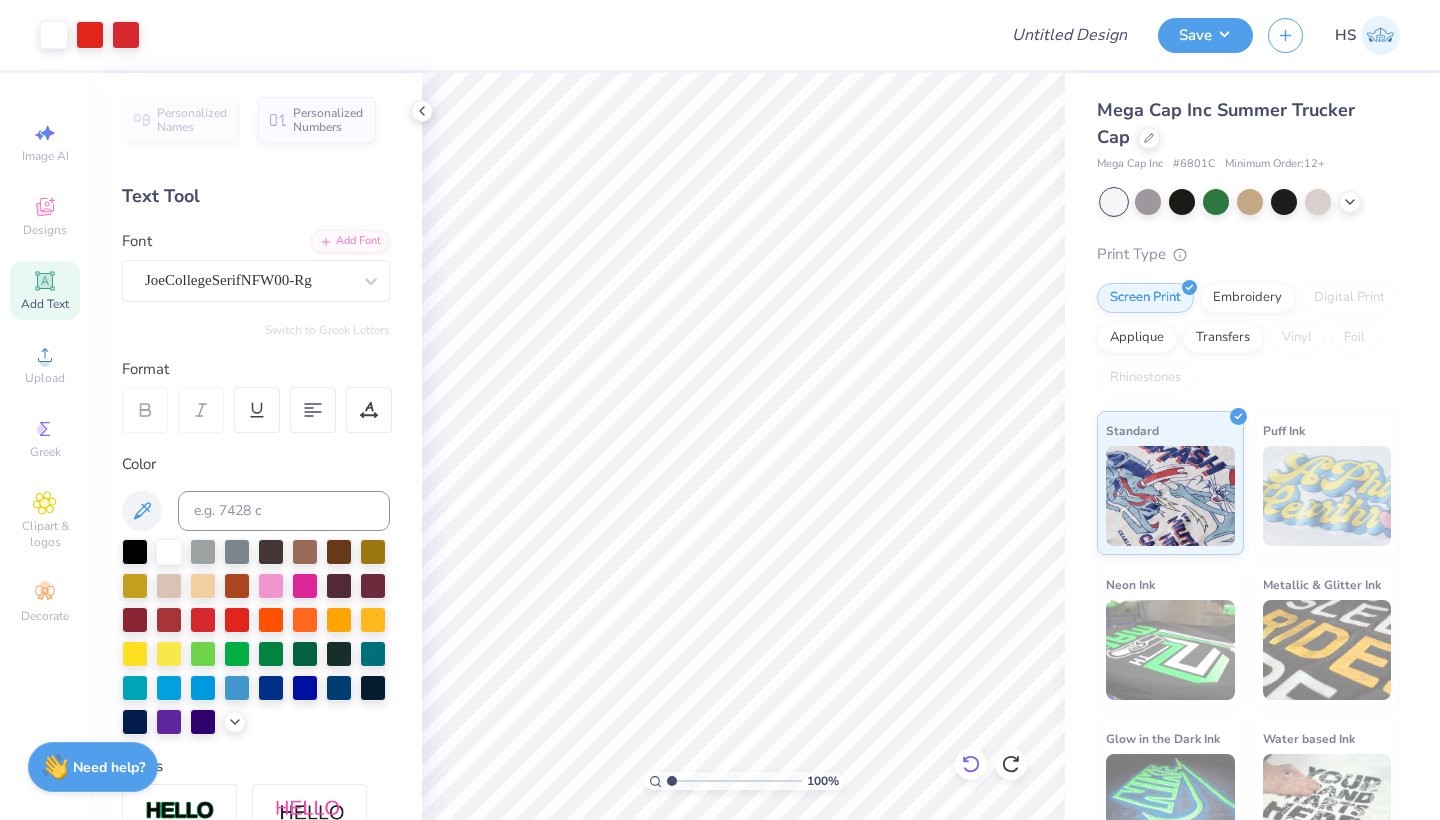 click 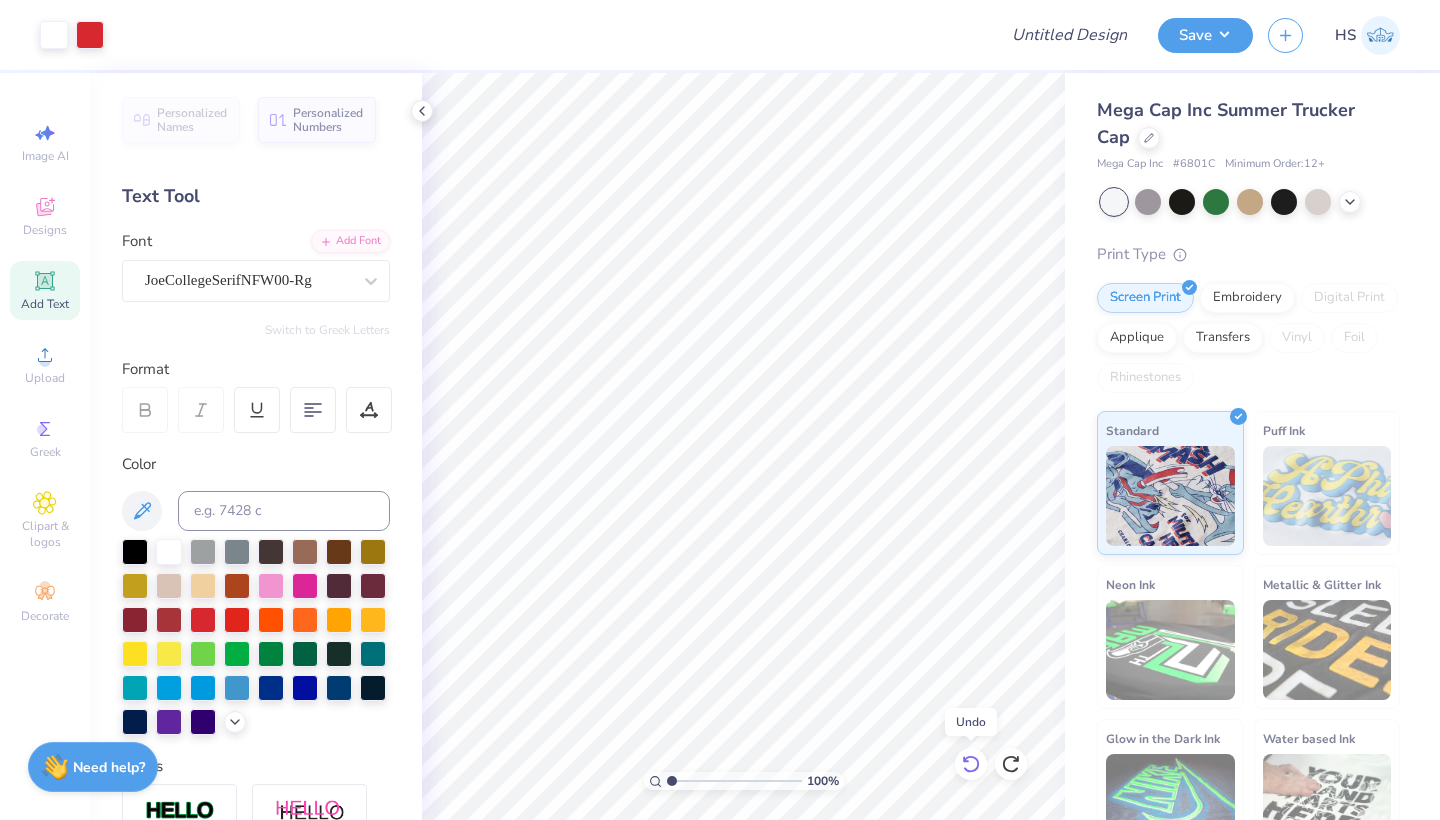 click 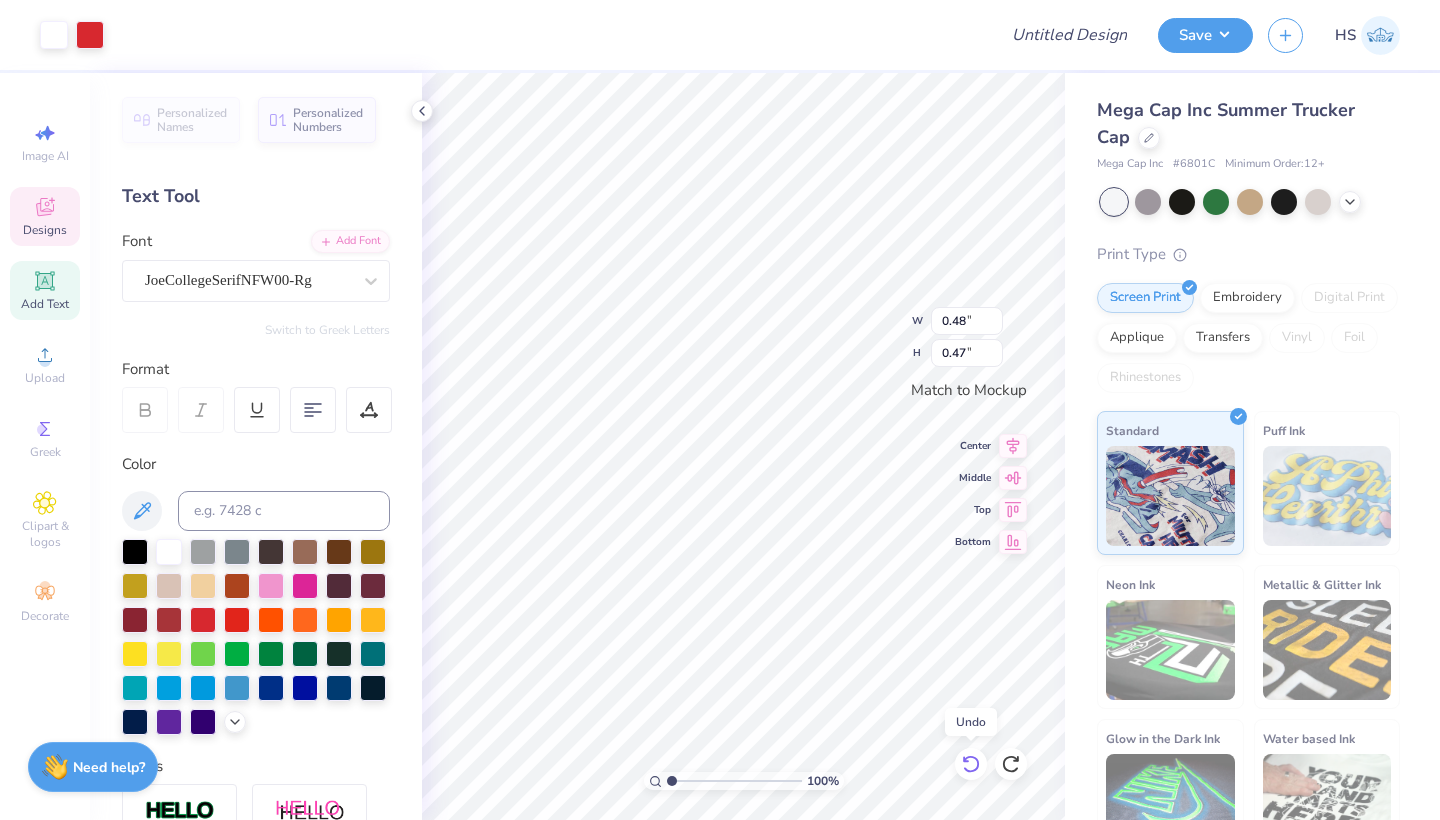 click 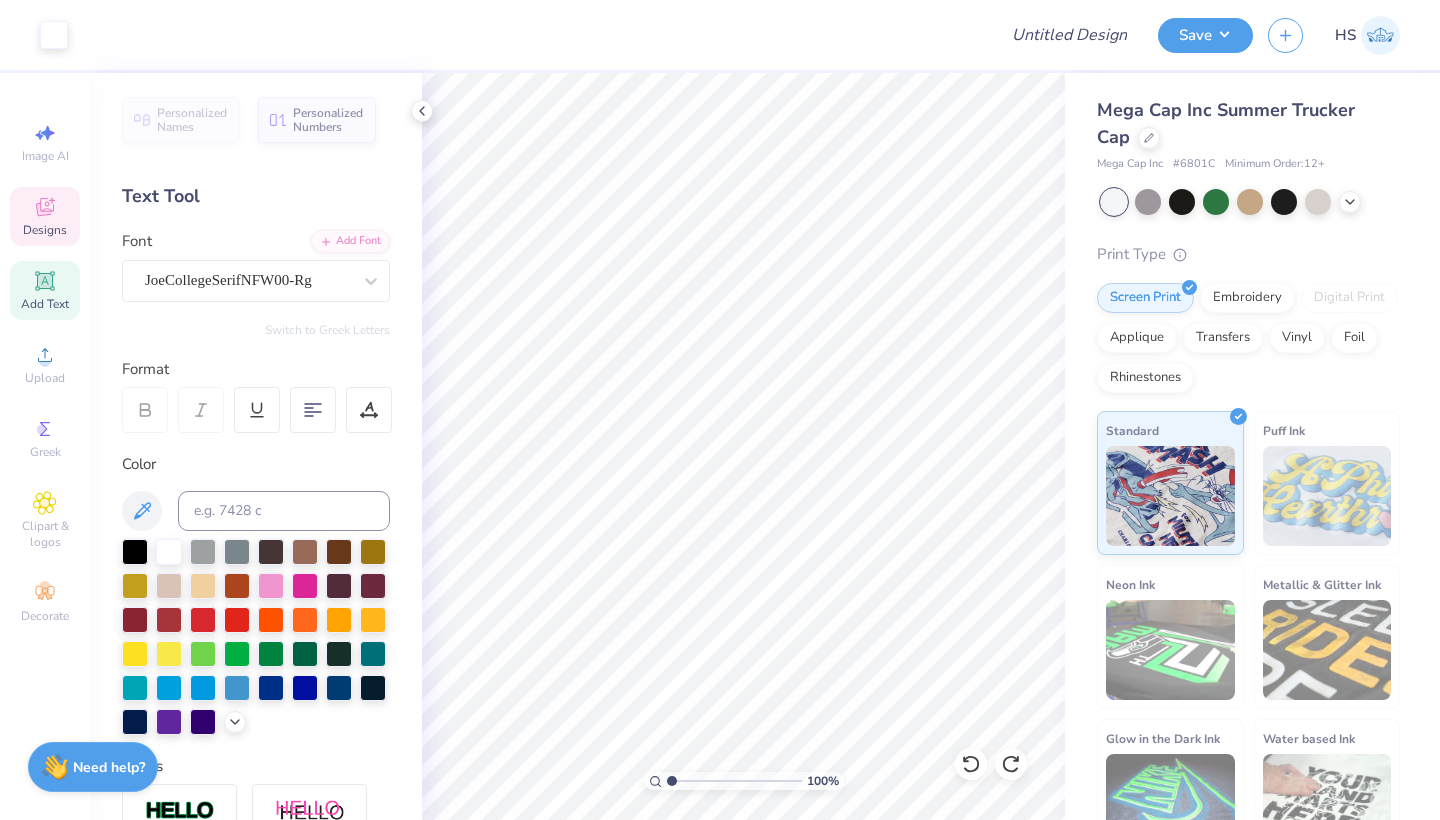 click 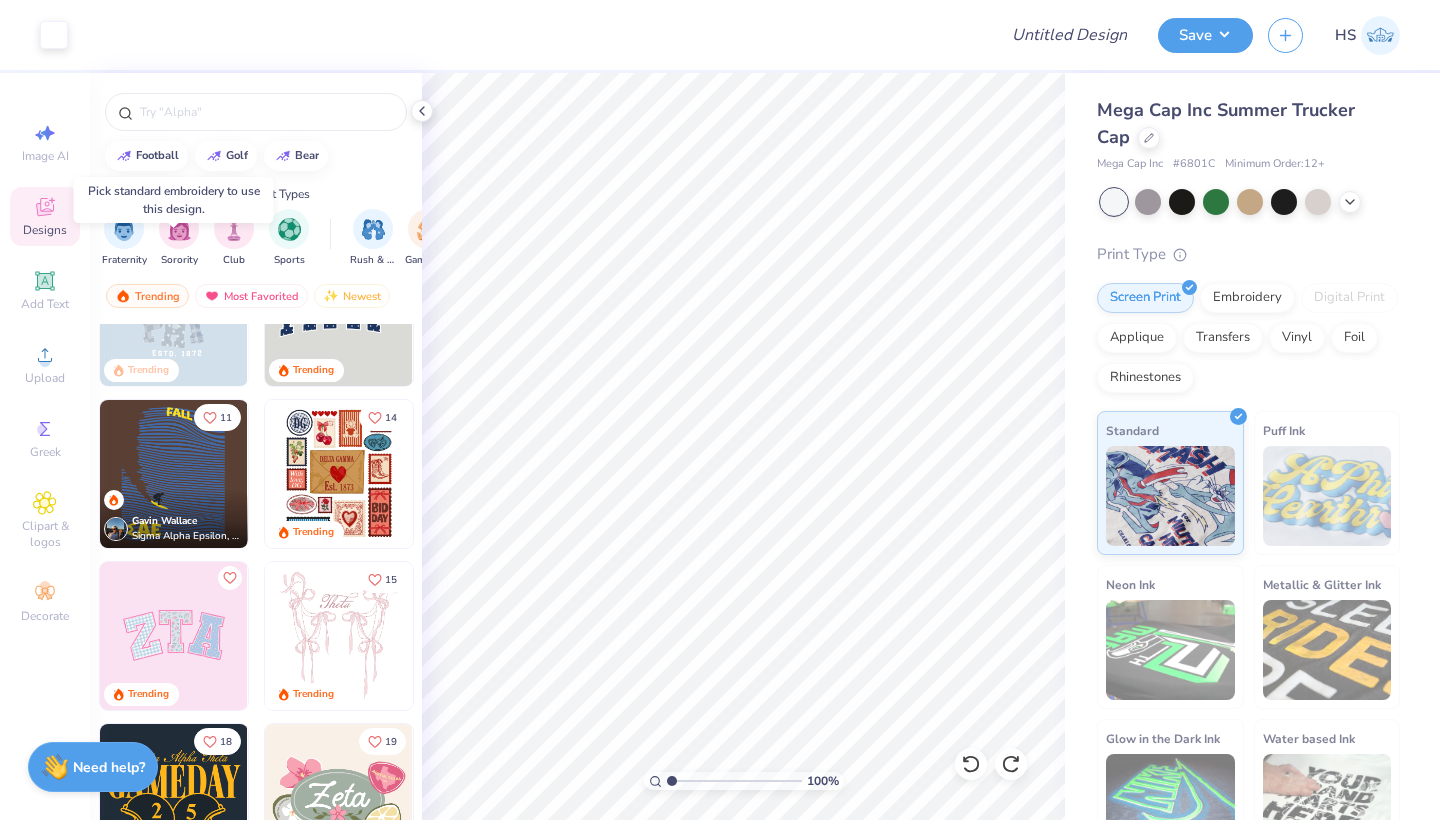 scroll, scrollTop: 89, scrollLeft: 0, axis: vertical 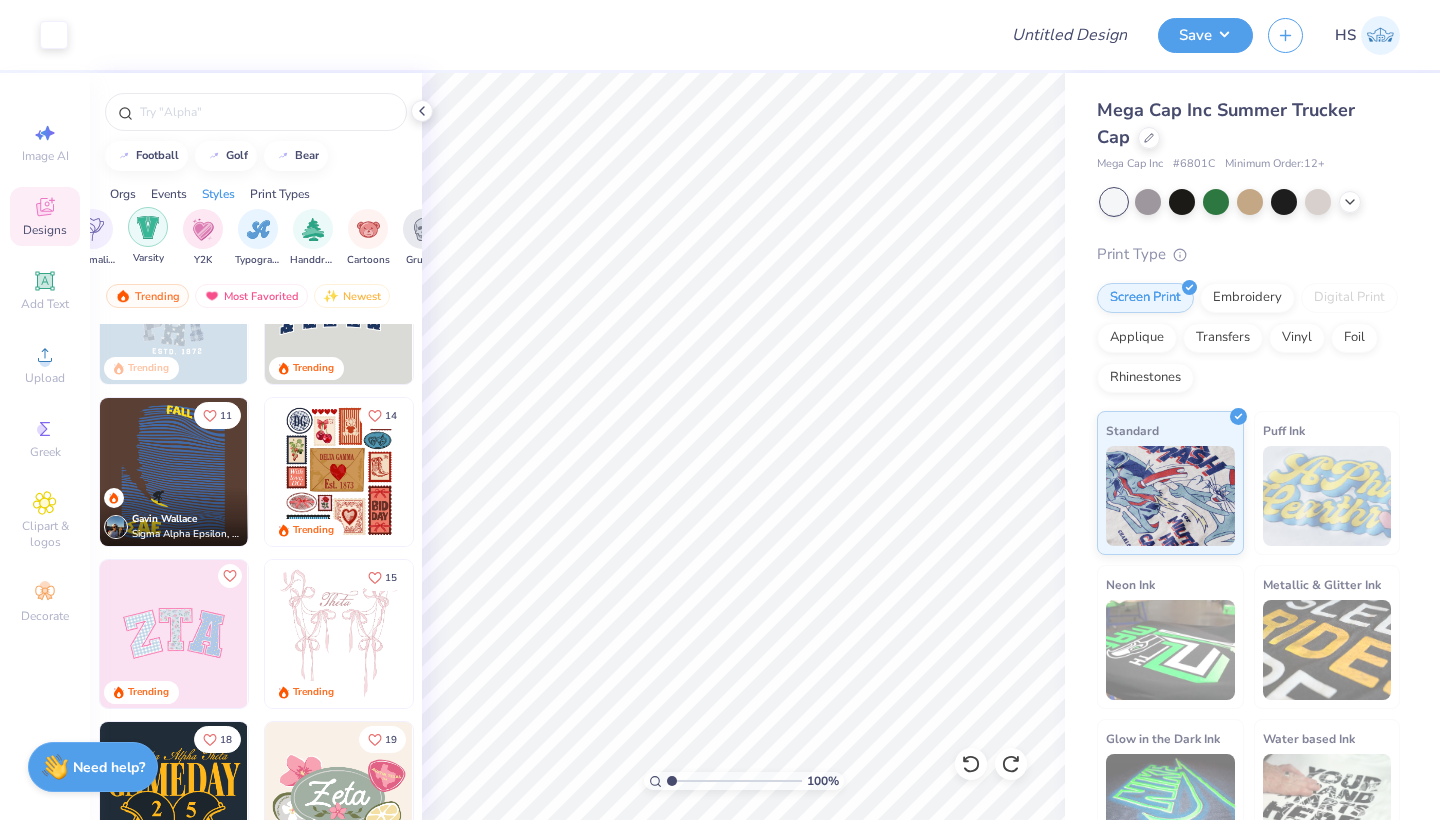 click at bounding box center (148, 227) 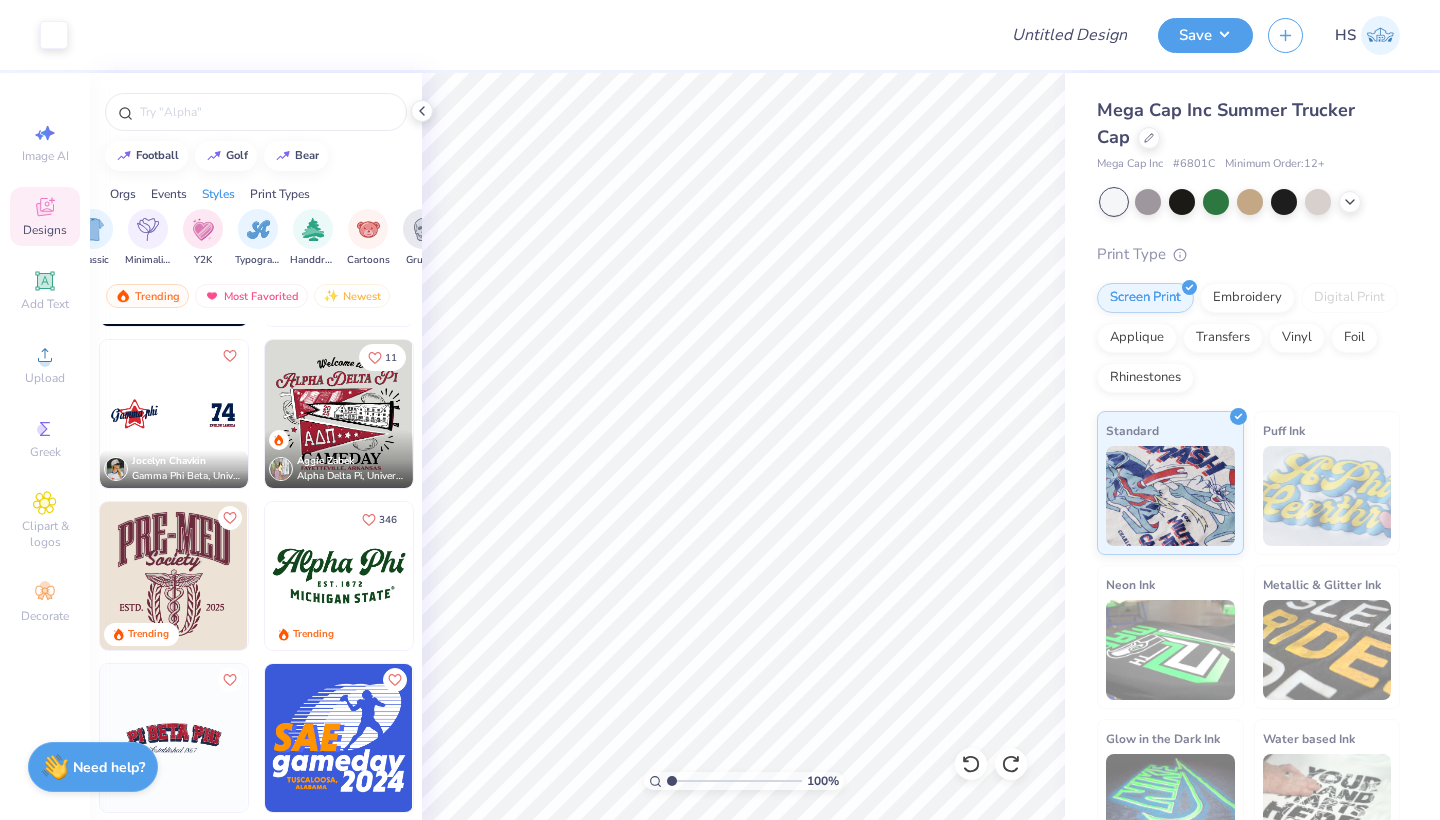 scroll, scrollTop: 368, scrollLeft: 0, axis: vertical 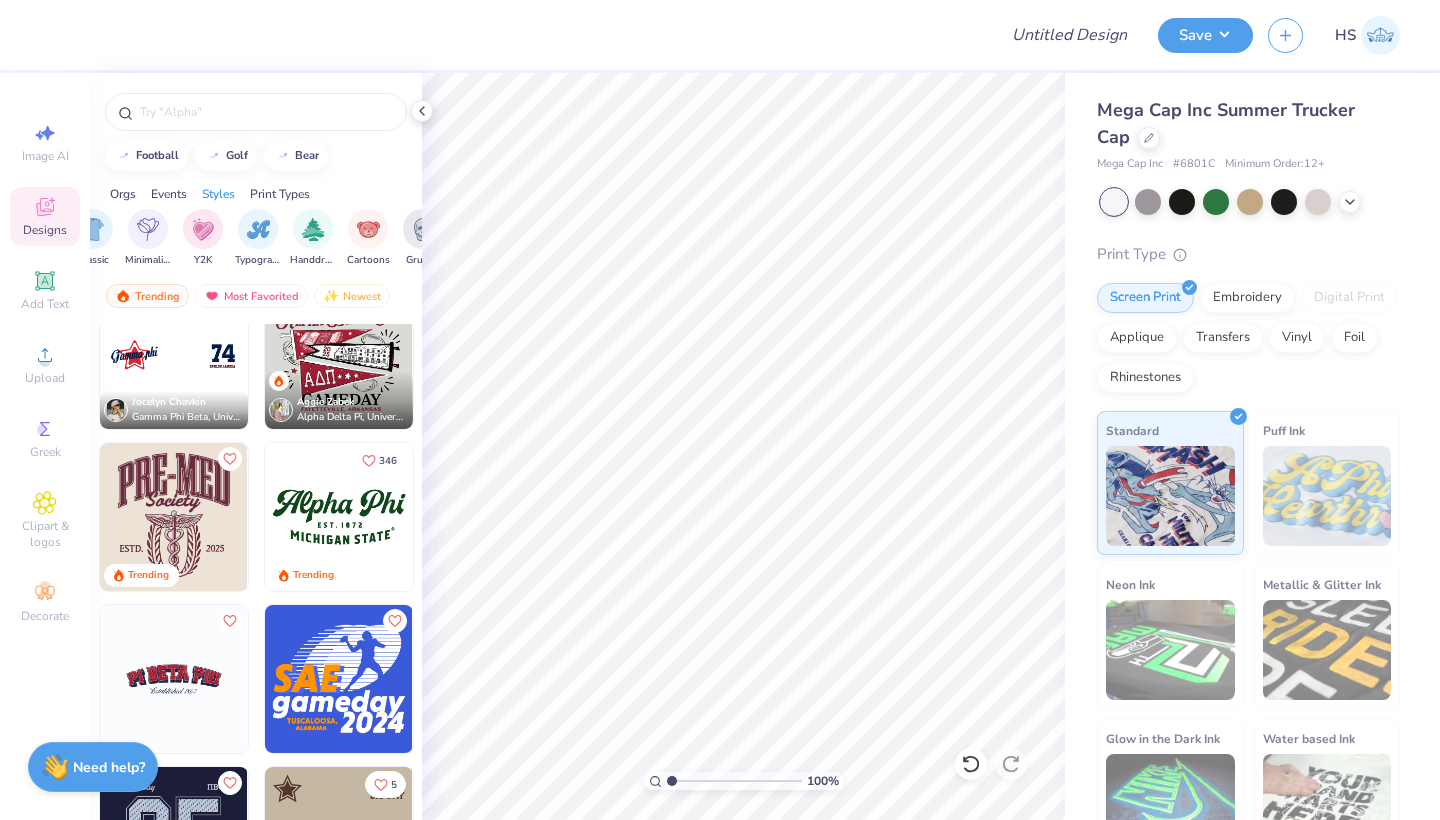click at bounding box center [339, 517] 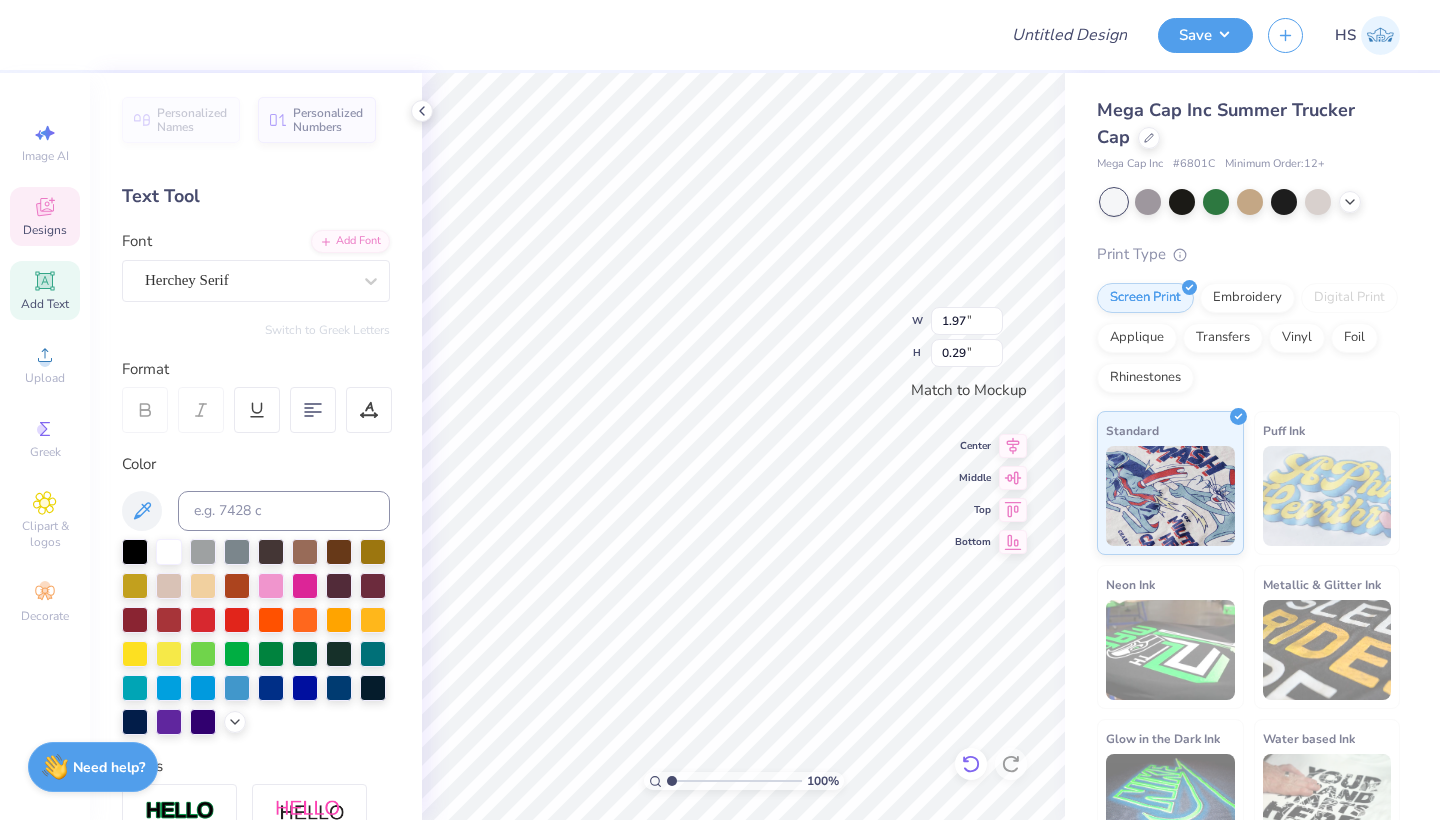 type on "CHI" 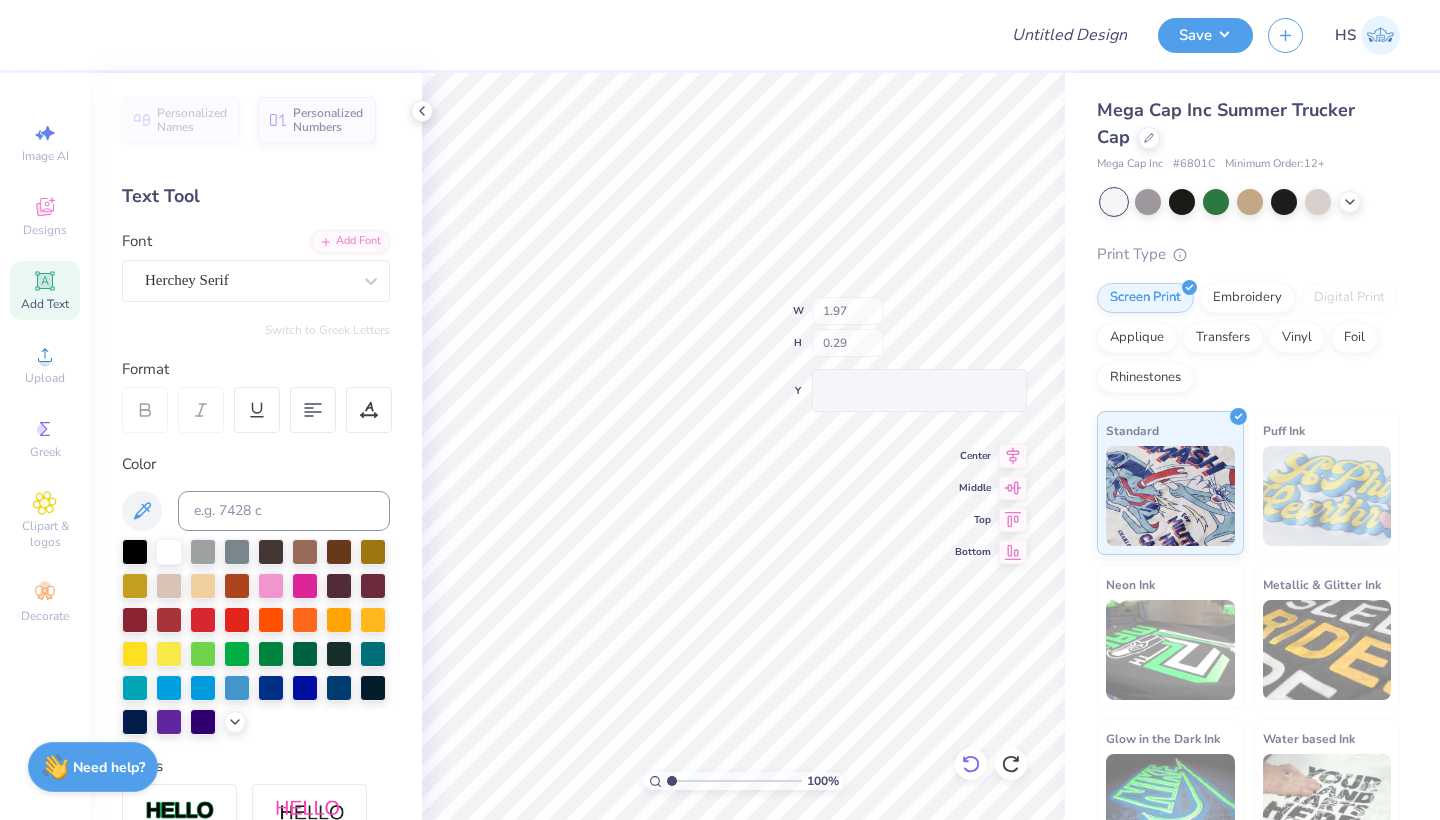 type on "0.37" 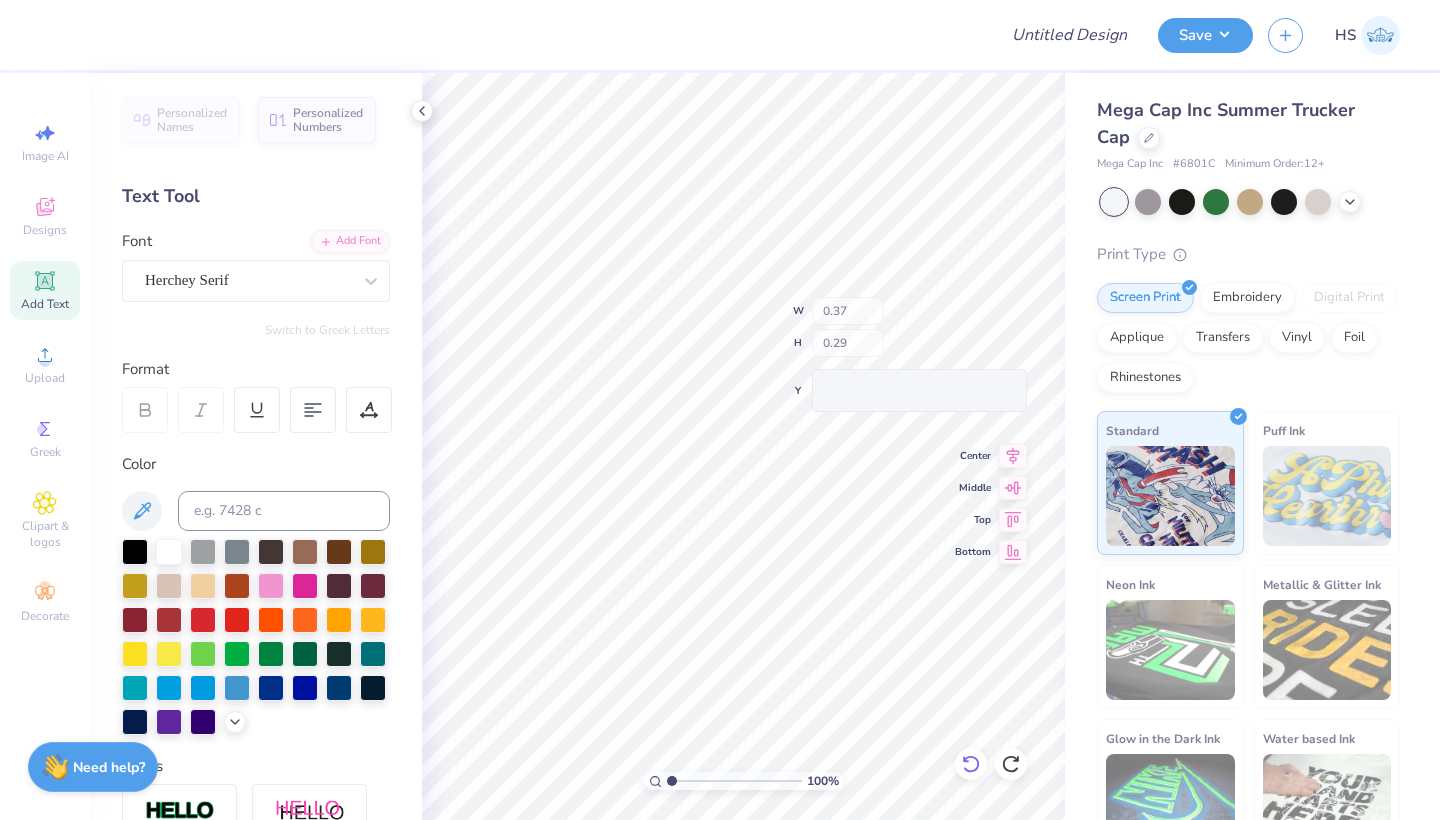 type on "0.20" 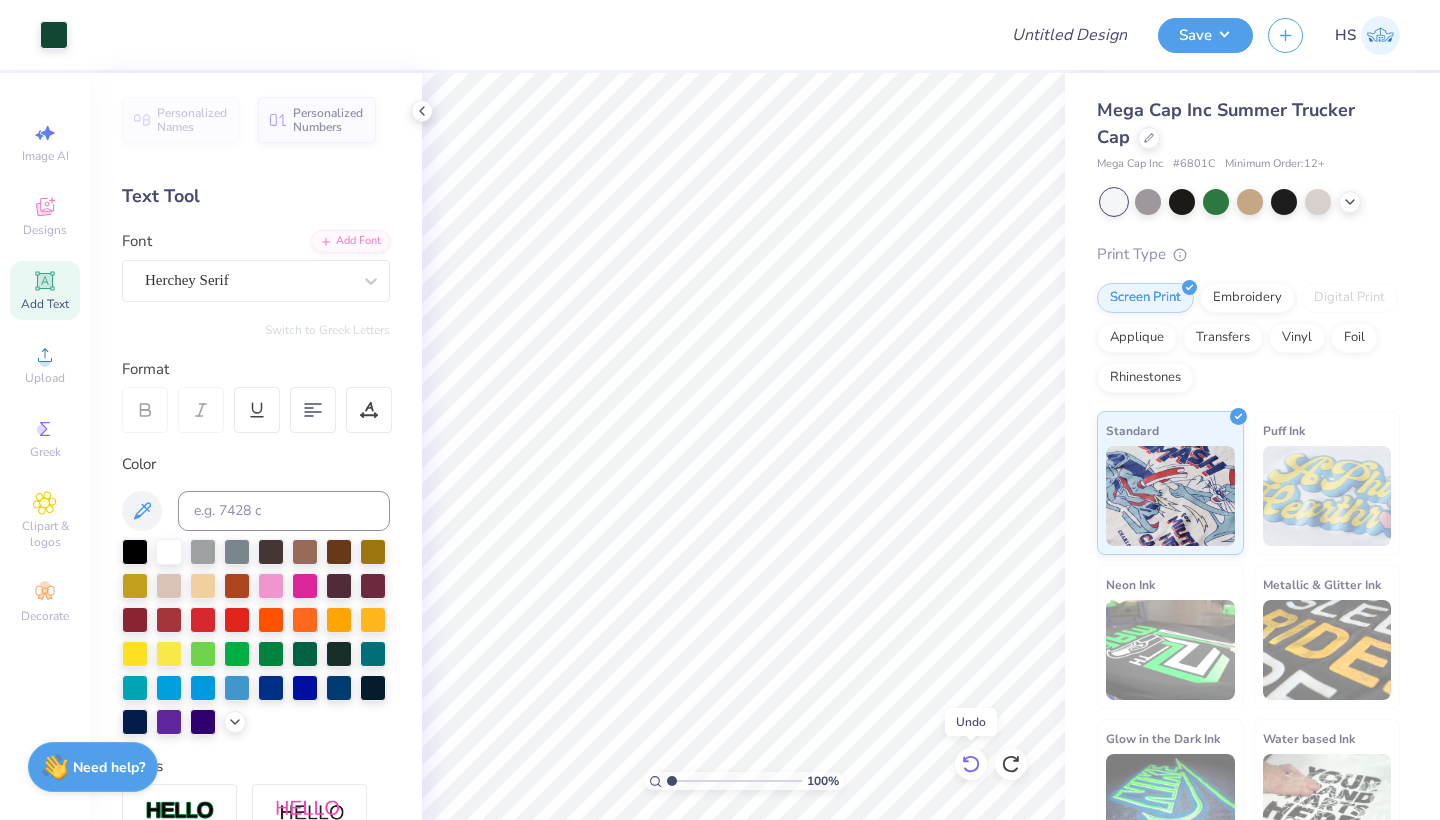 click 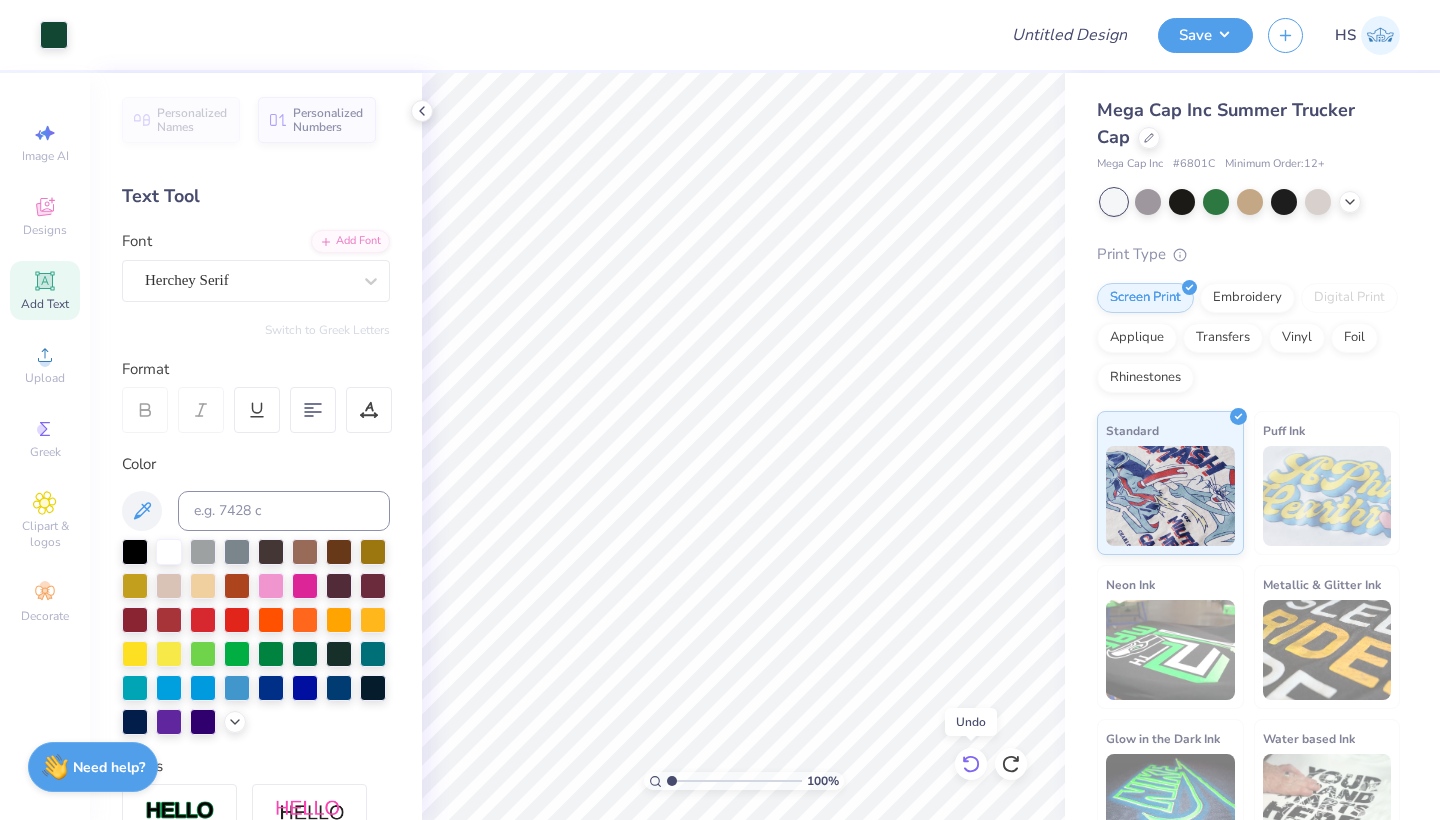 click 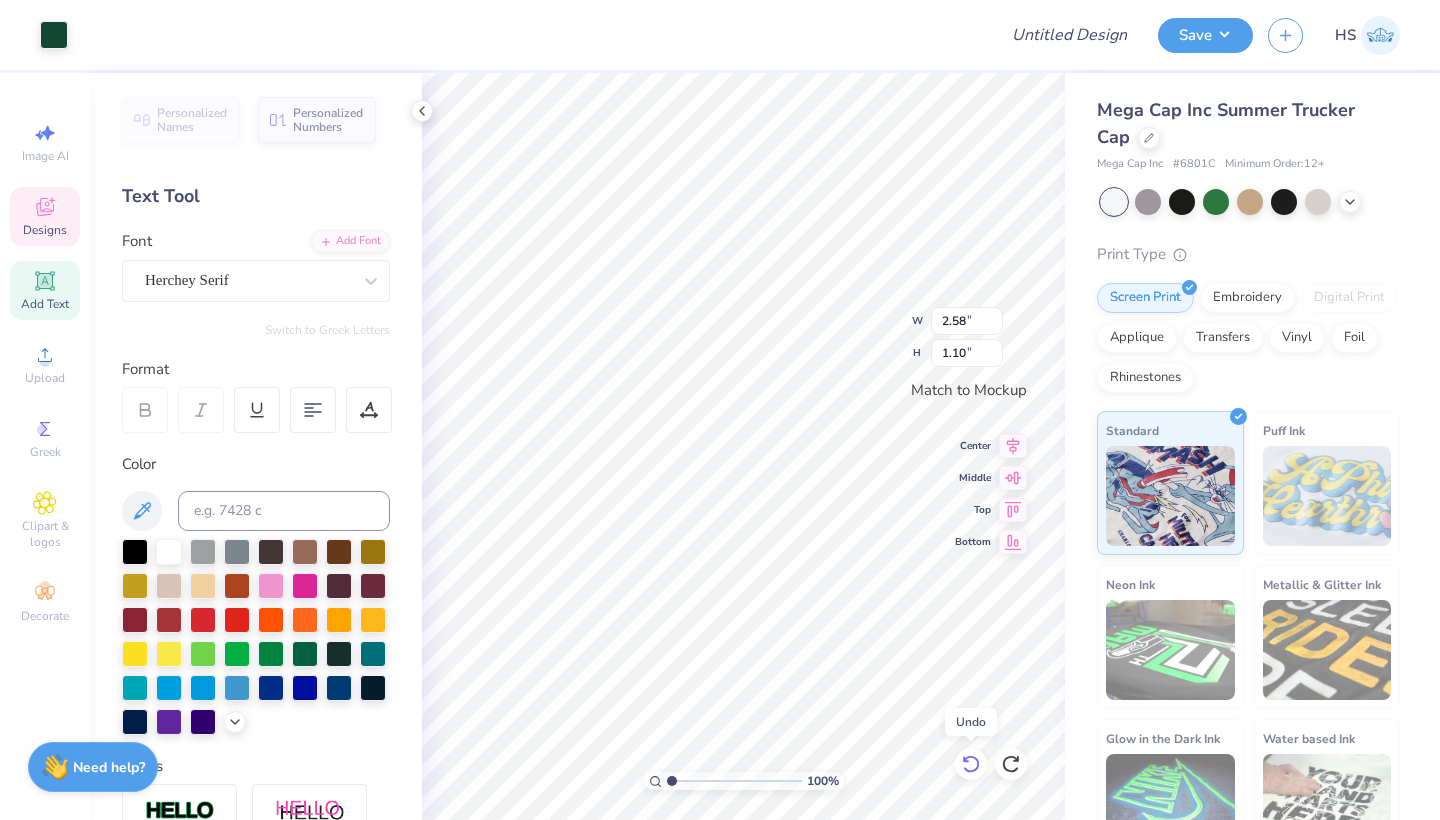 click 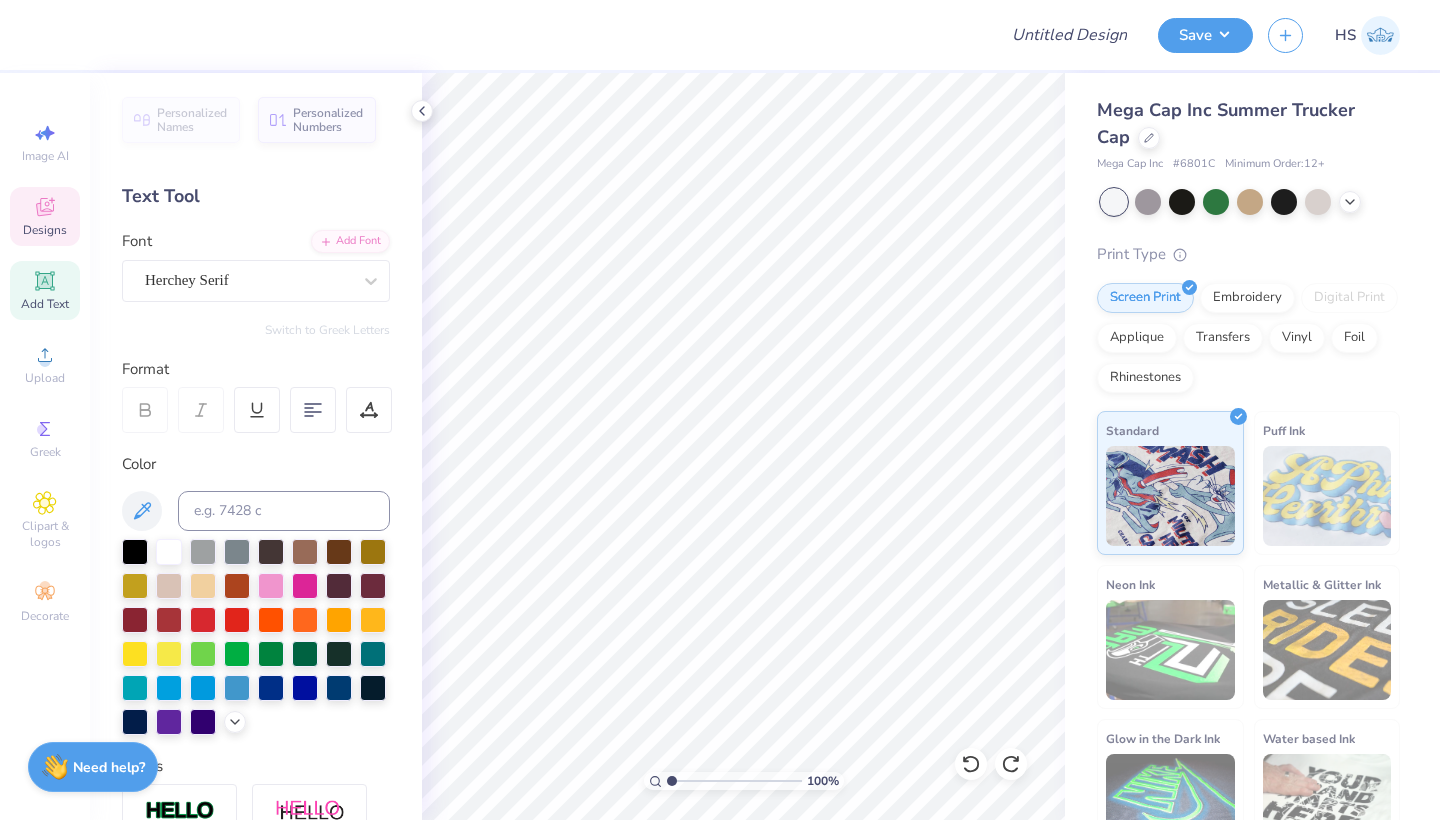 click 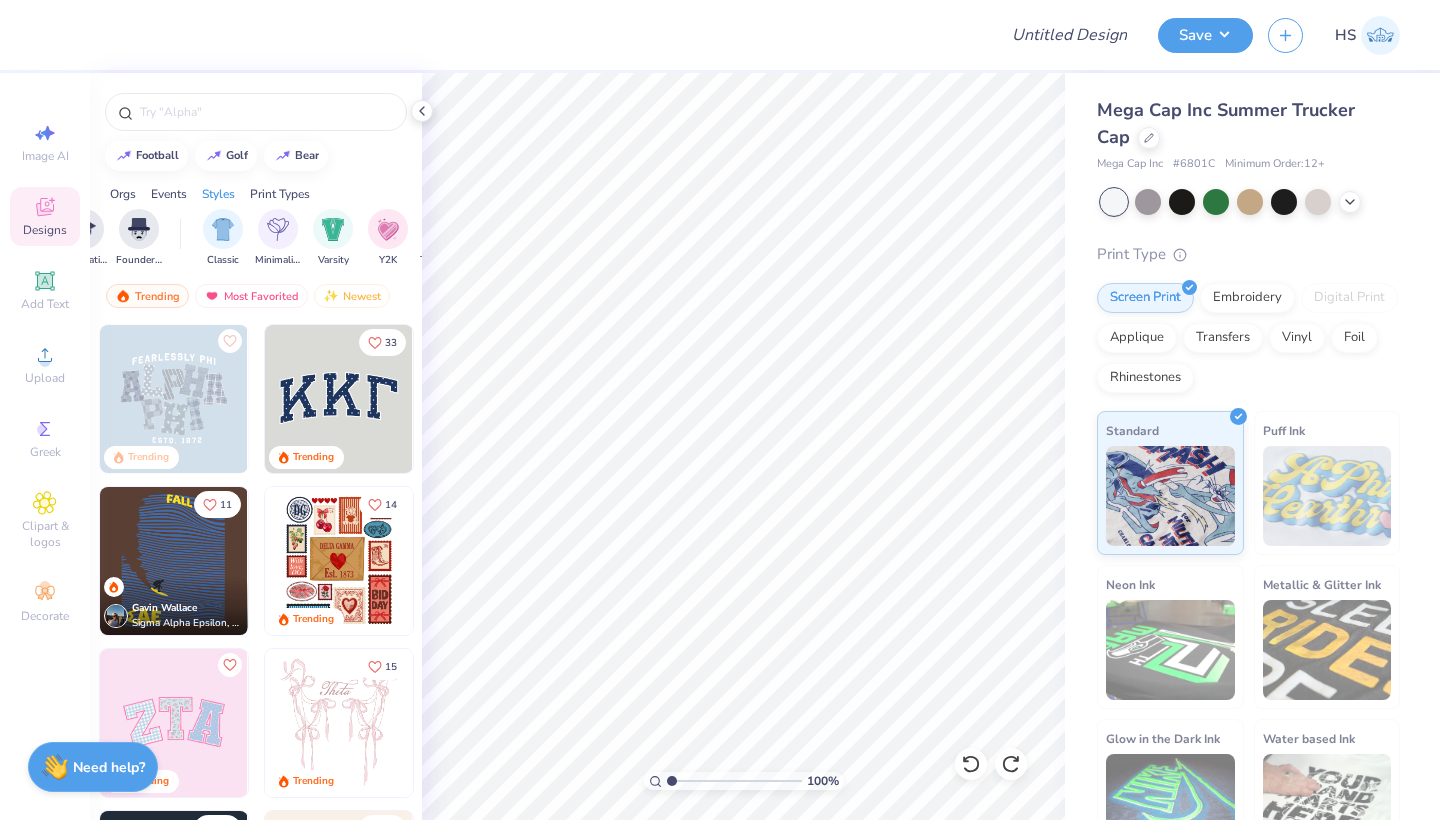 scroll, scrollTop: 0, scrollLeft: 967, axis: horizontal 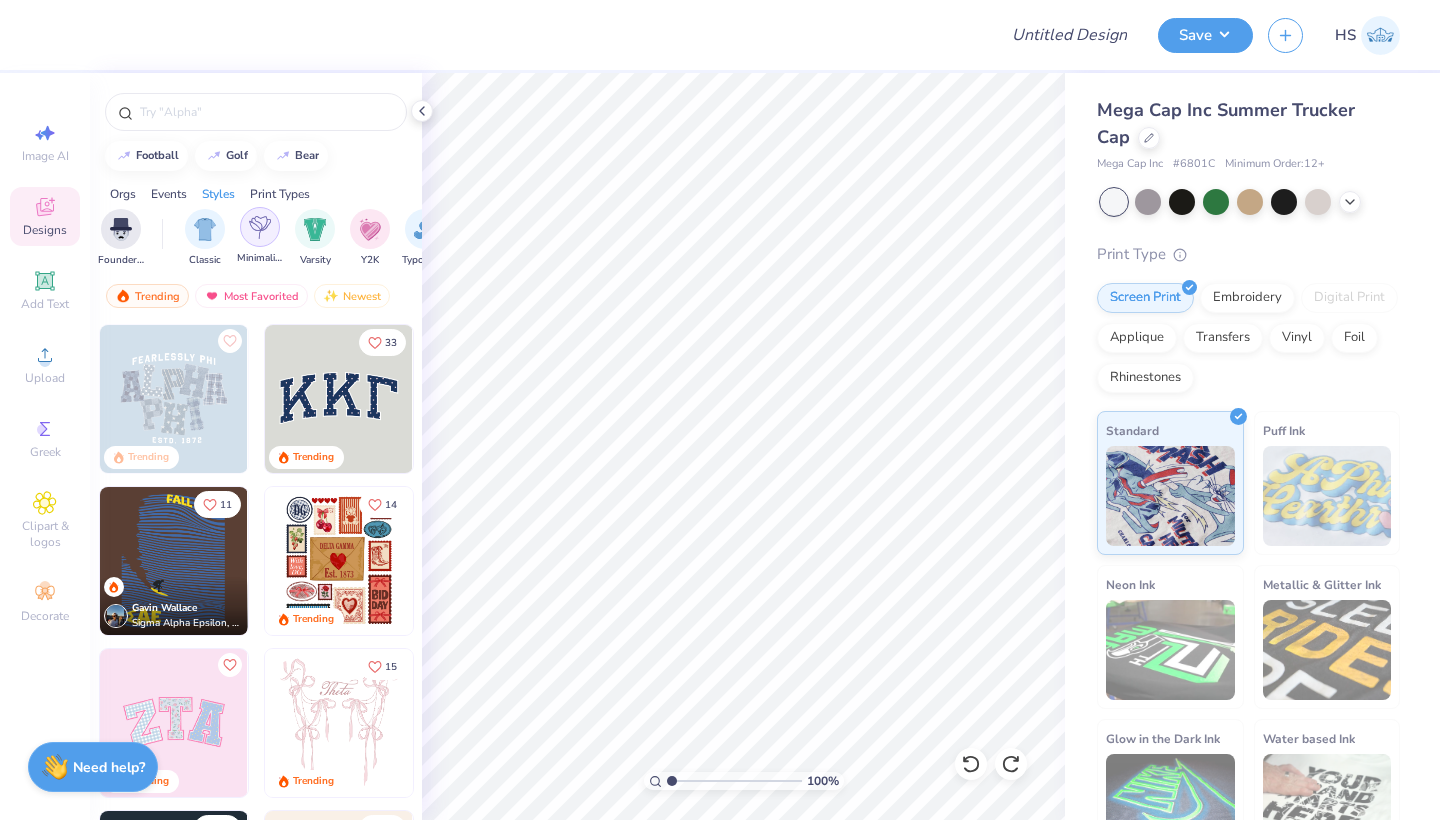 click at bounding box center [260, 227] 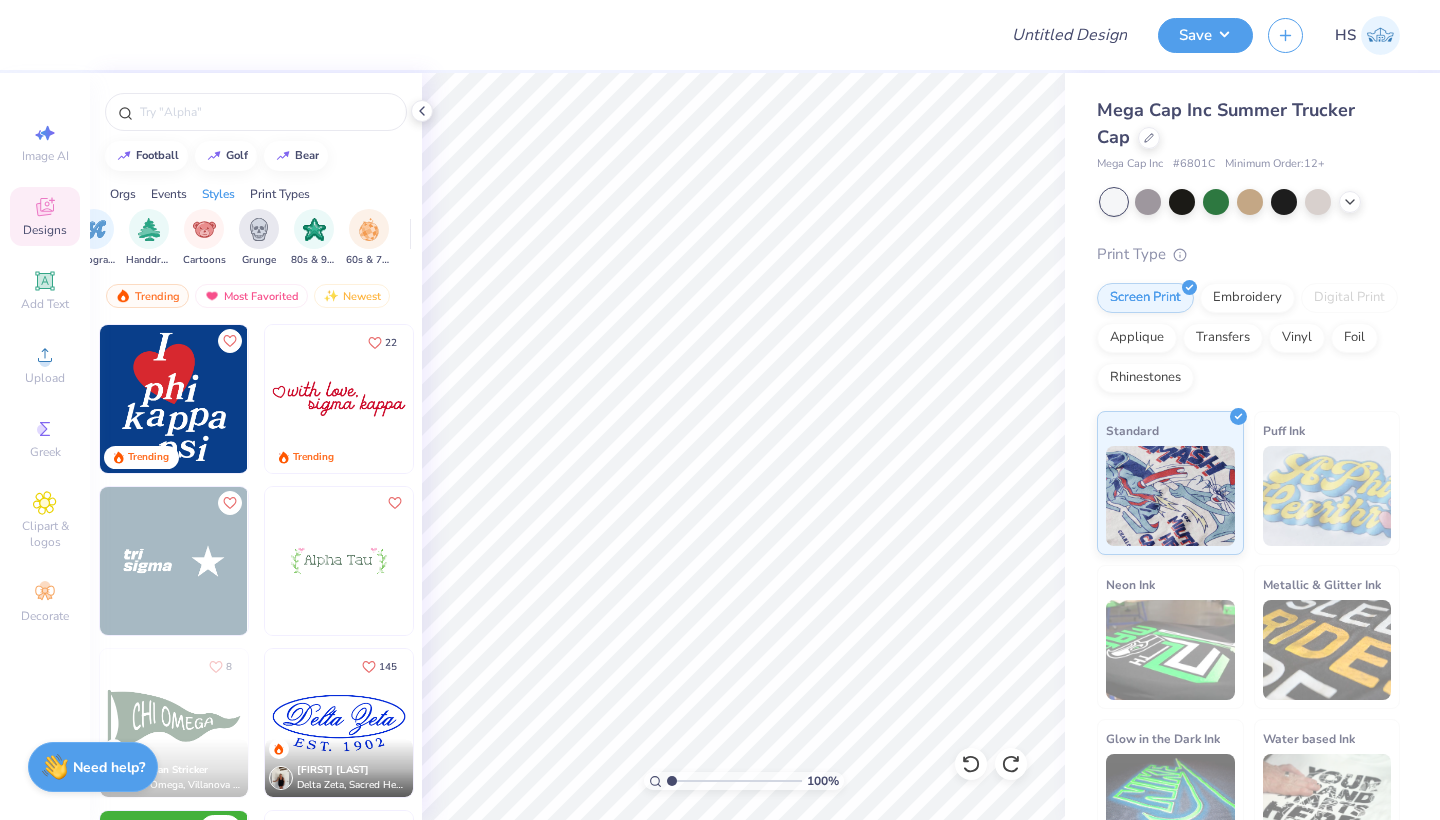 scroll, scrollTop: 0, scrollLeft: 1213, axis: horizontal 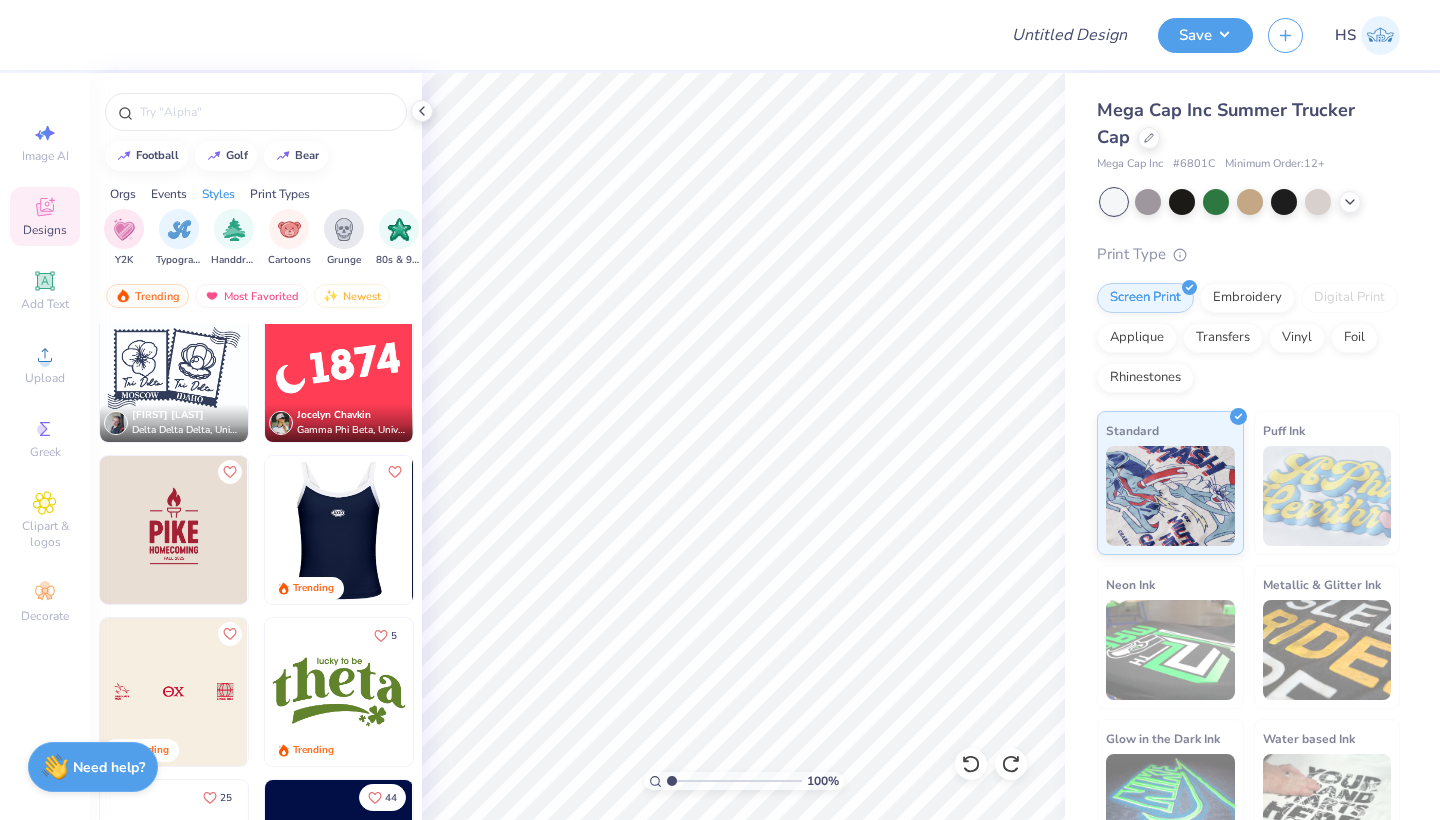 click at bounding box center [338, 530] 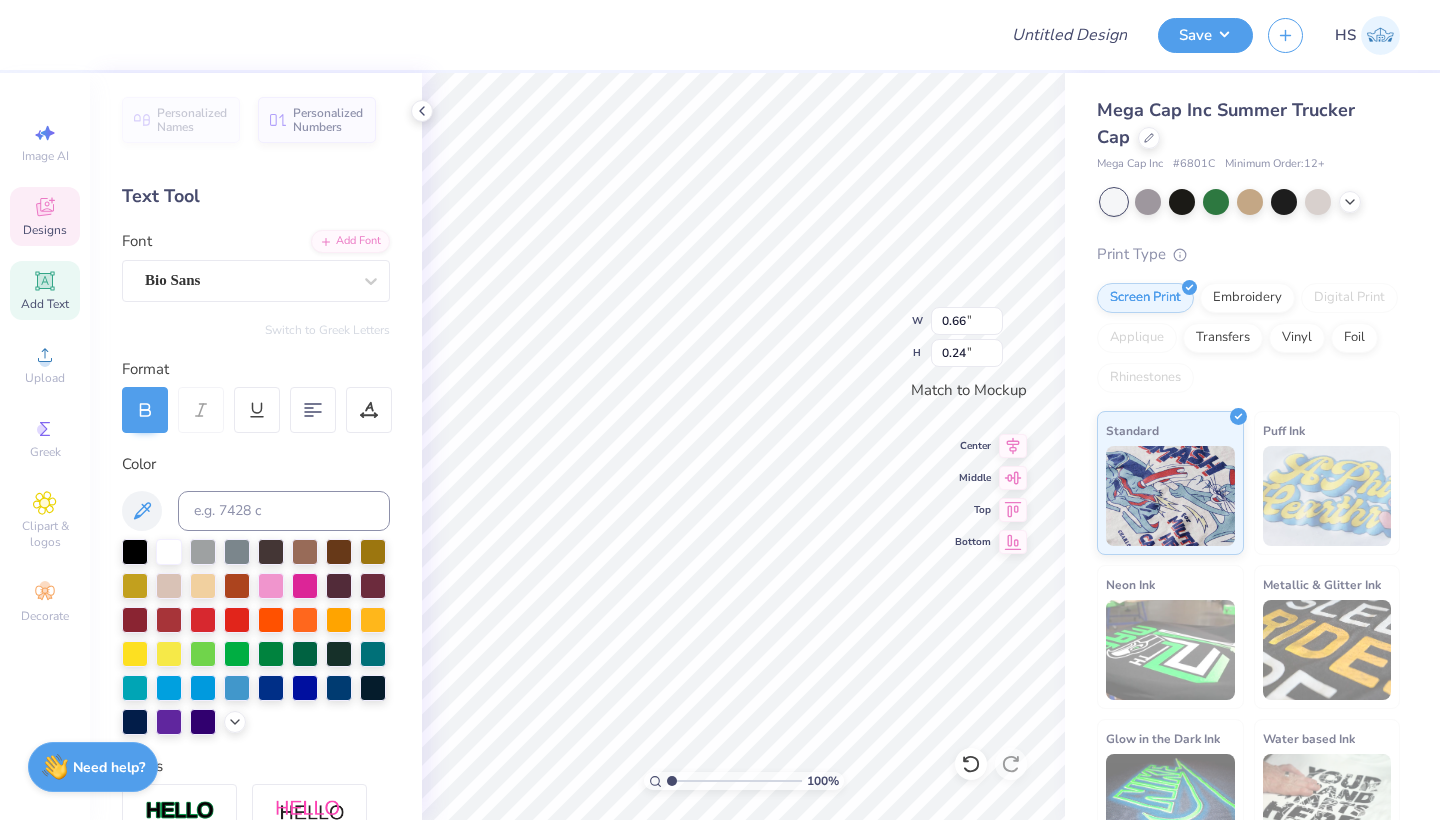 type on "CHI O" 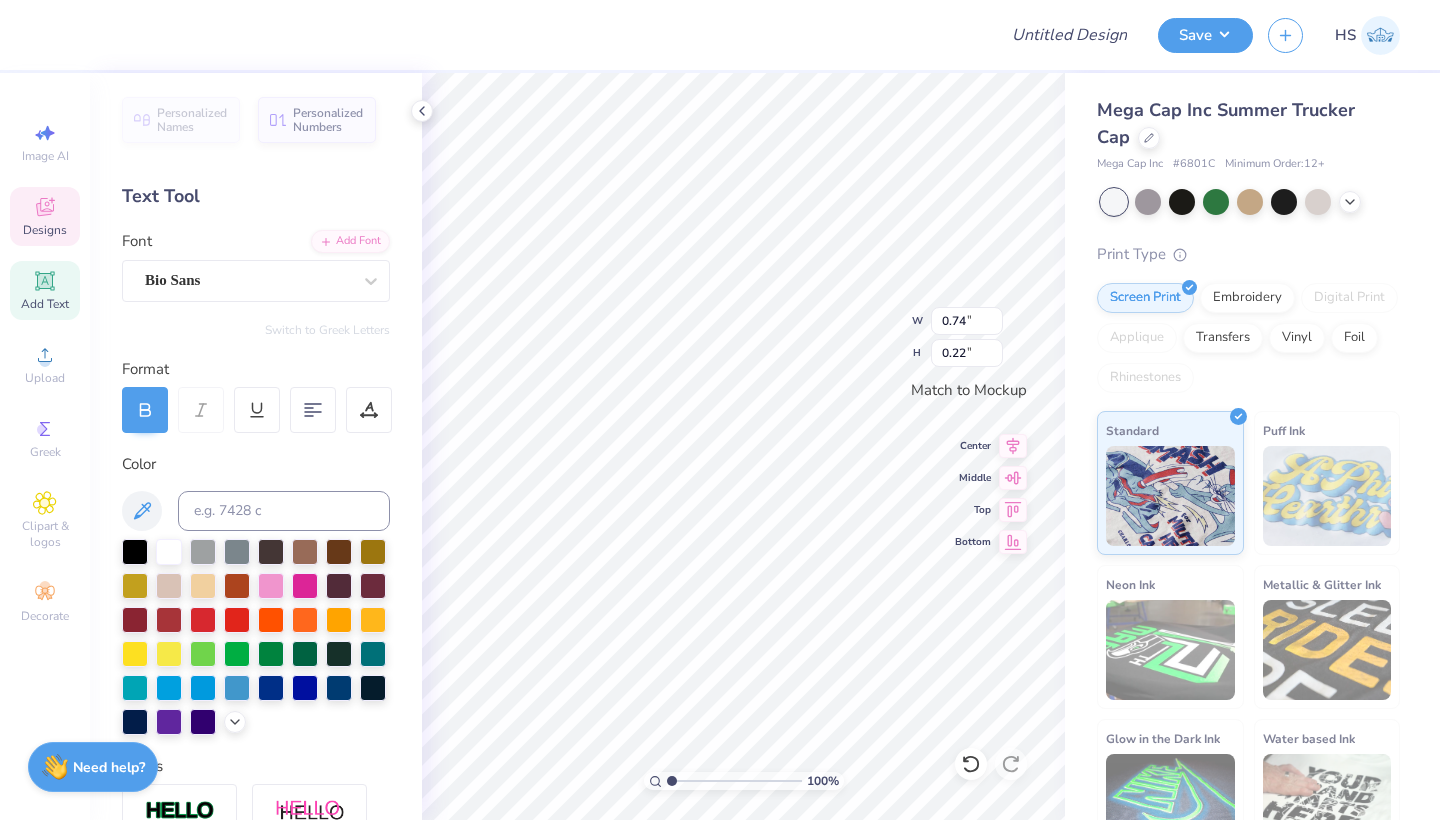 scroll, scrollTop: 0, scrollLeft: 1, axis: horizontal 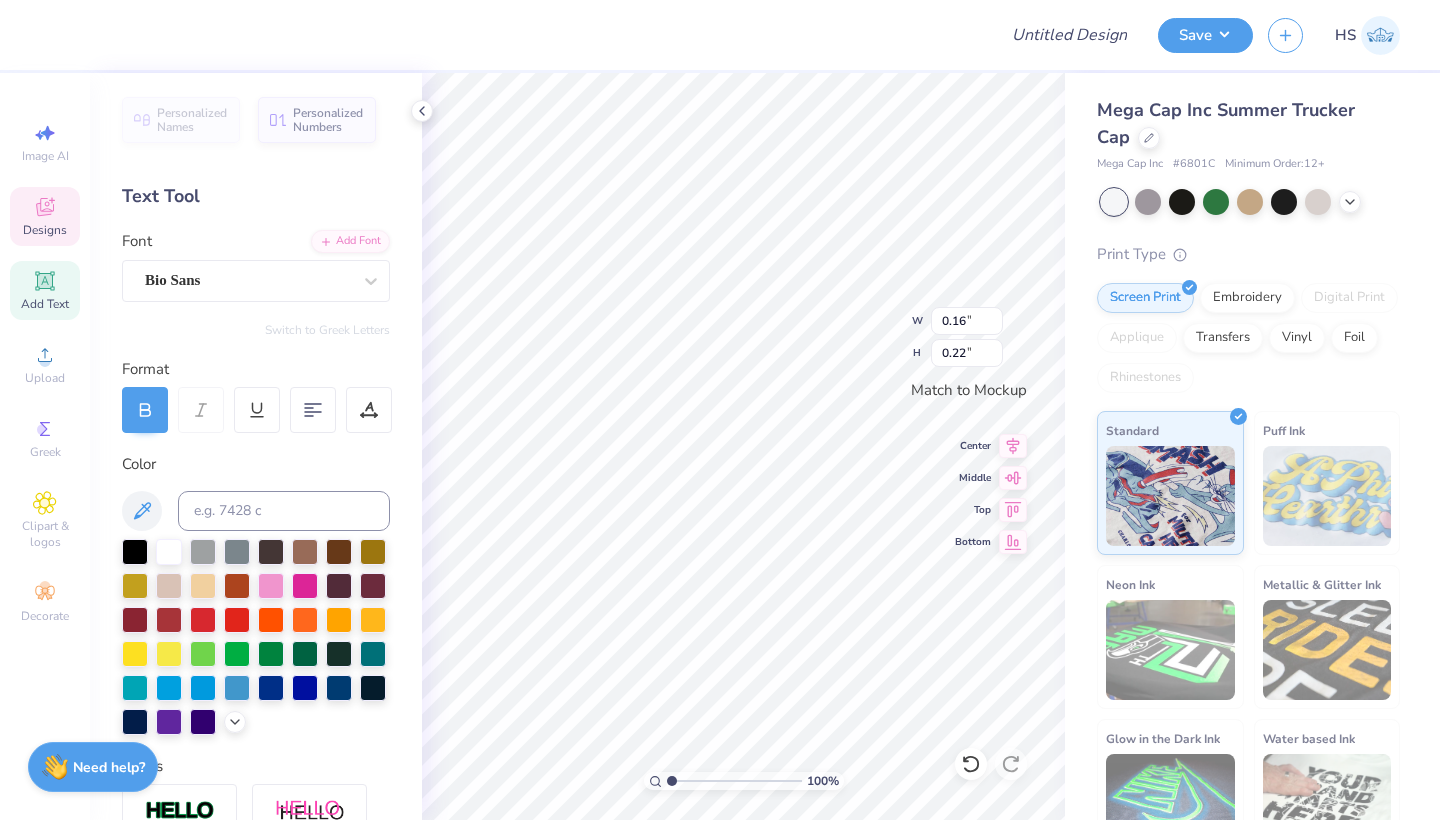 type on "1.22" 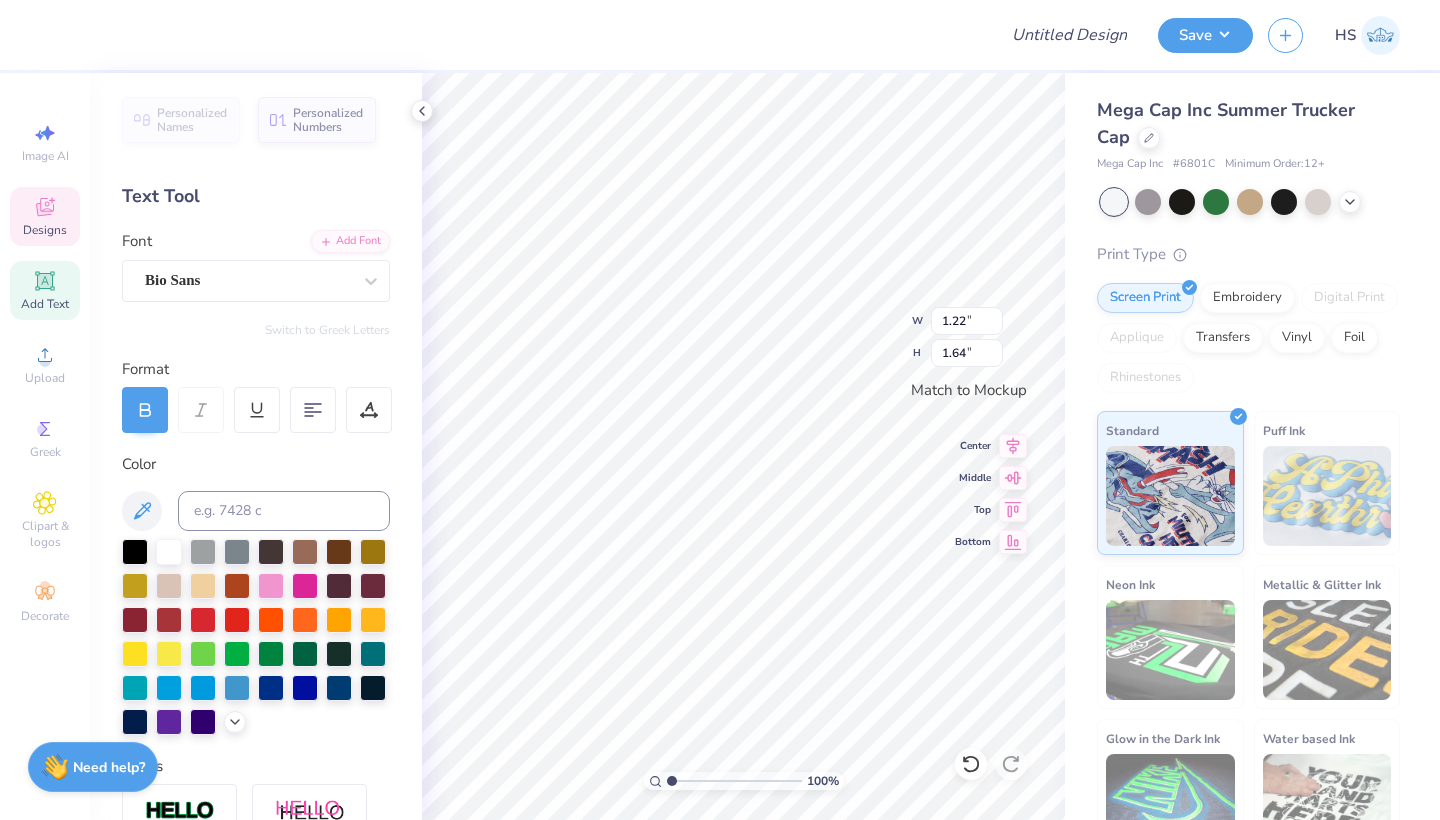 type on "H" 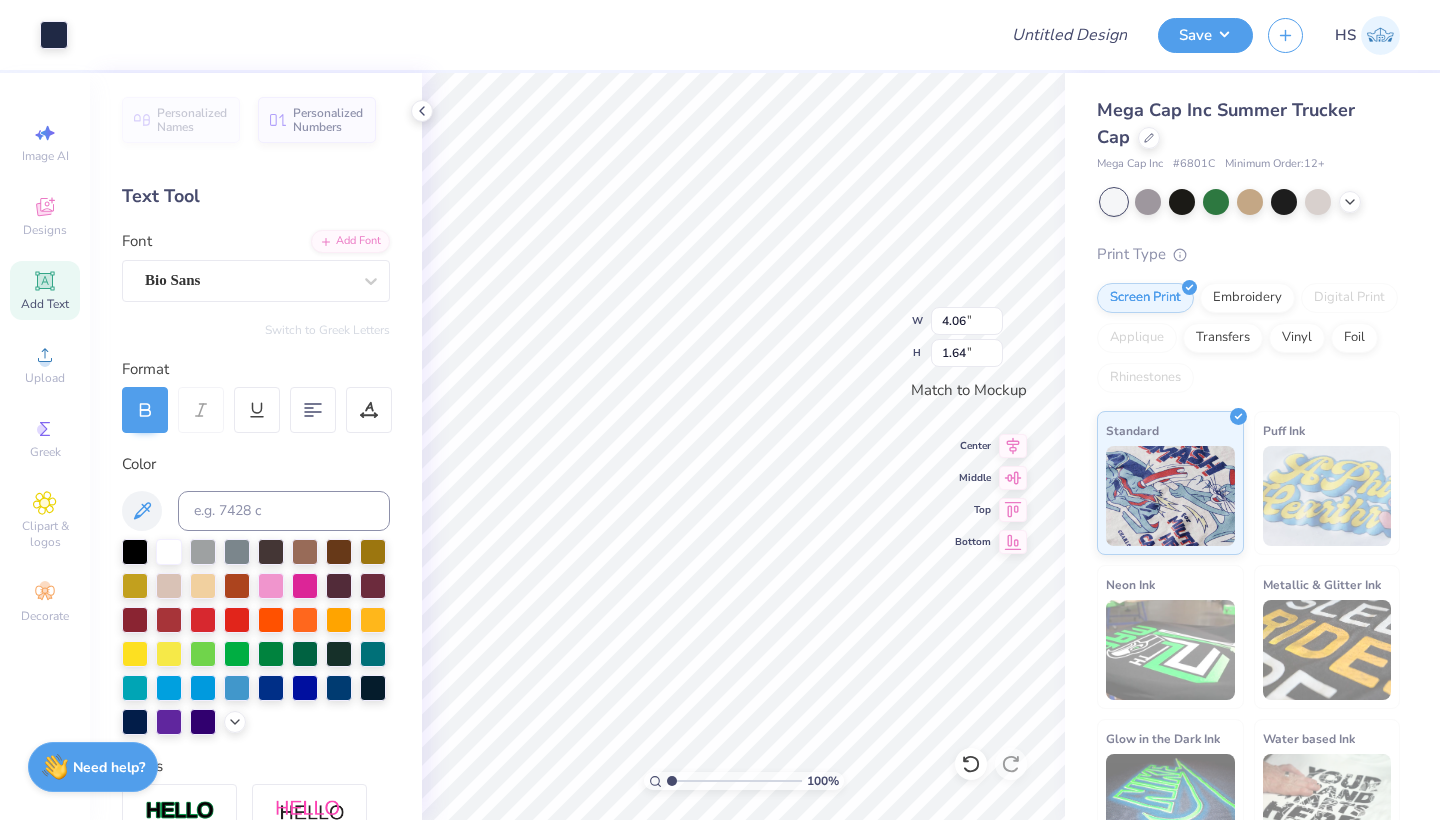 type on "3.60" 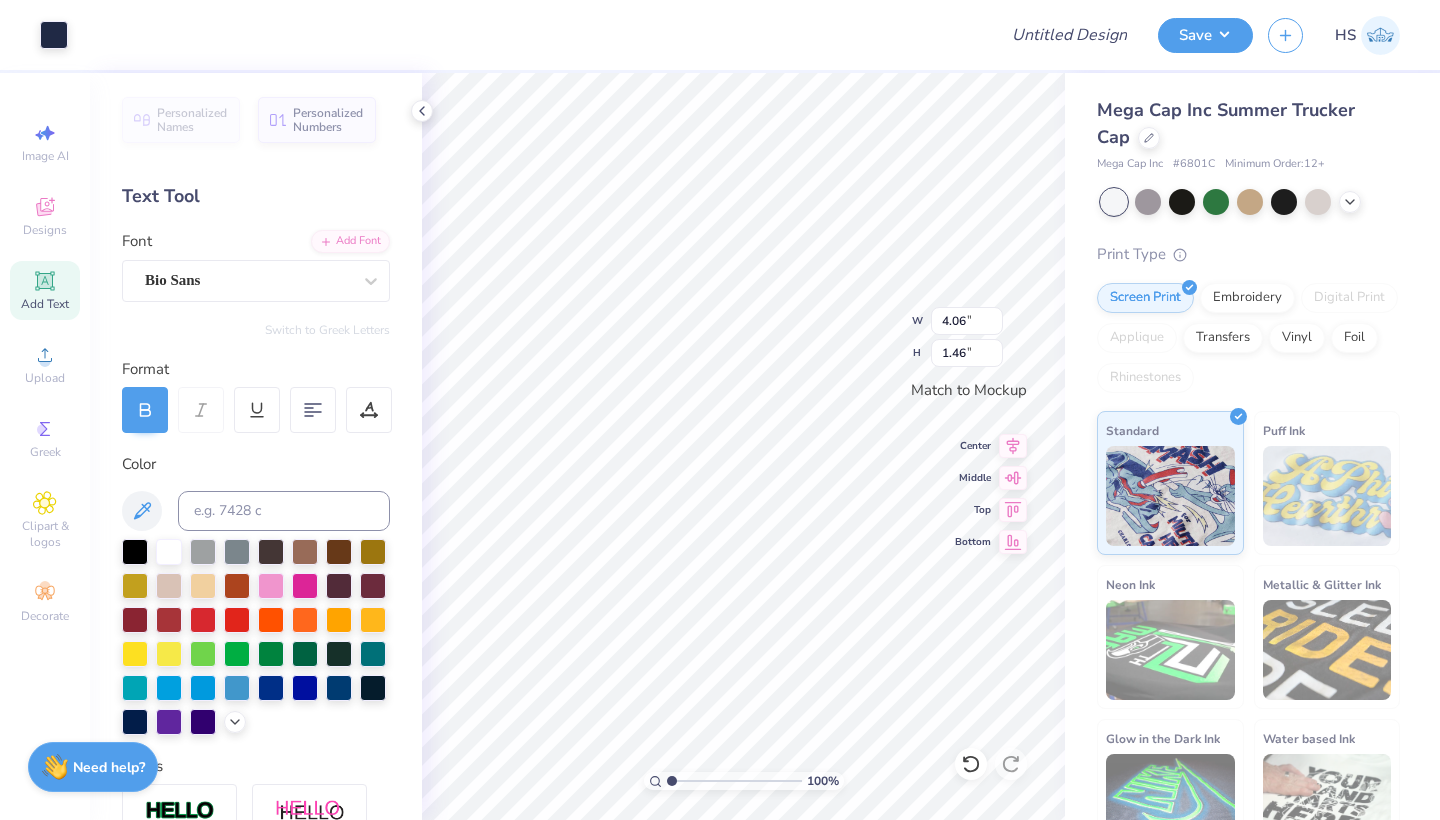 type on "3.76" 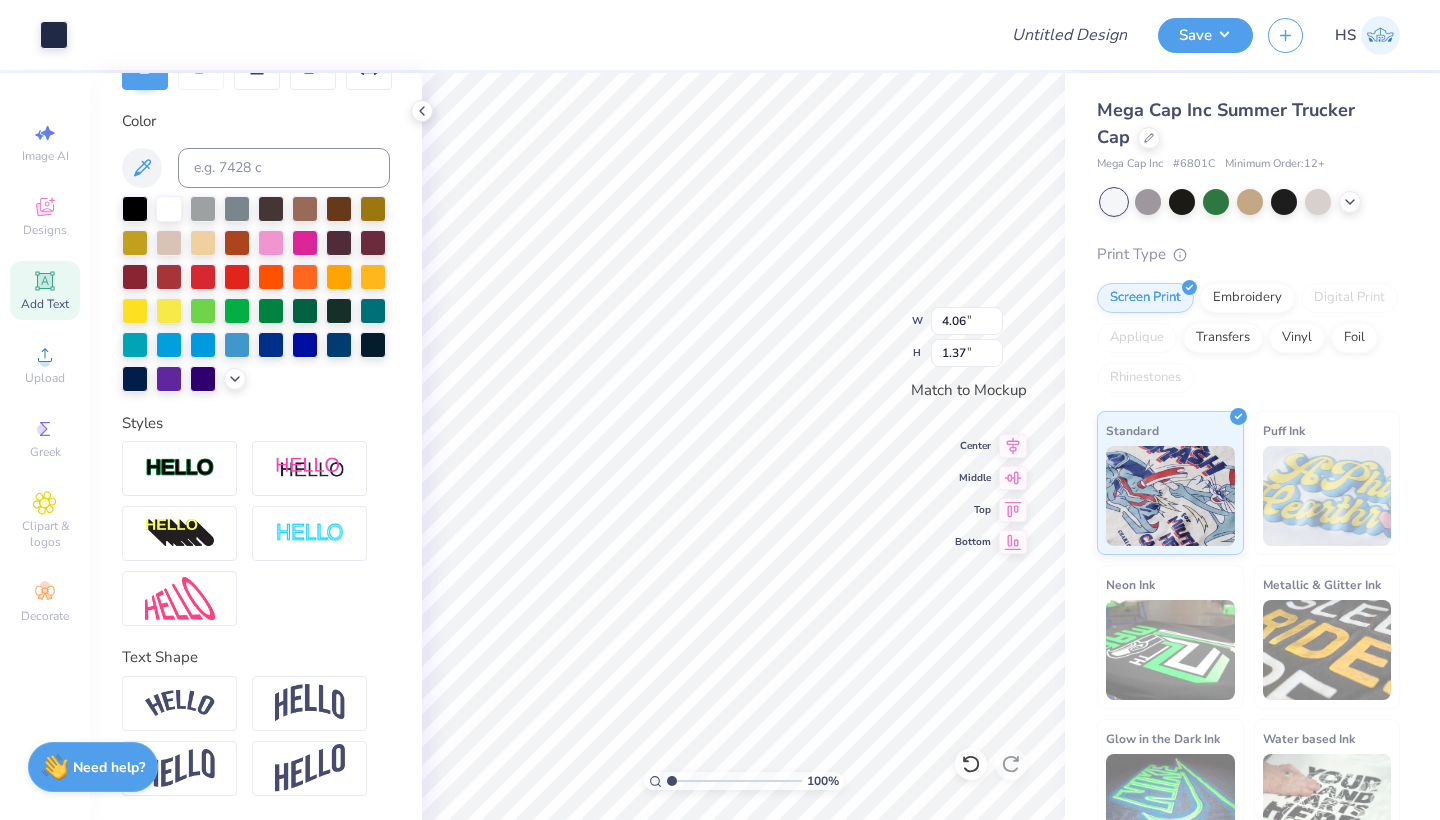 scroll, scrollTop: 343, scrollLeft: 0, axis: vertical 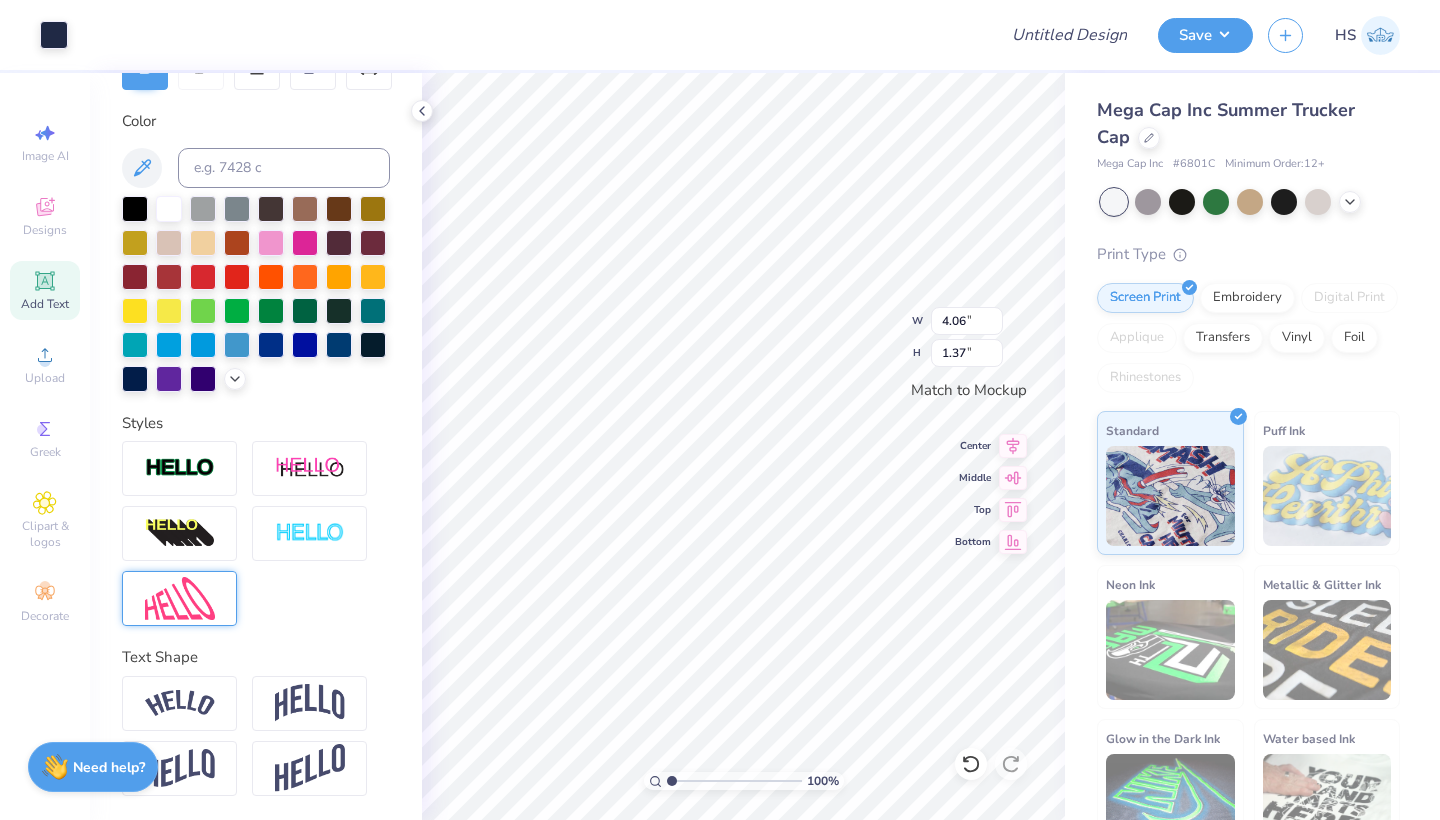 click at bounding box center [180, 598] 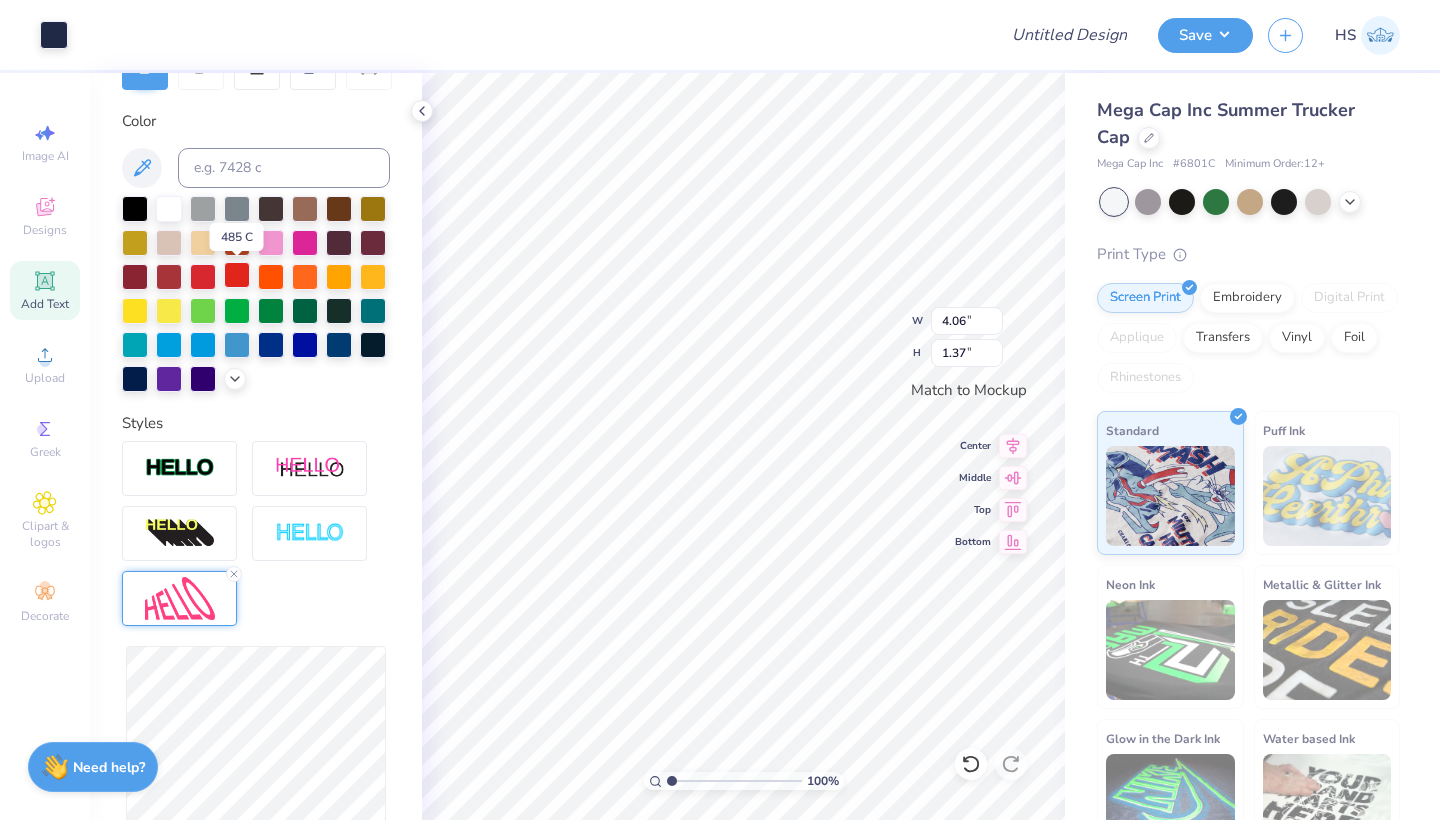 click at bounding box center (237, 275) 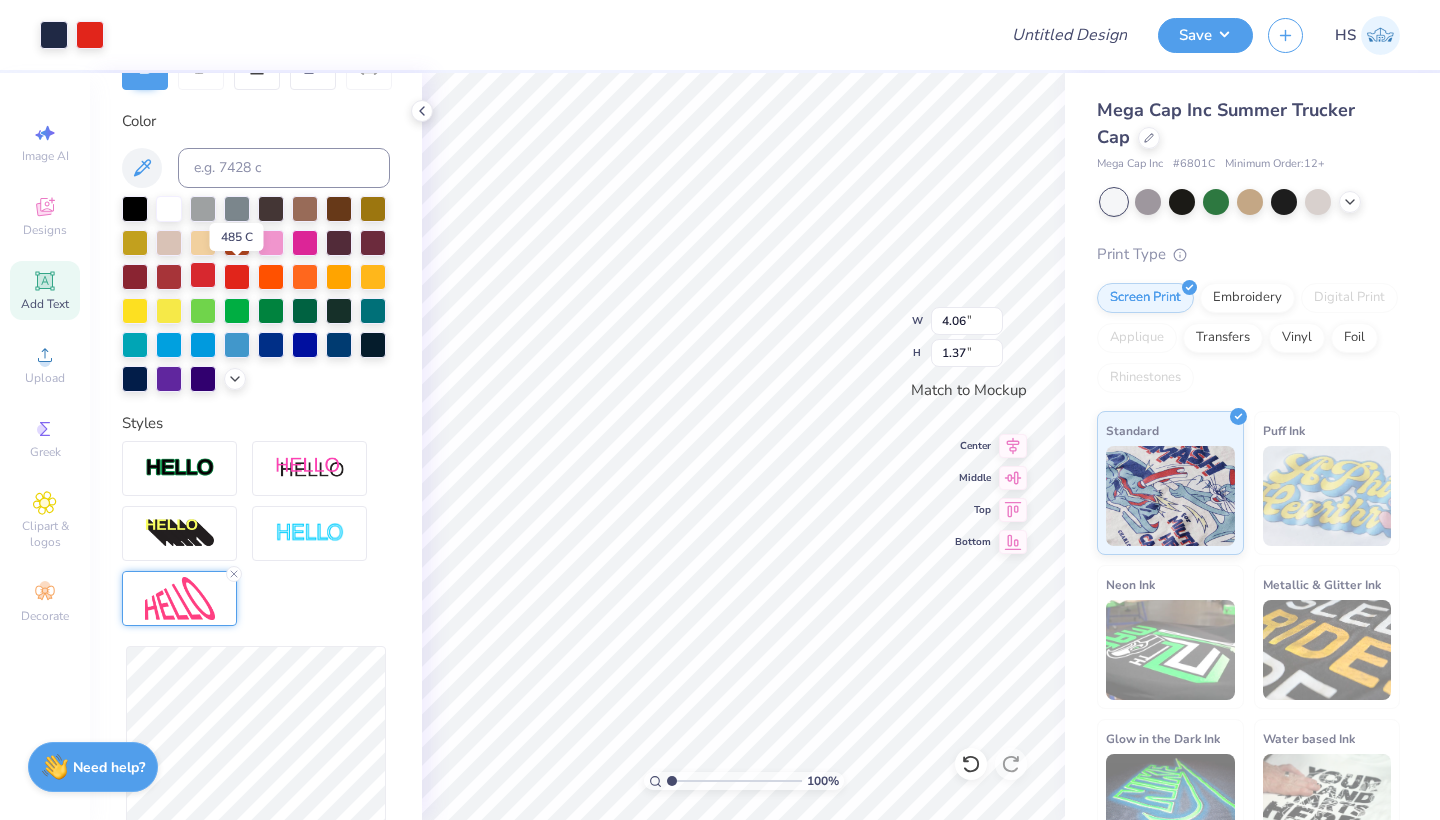 type on "4.02" 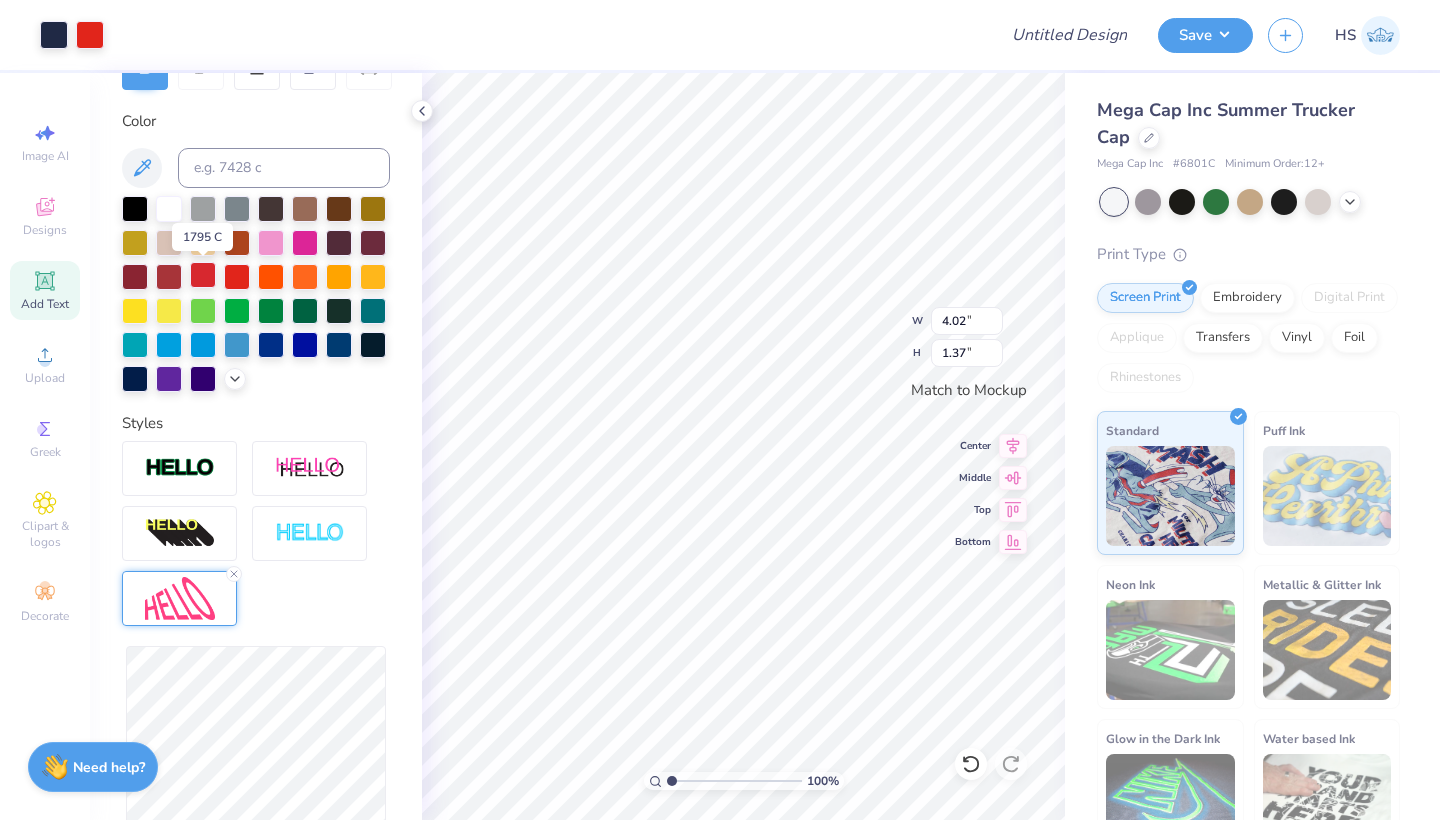 click at bounding box center (203, 275) 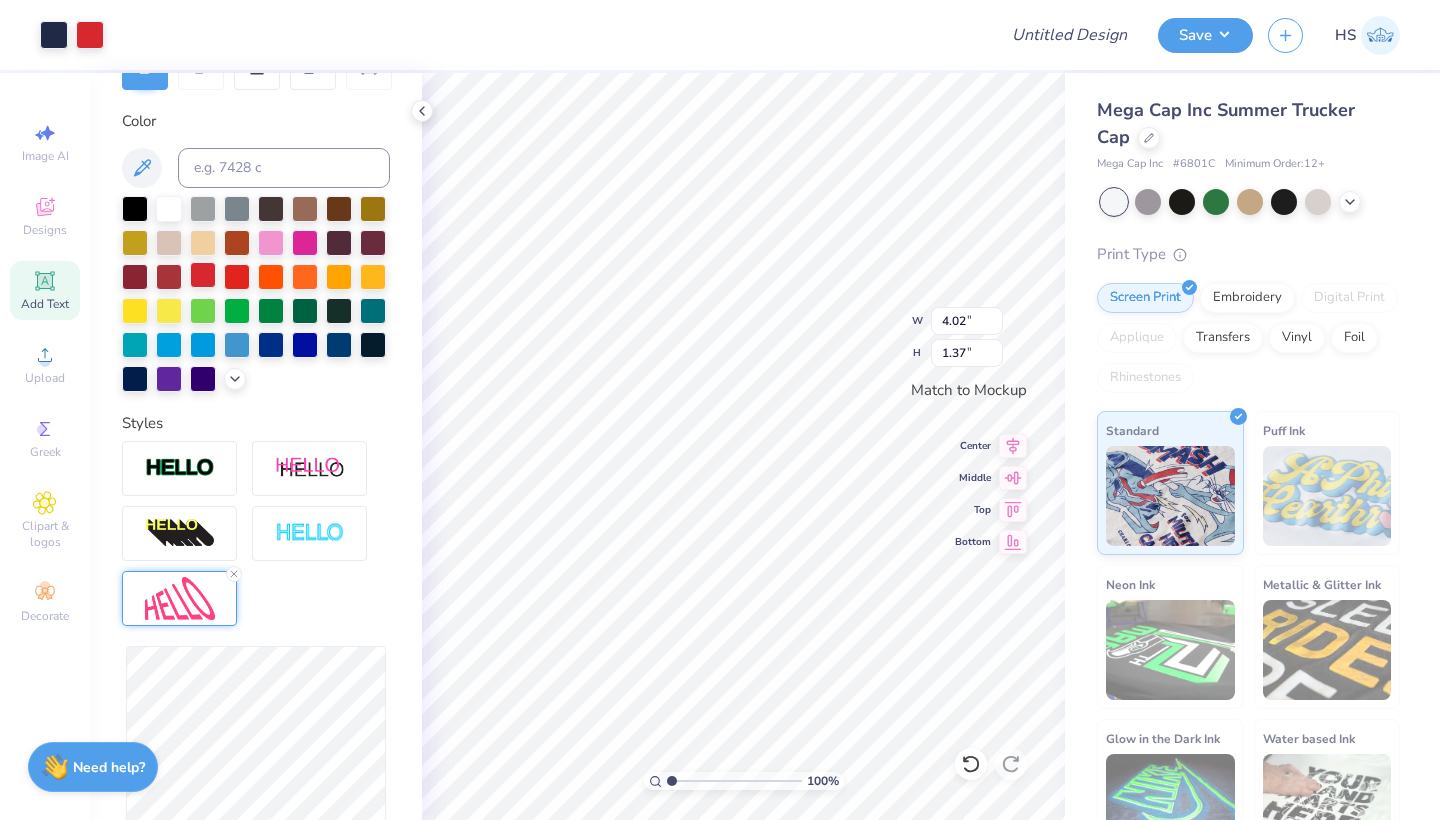 click at bounding box center [203, 275] 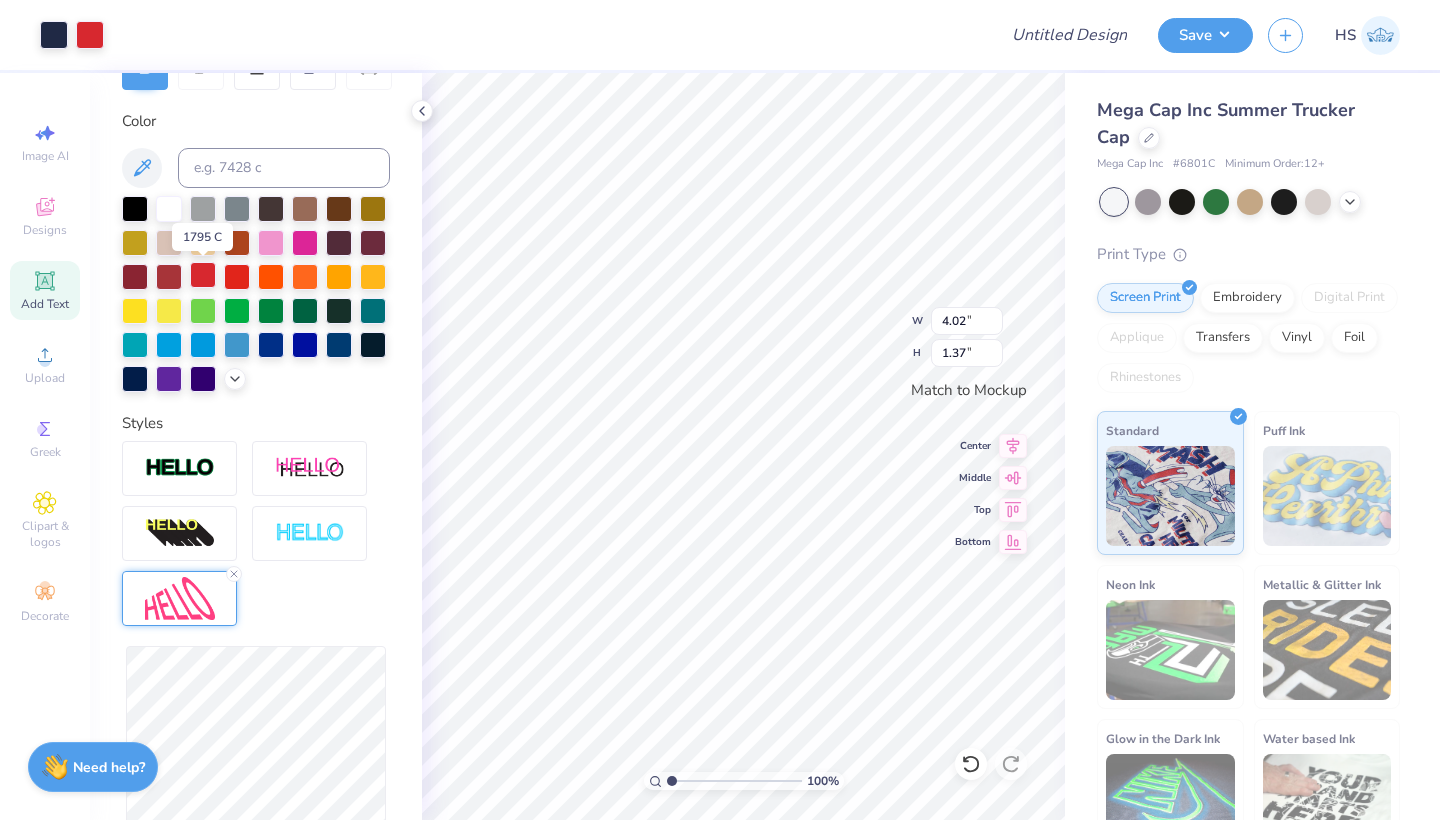 click at bounding box center (203, 275) 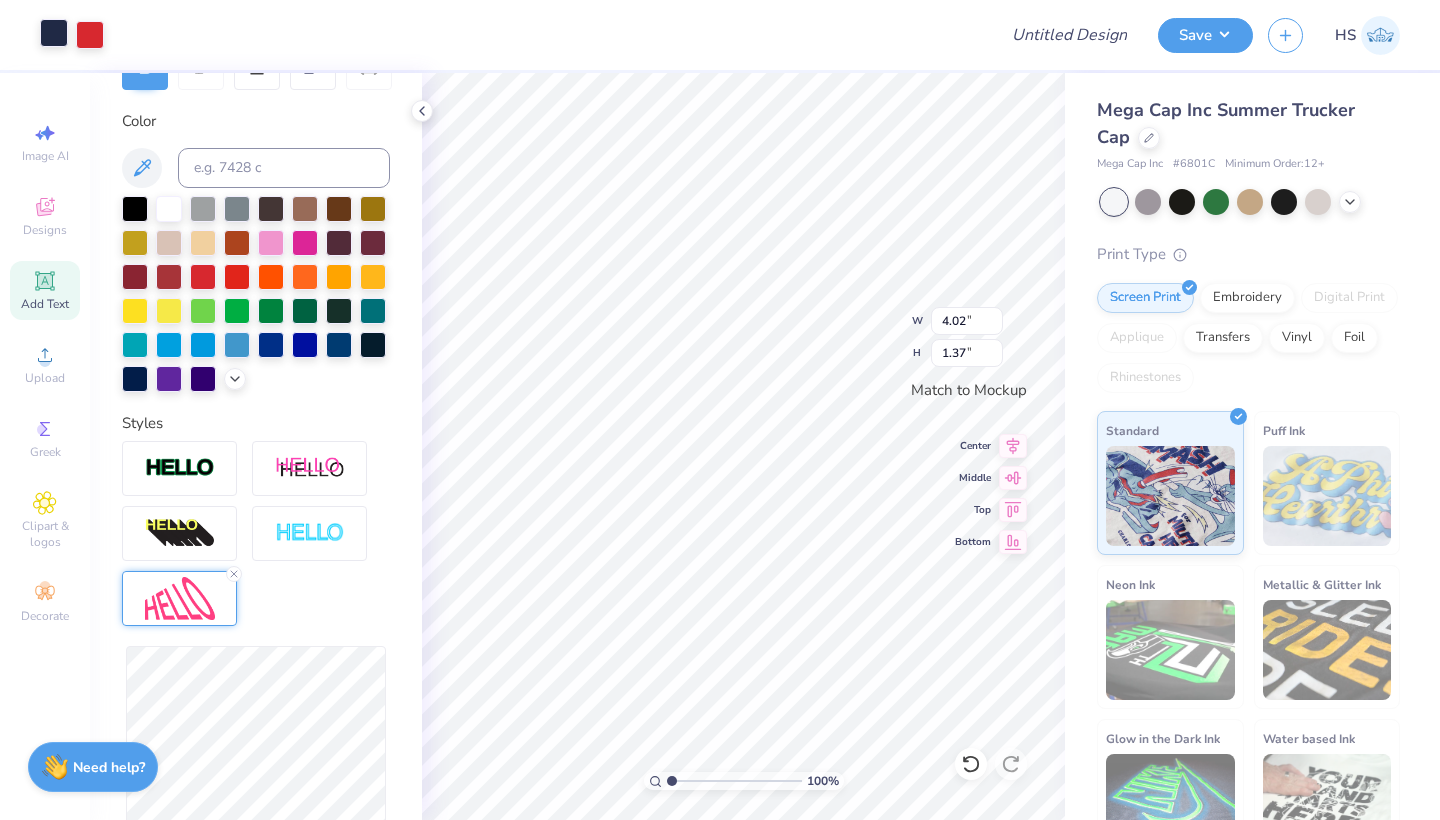 click at bounding box center (54, 33) 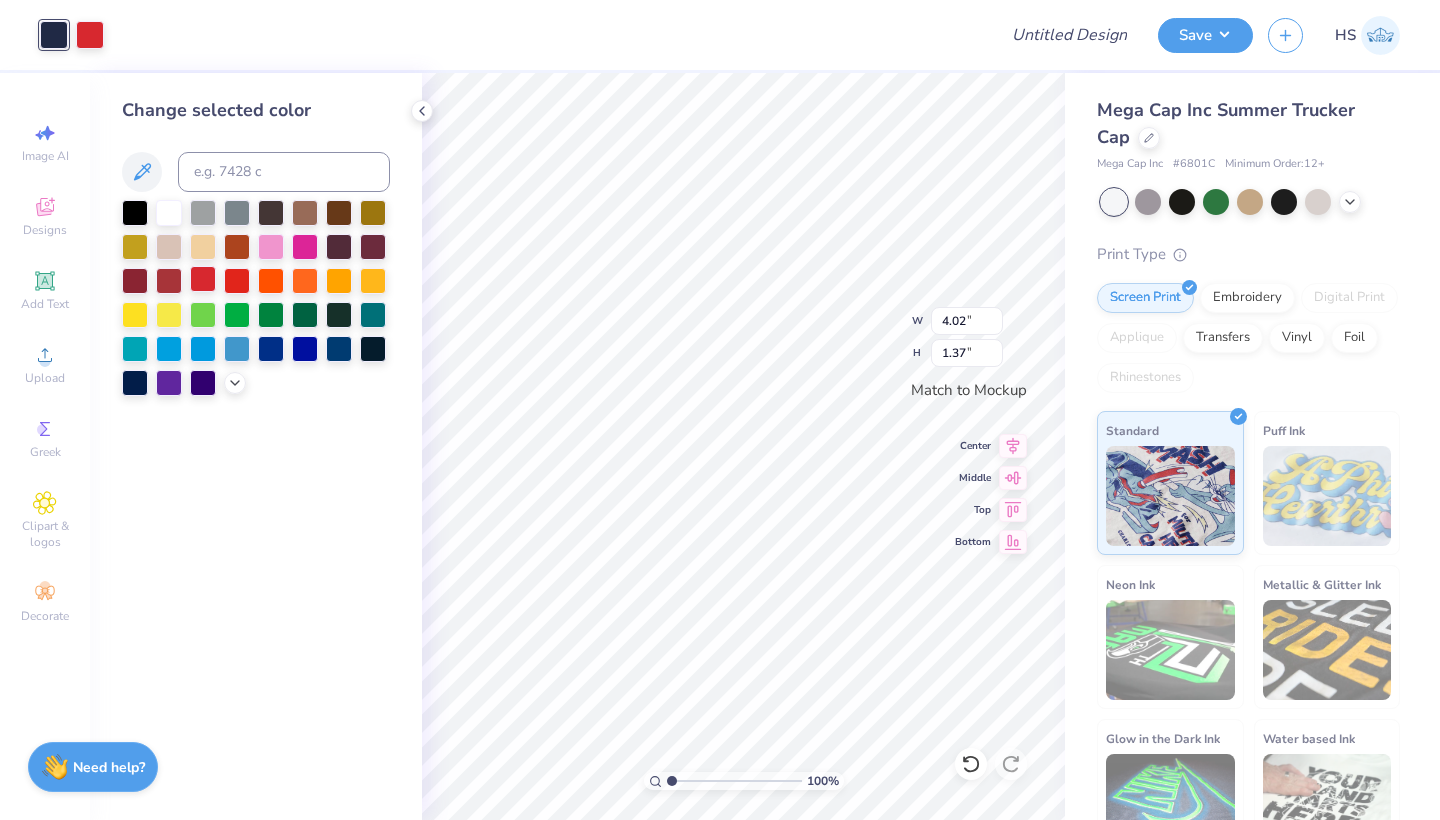 click at bounding box center [203, 279] 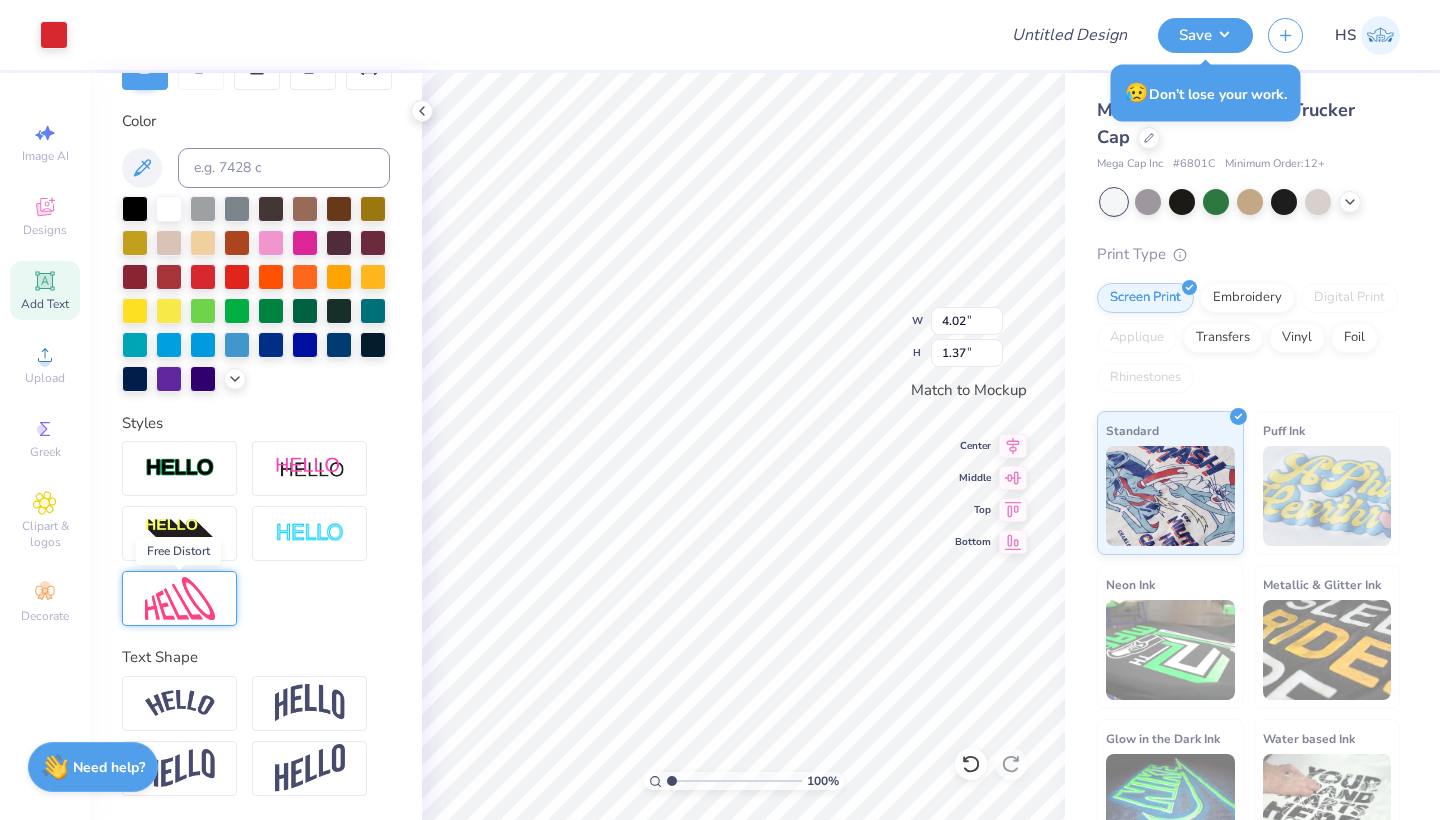 scroll, scrollTop: 343, scrollLeft: 0, axis: vertical 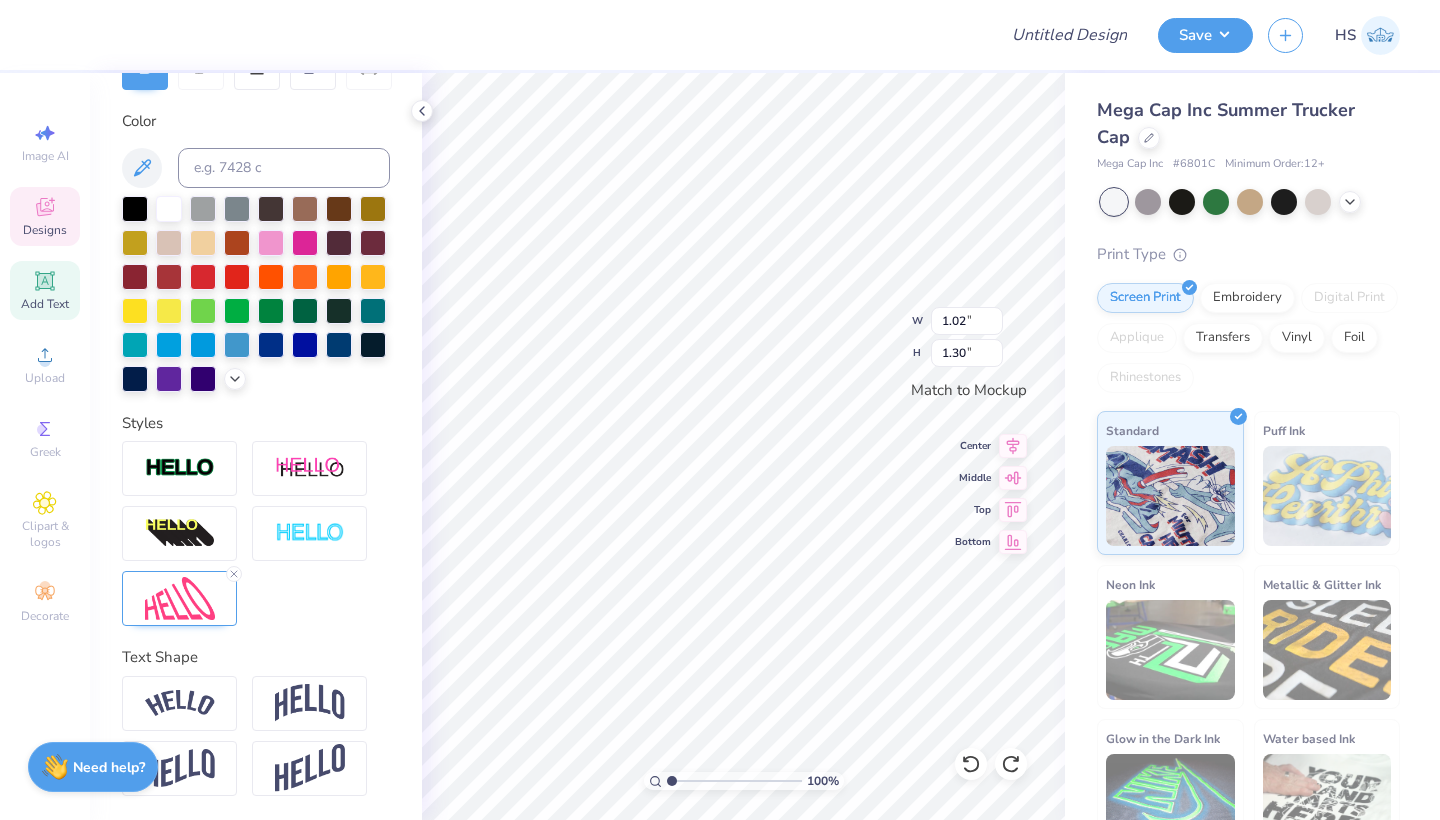 type on "1.00" 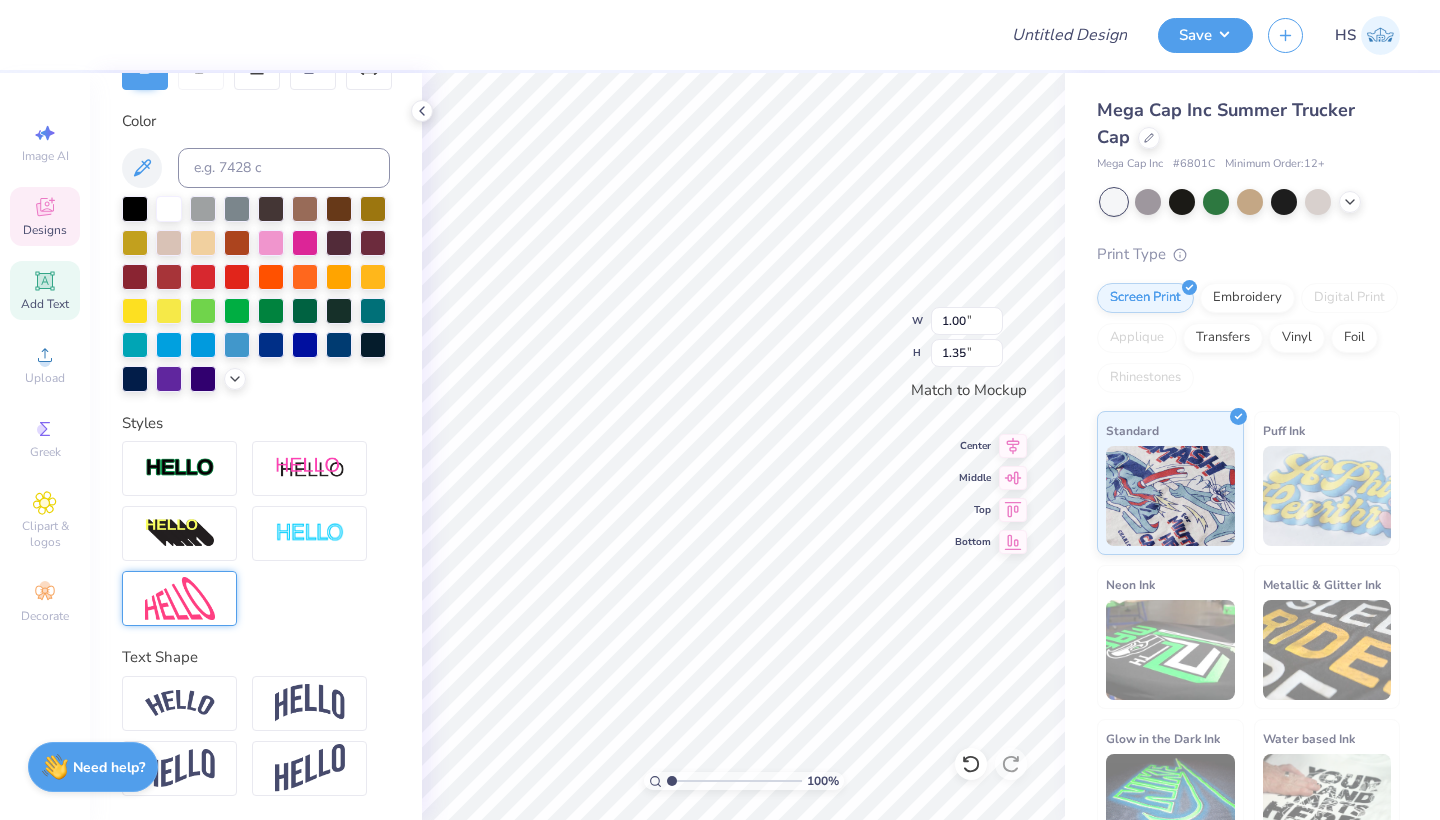 click at bounding box center [180, 598] 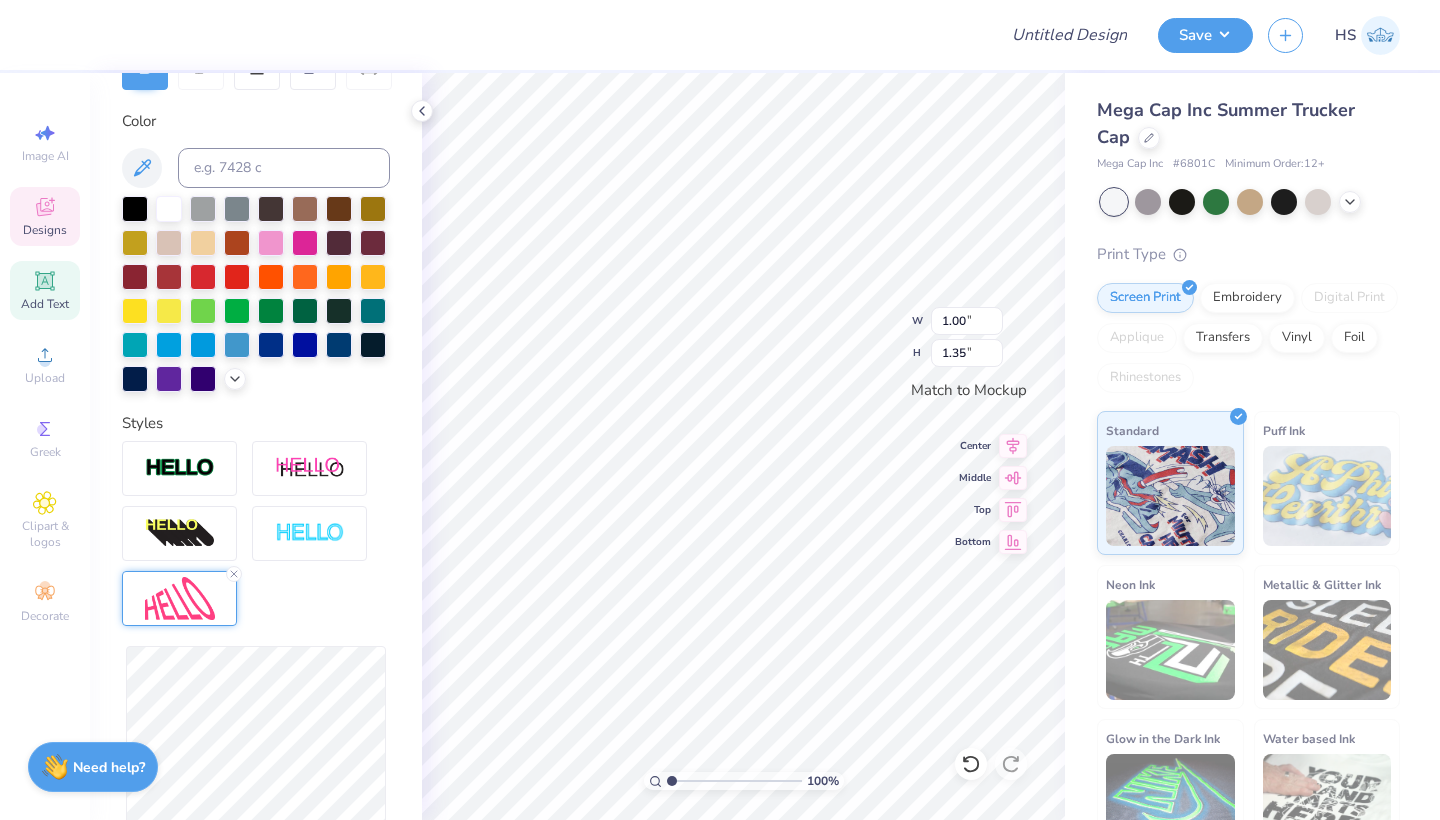 type on "0.98" 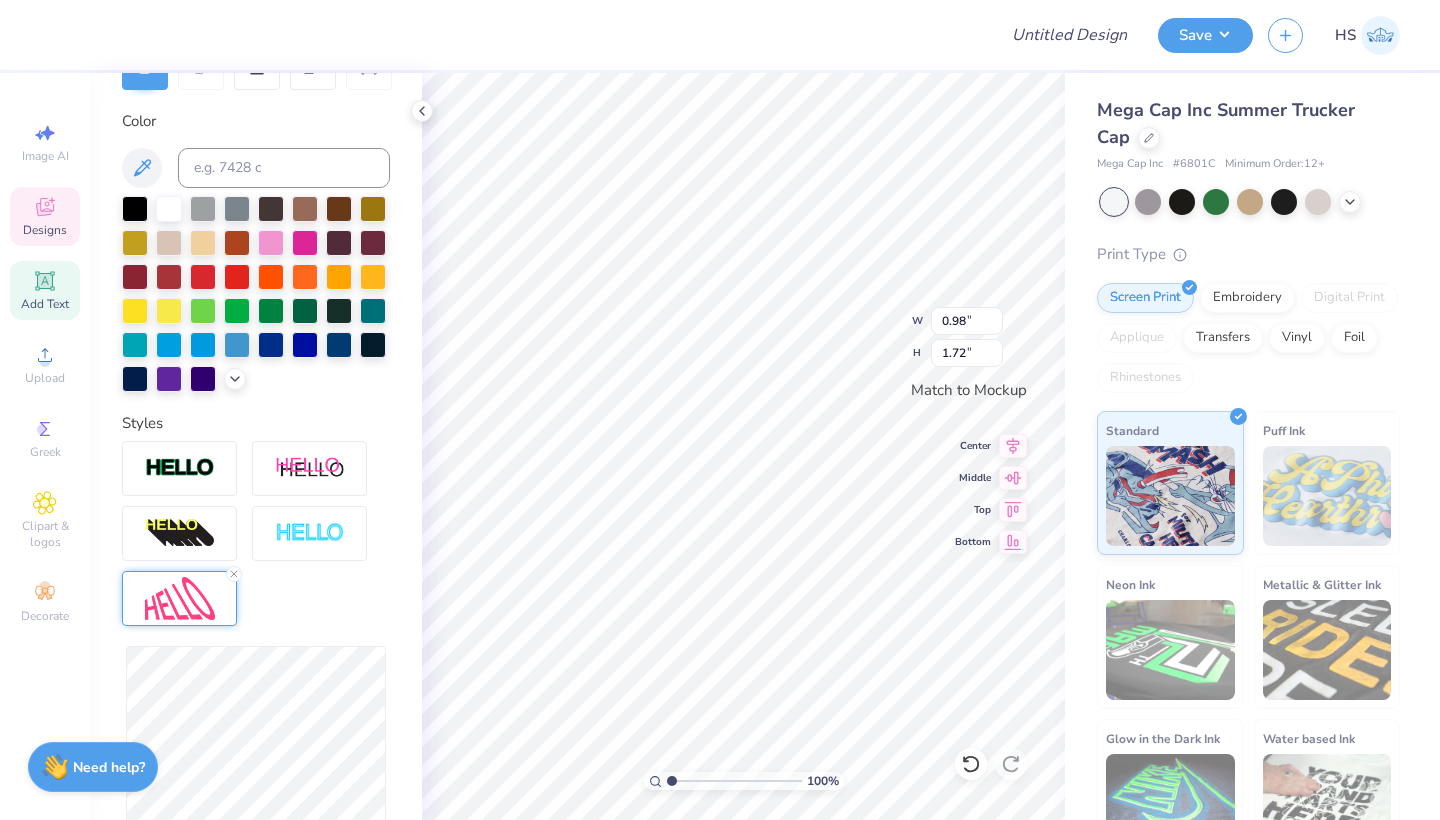 type on "1.02" 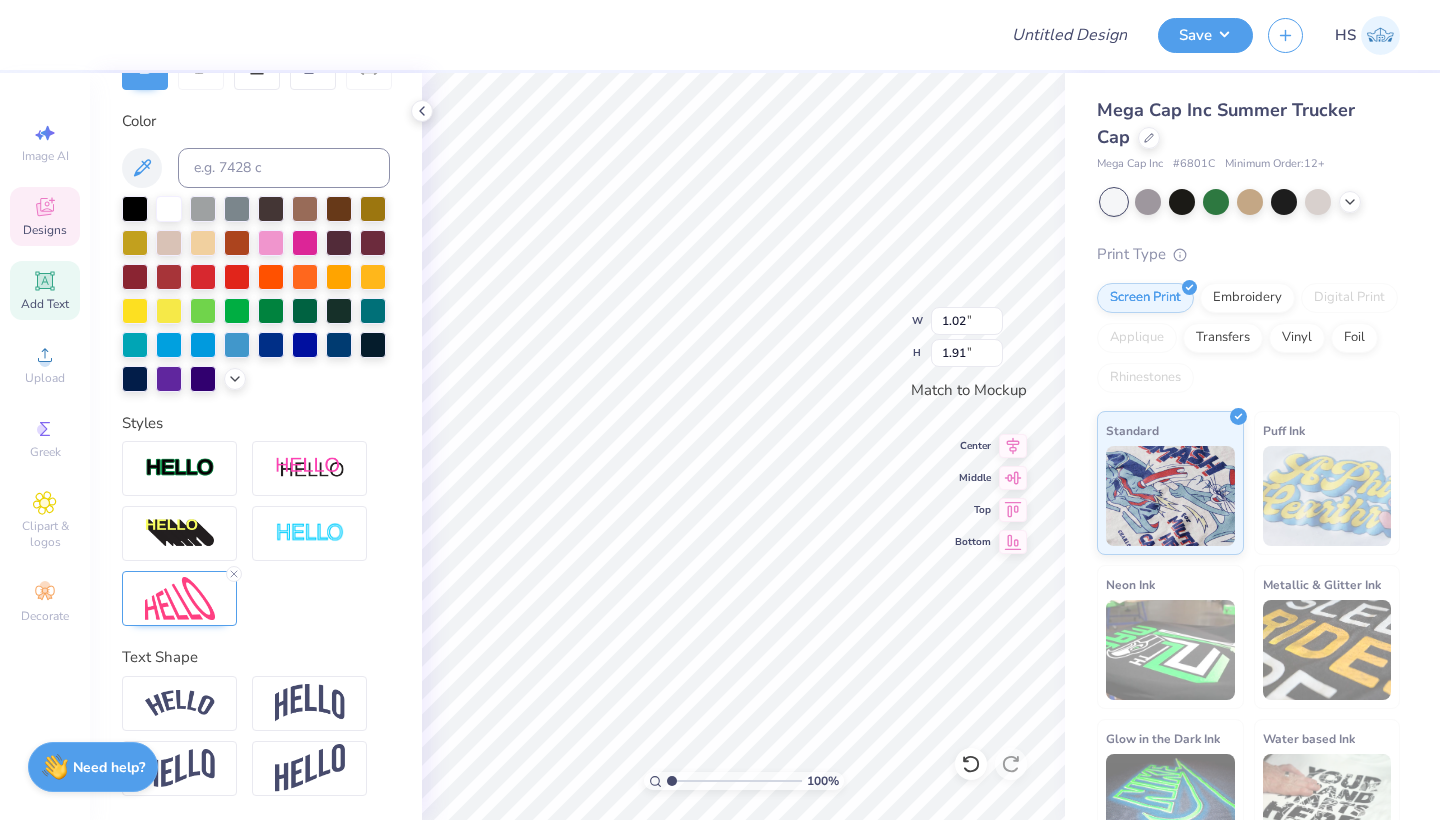 type on "H" 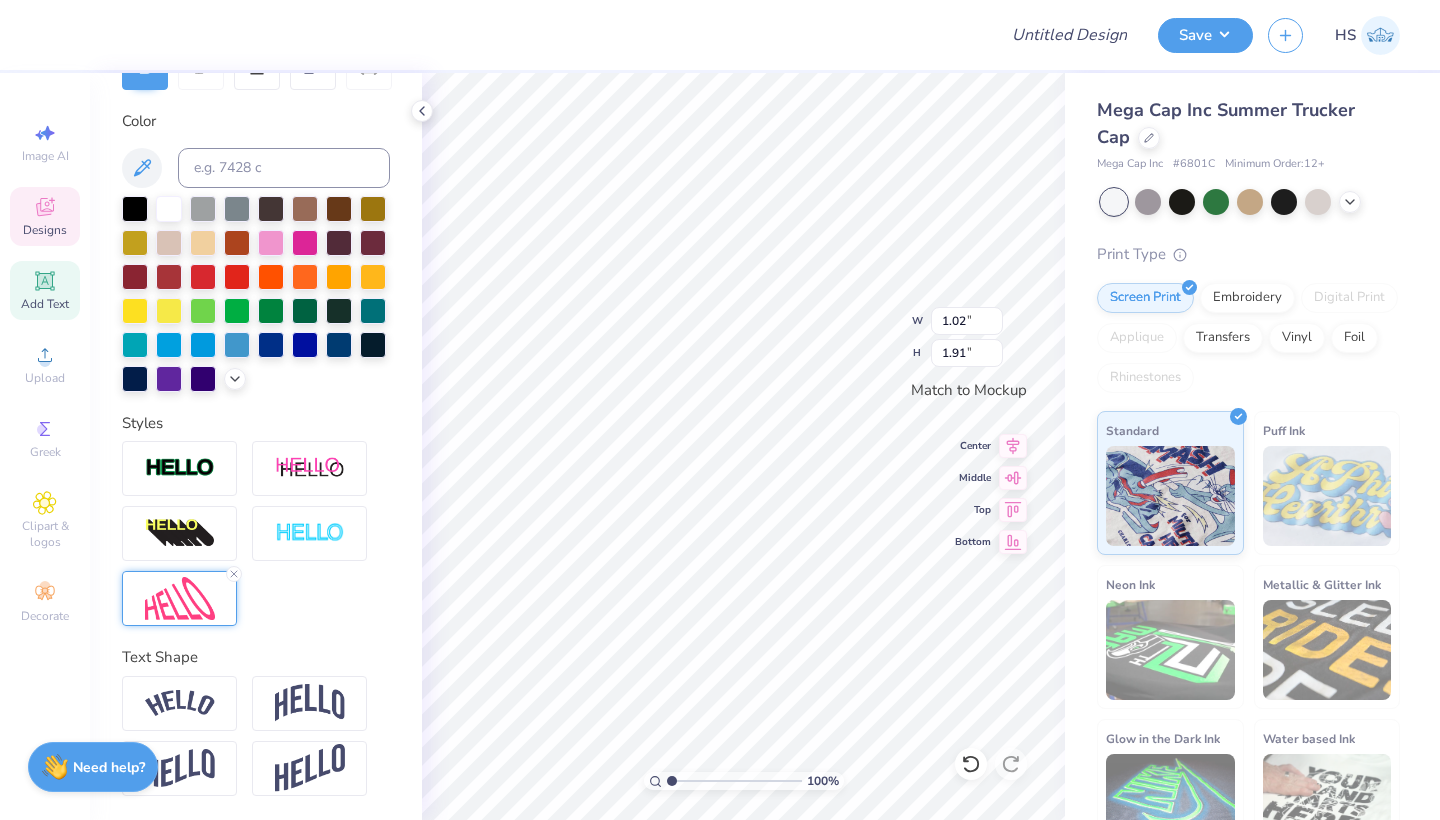 click at bounding box center (180, 598) 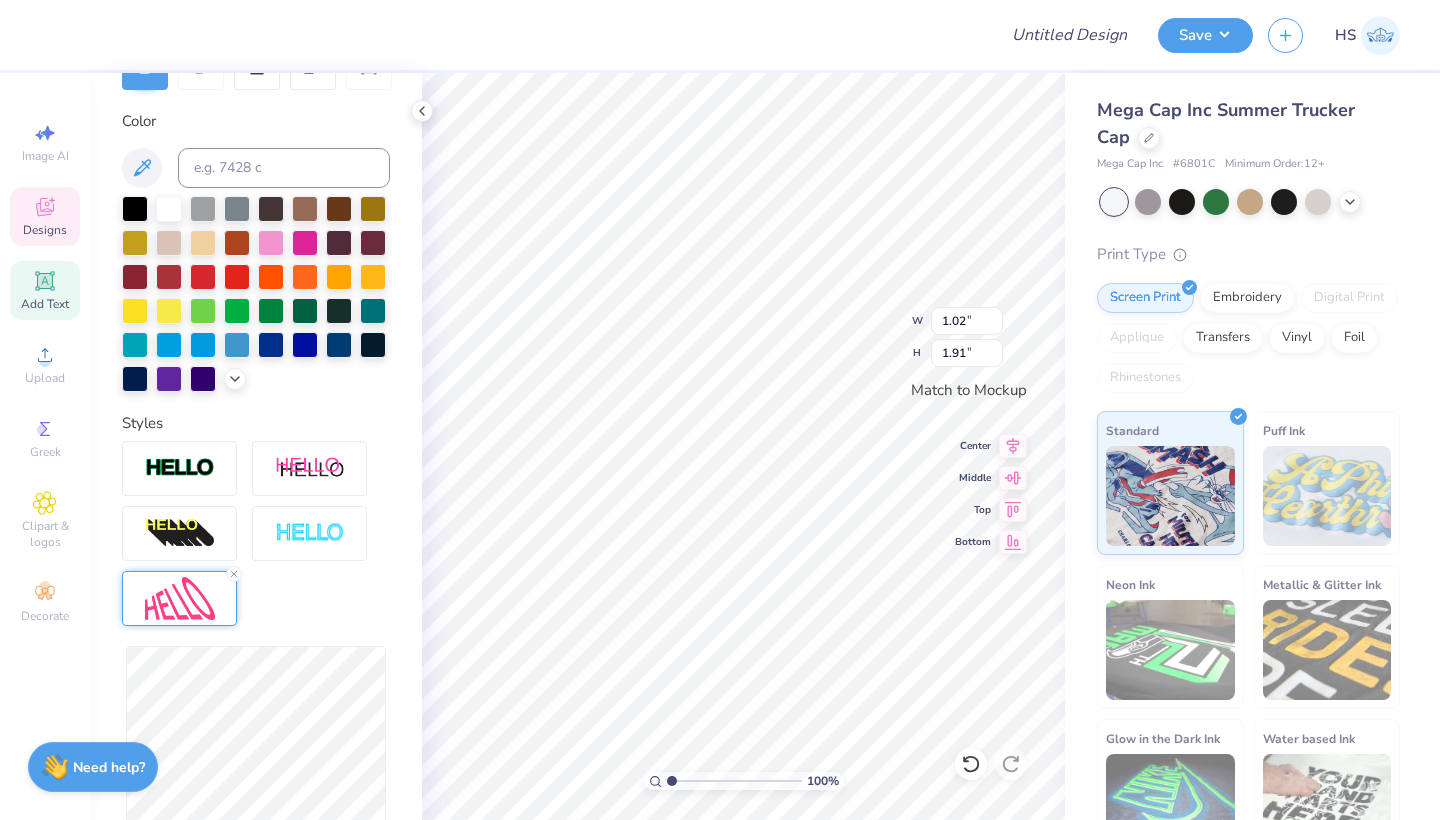 type on "0.99" 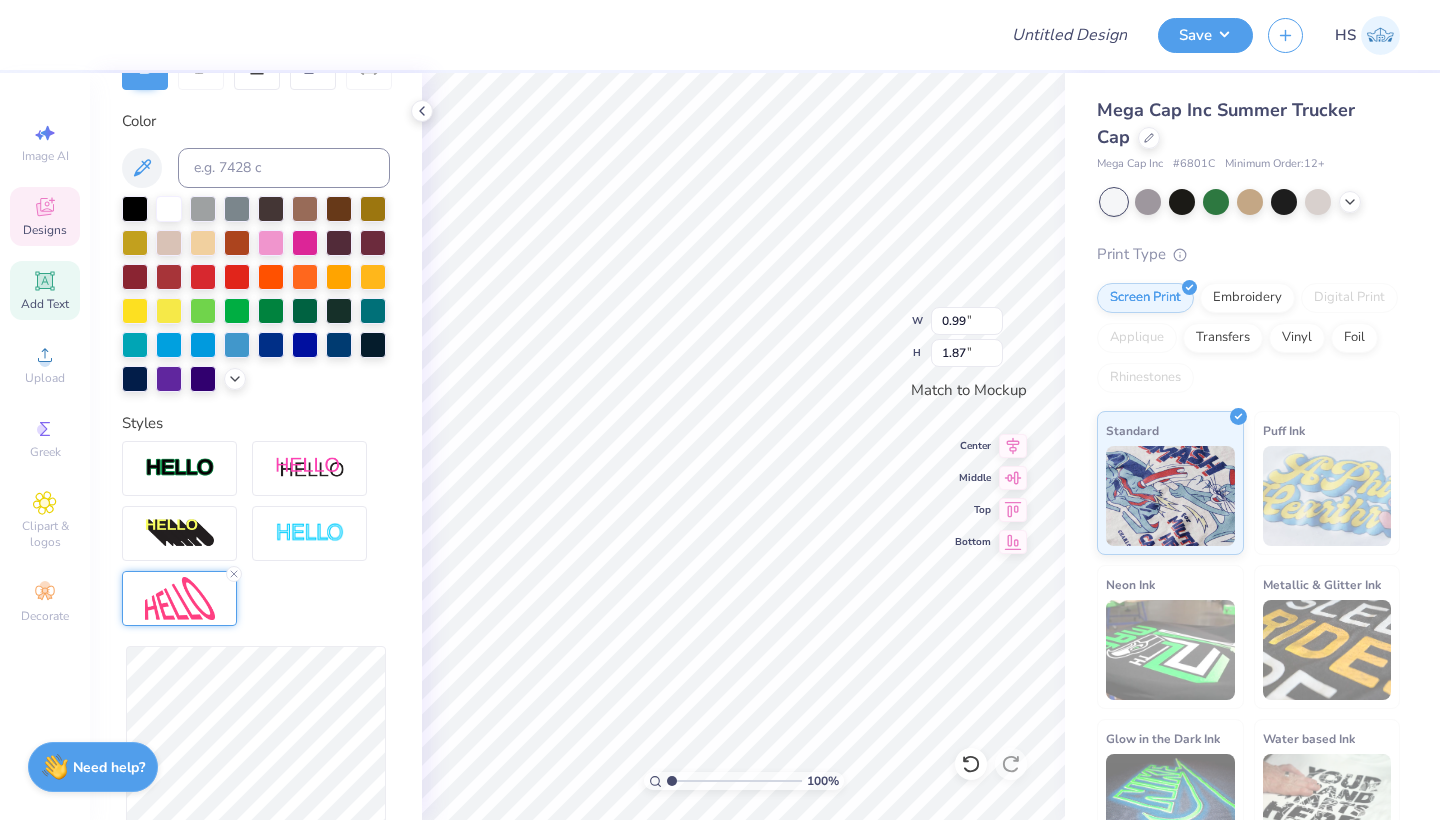 type on "1.81" 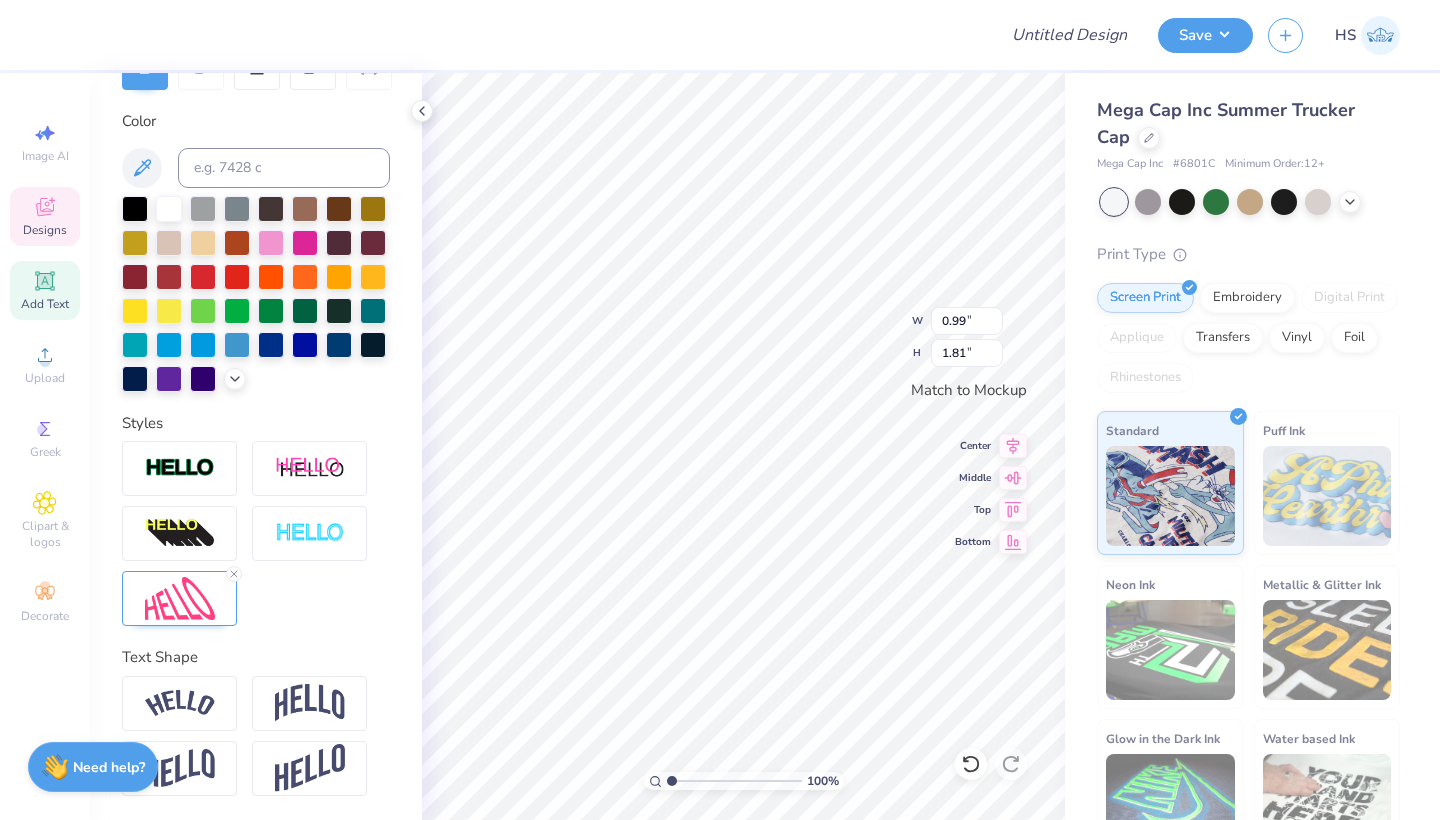 type on "H" 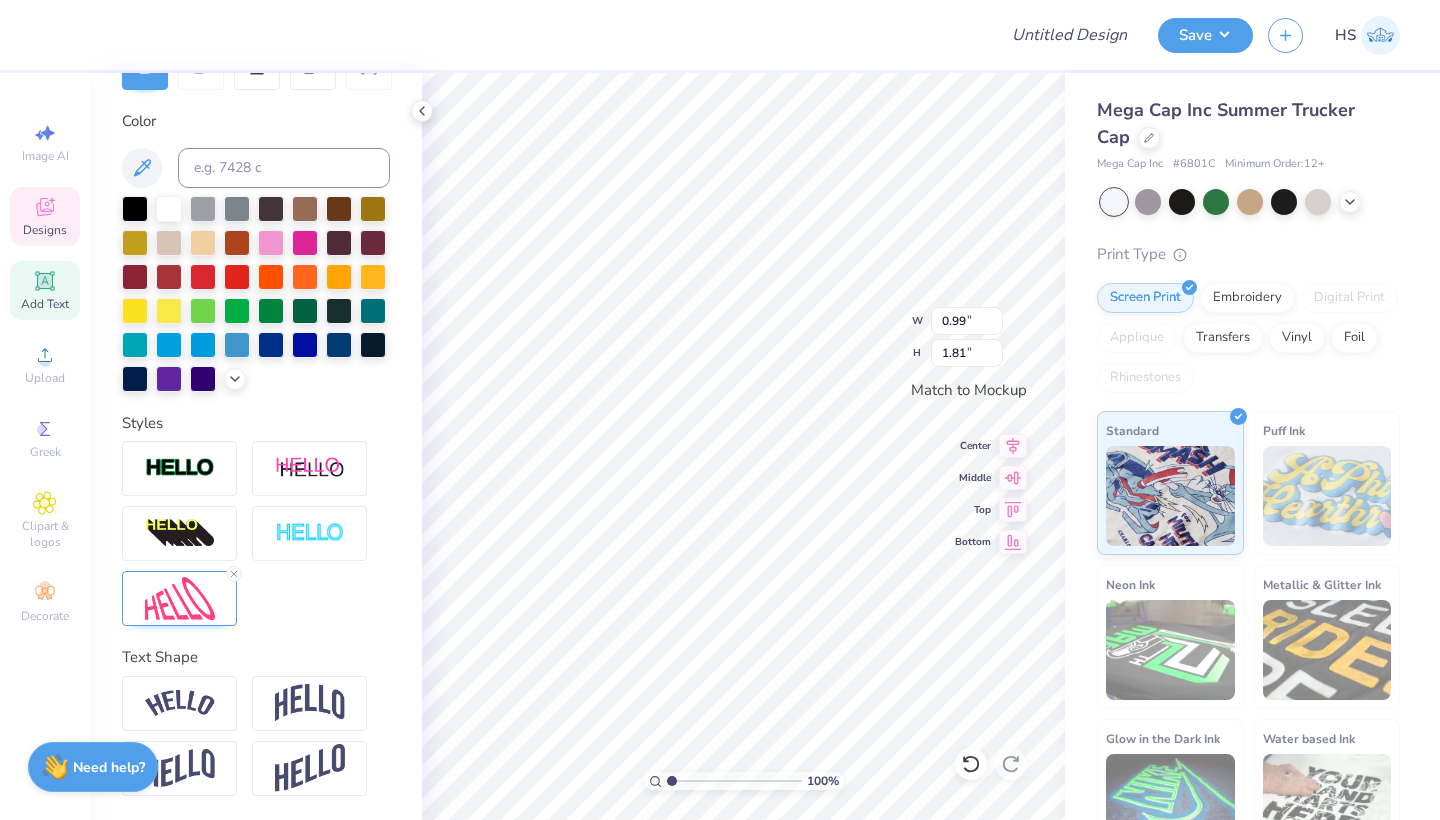 type on "H" 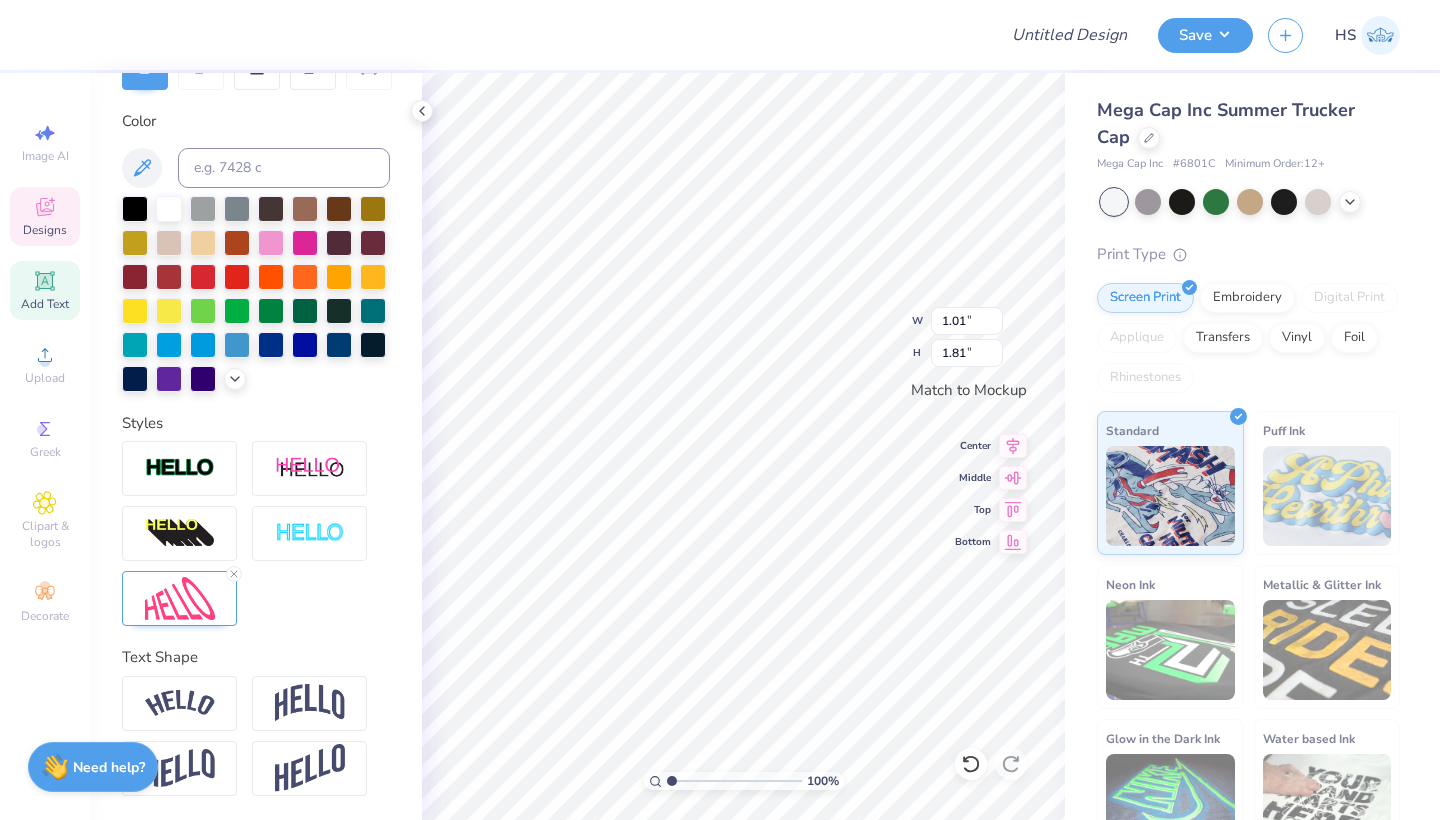 type on "0.99" 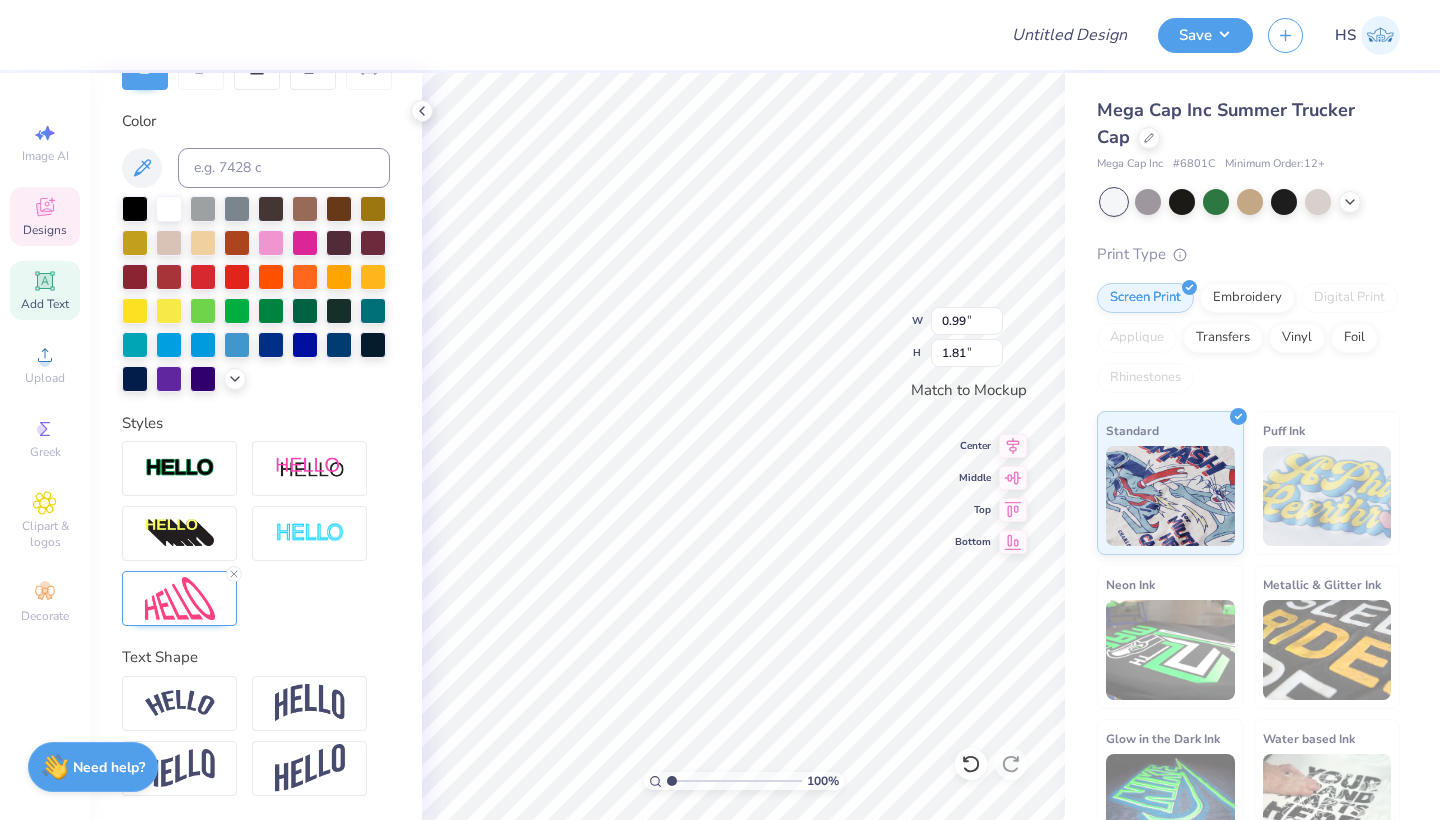 type on "I" 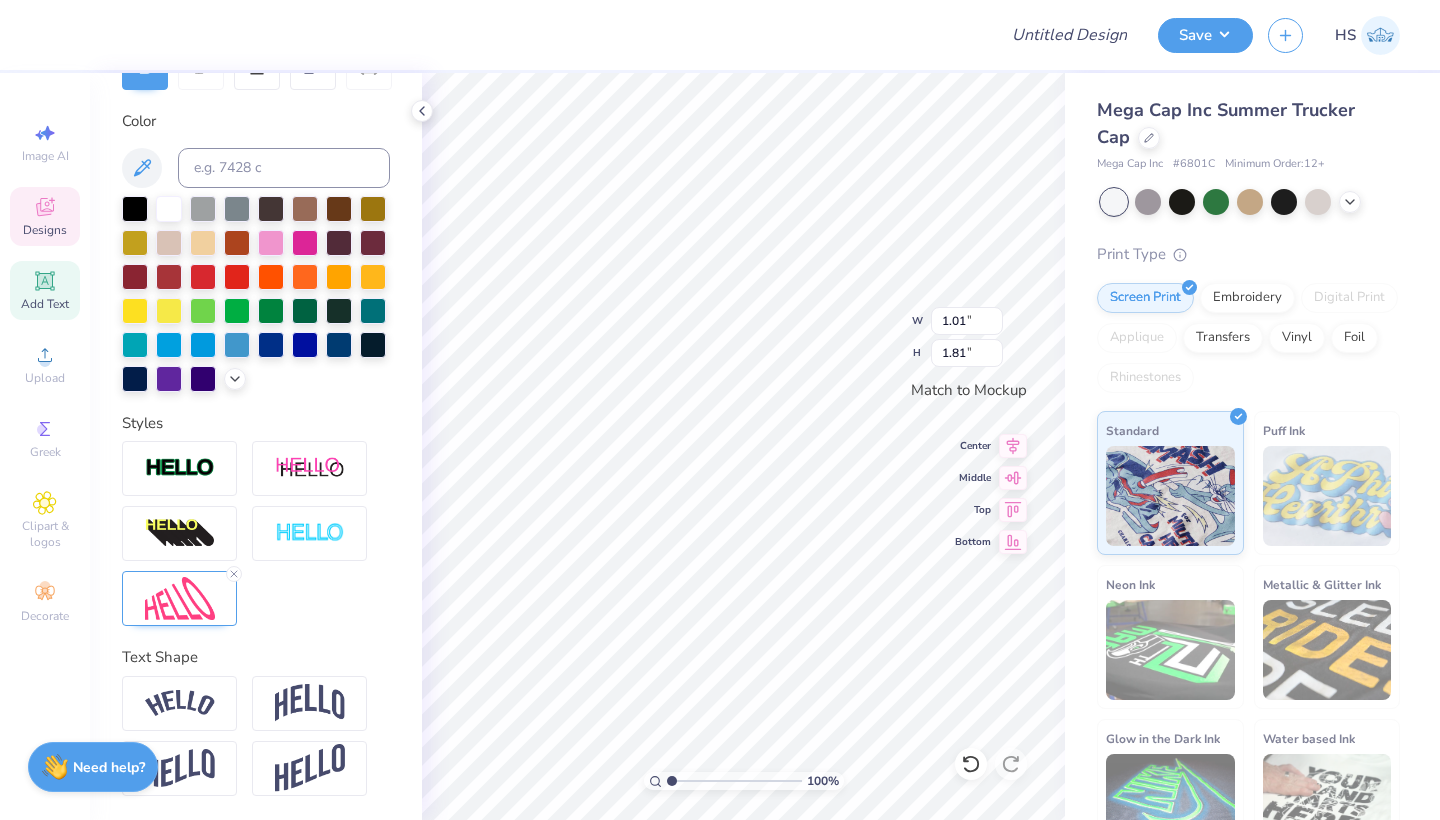 type on "I" 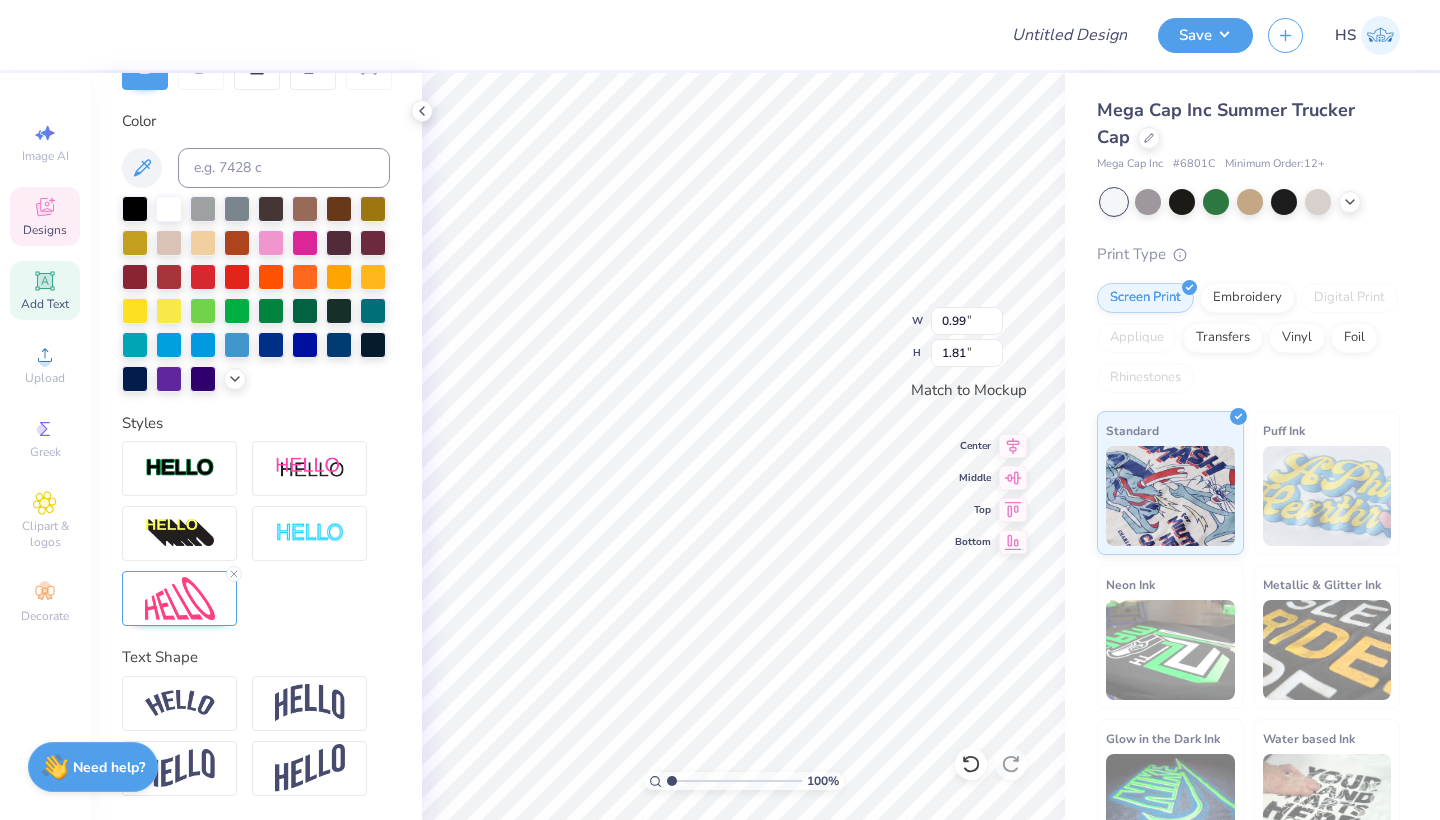 type on "1.01" 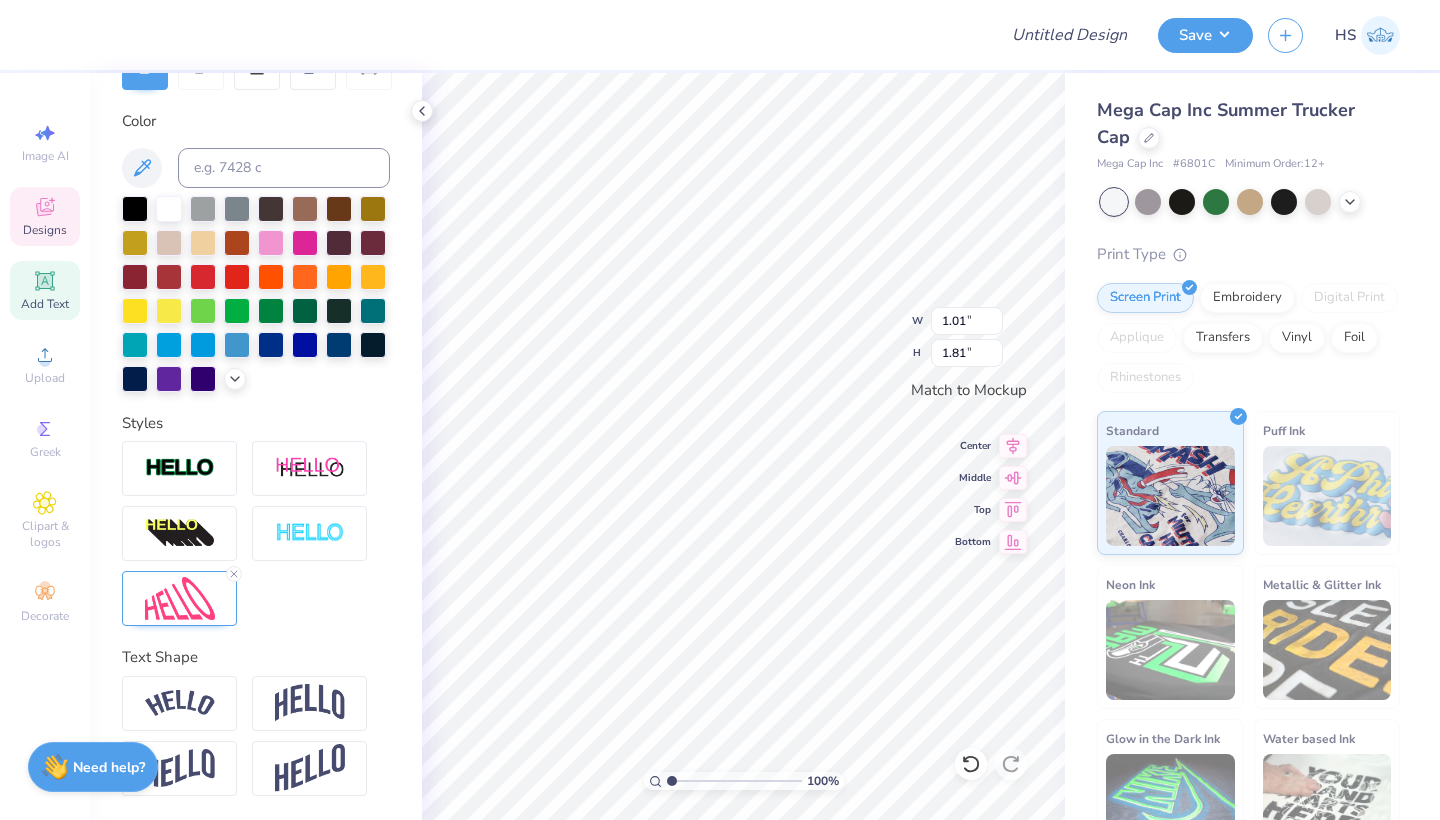type on "HI" 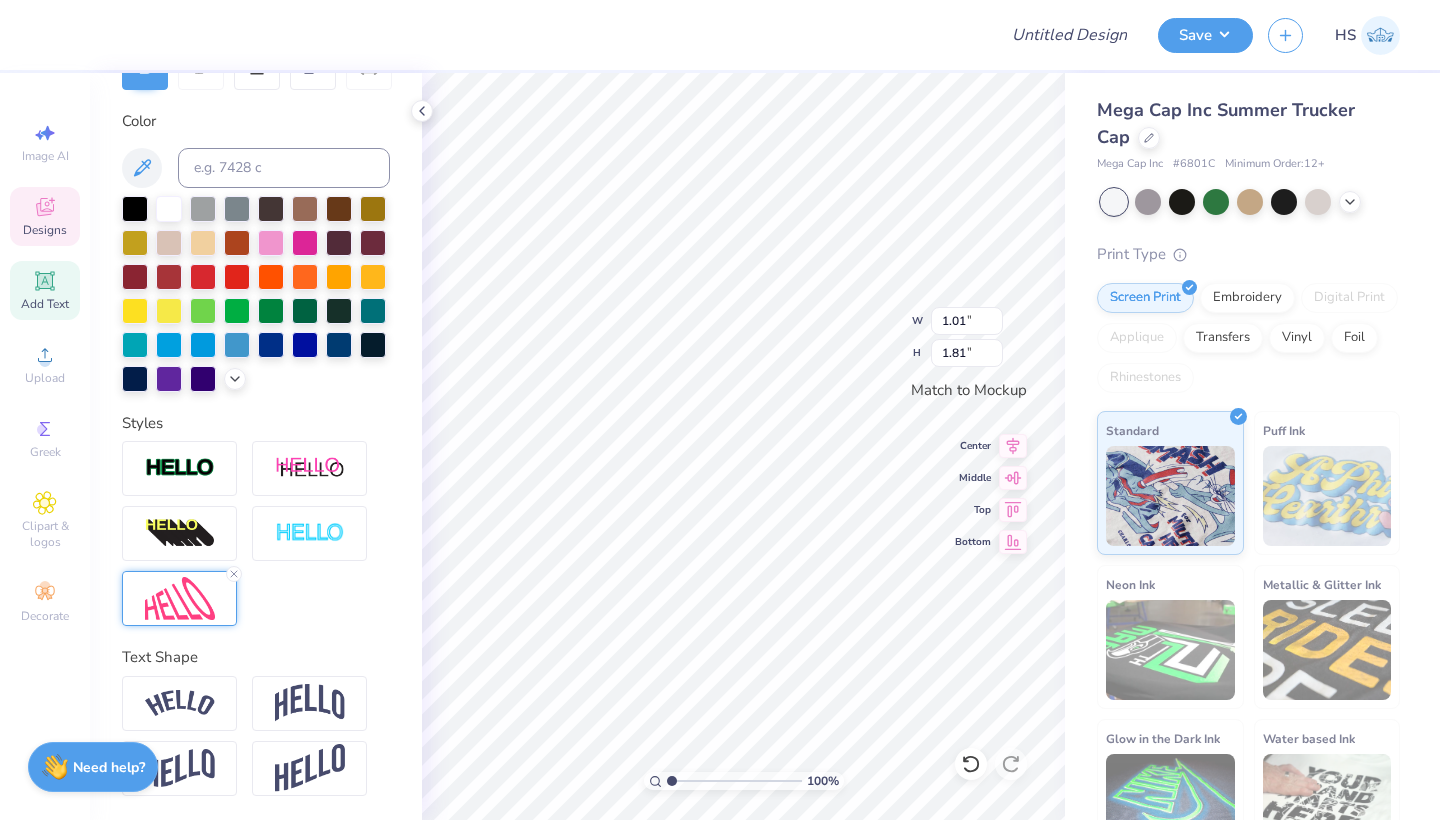 click at bounding box center [179, 598] 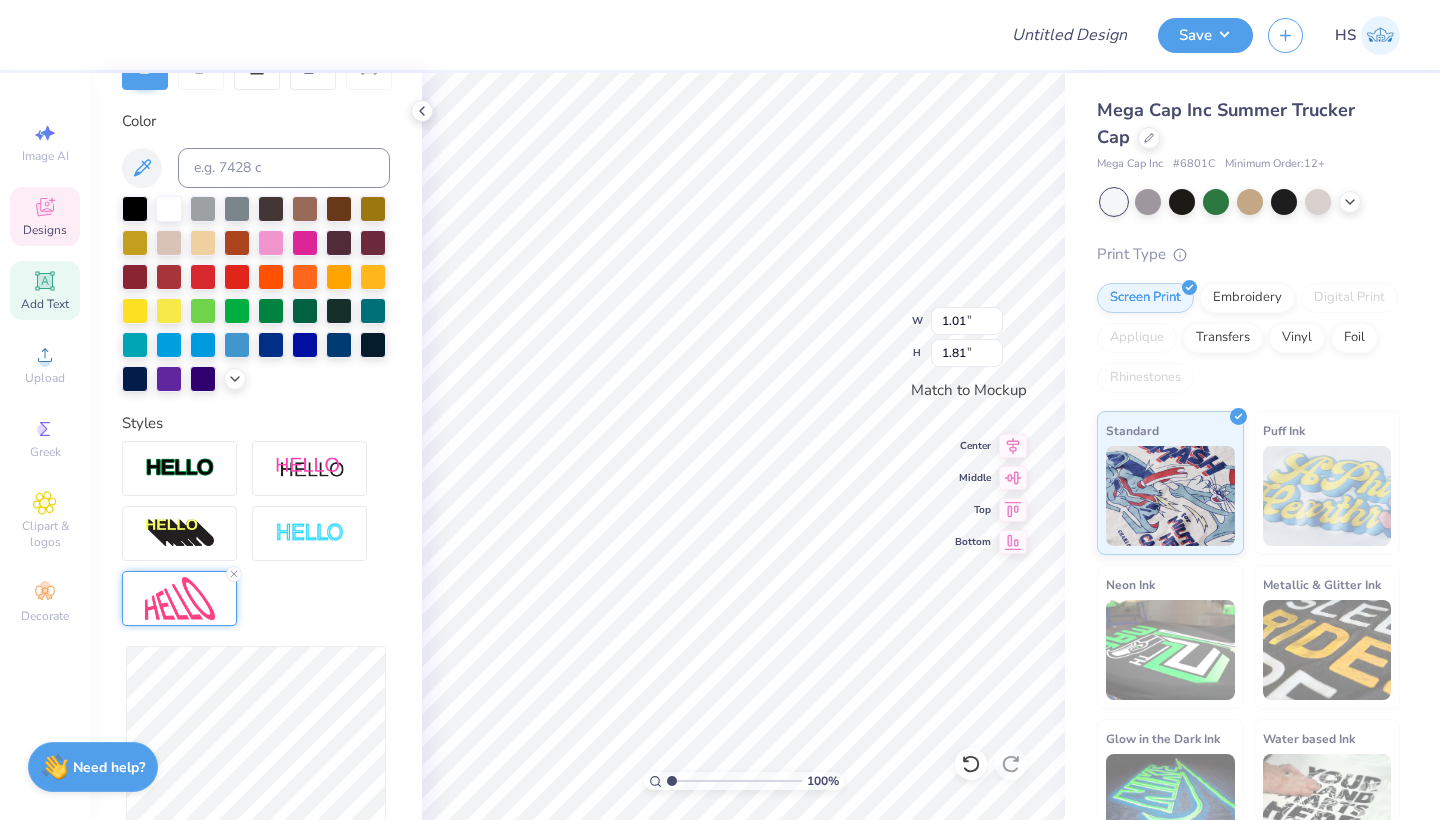 type on "1.00" 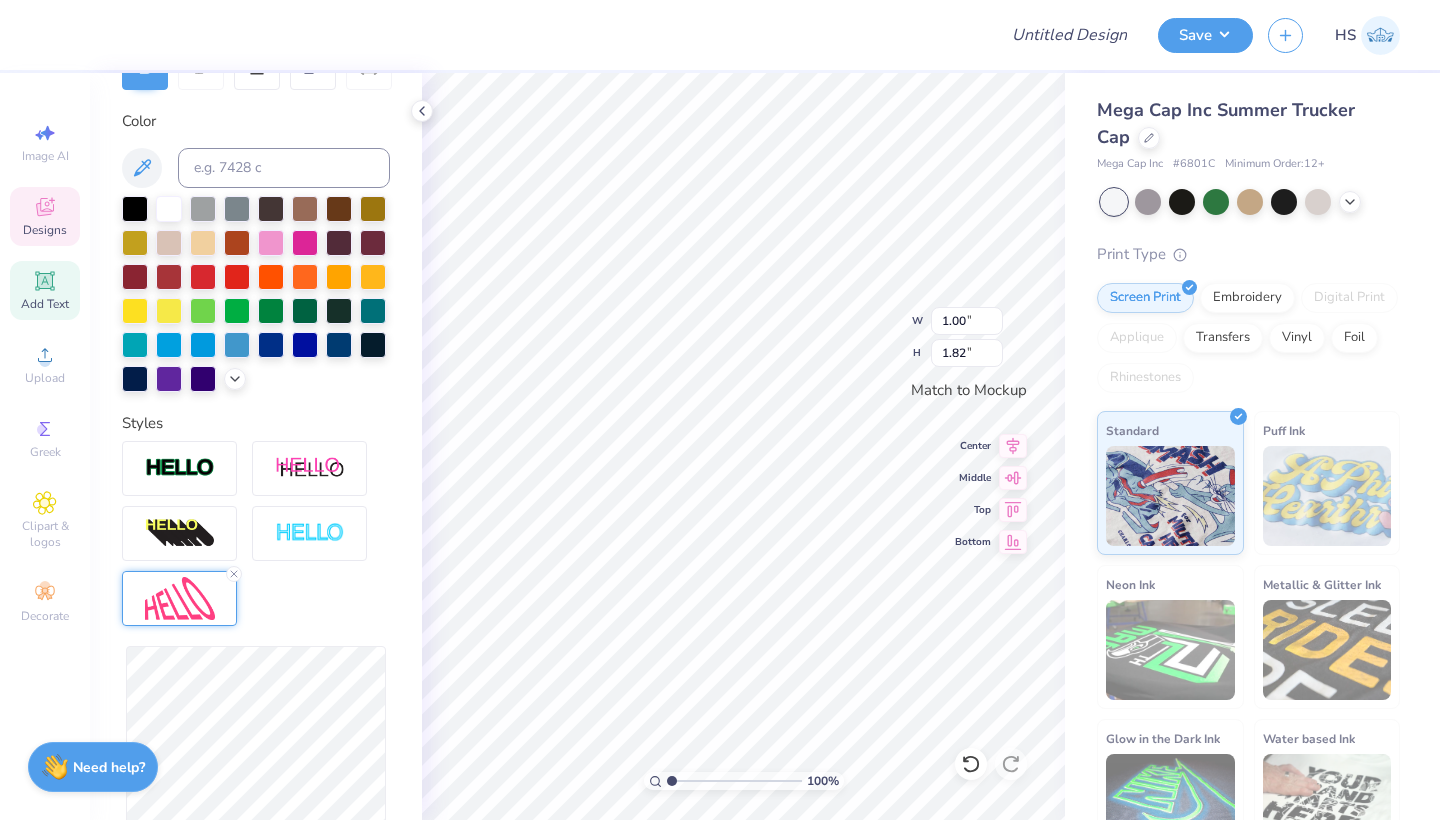 type on "0.33" 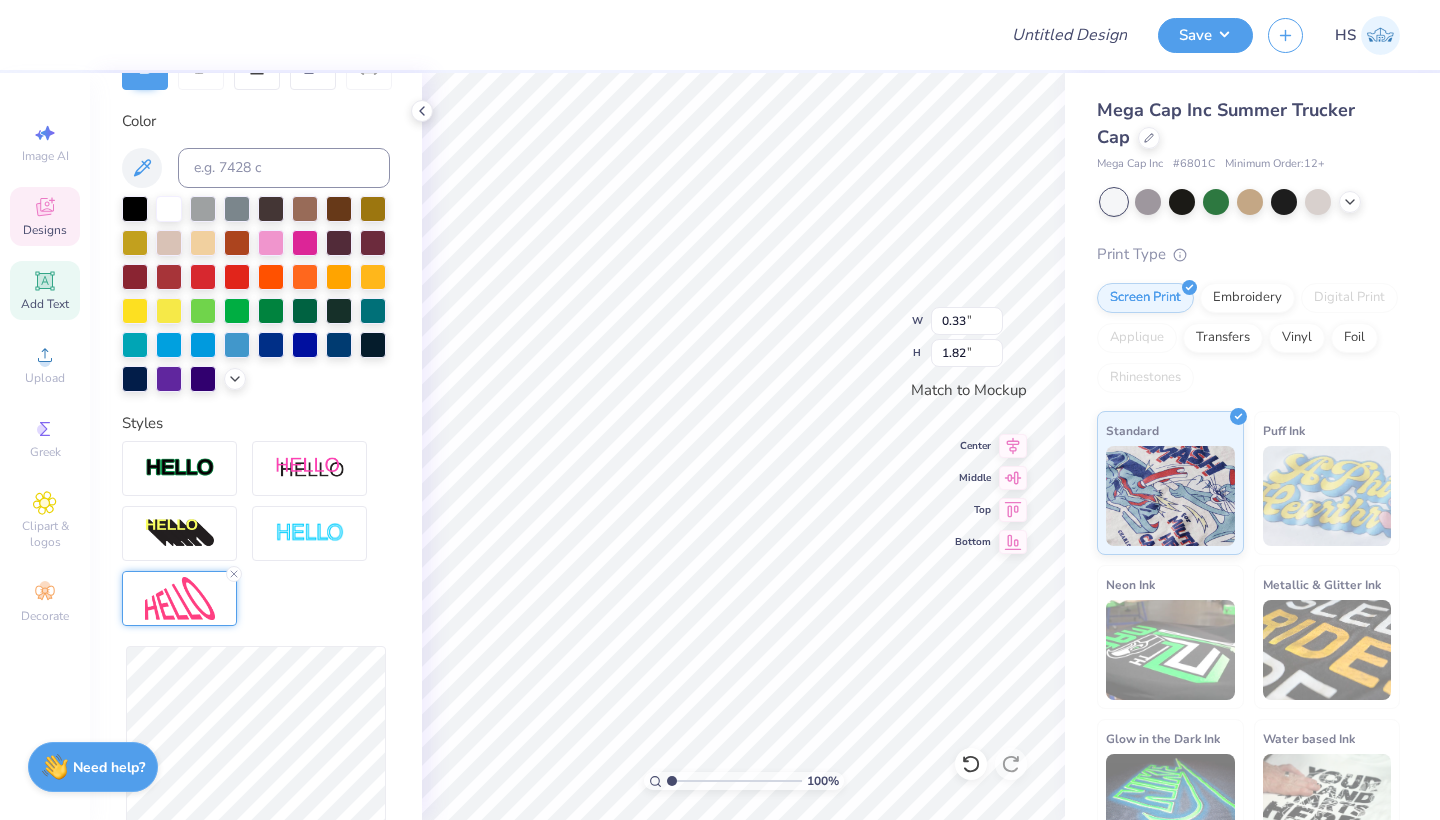 type on "1.84" 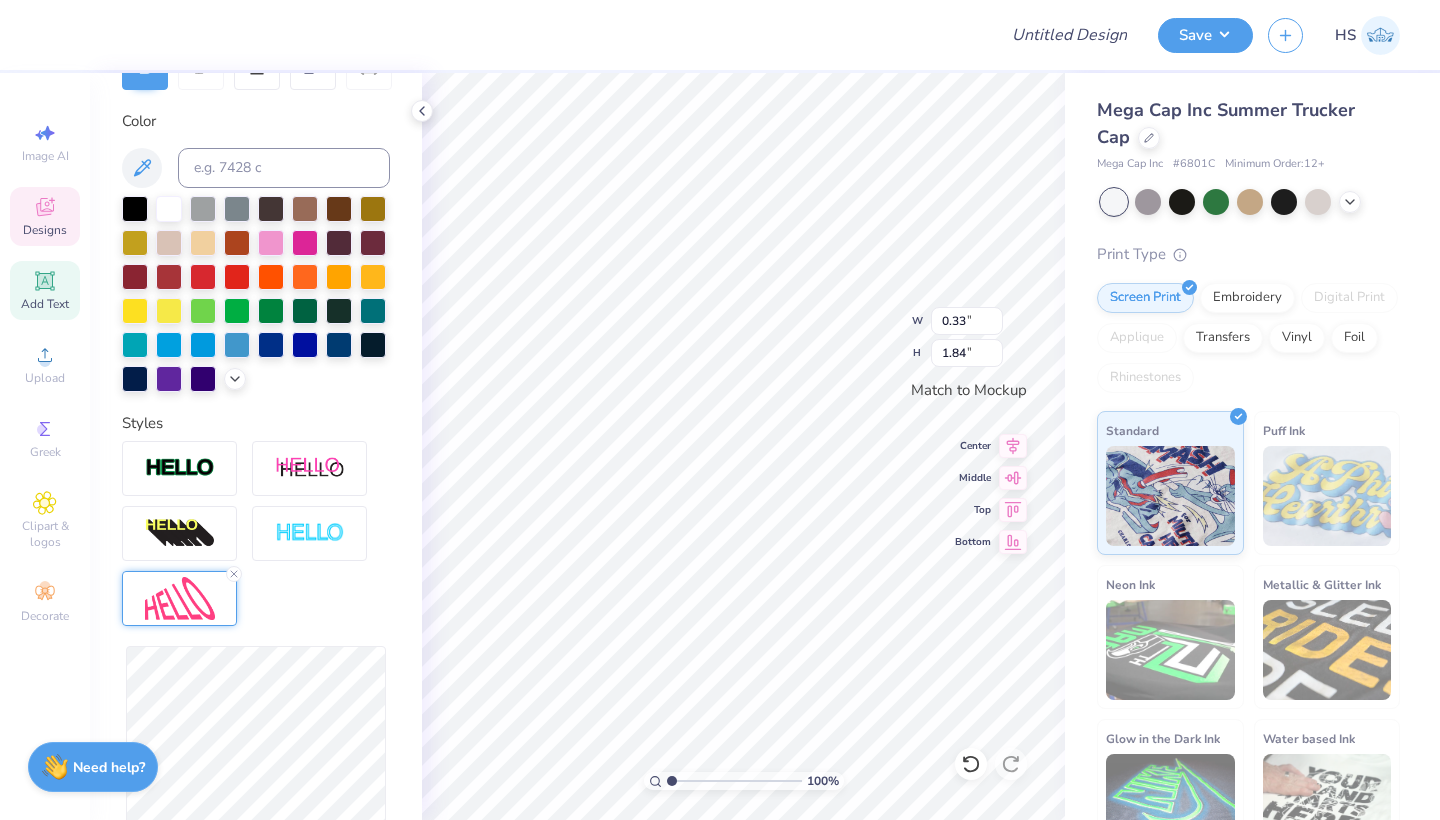 type on "0.32" 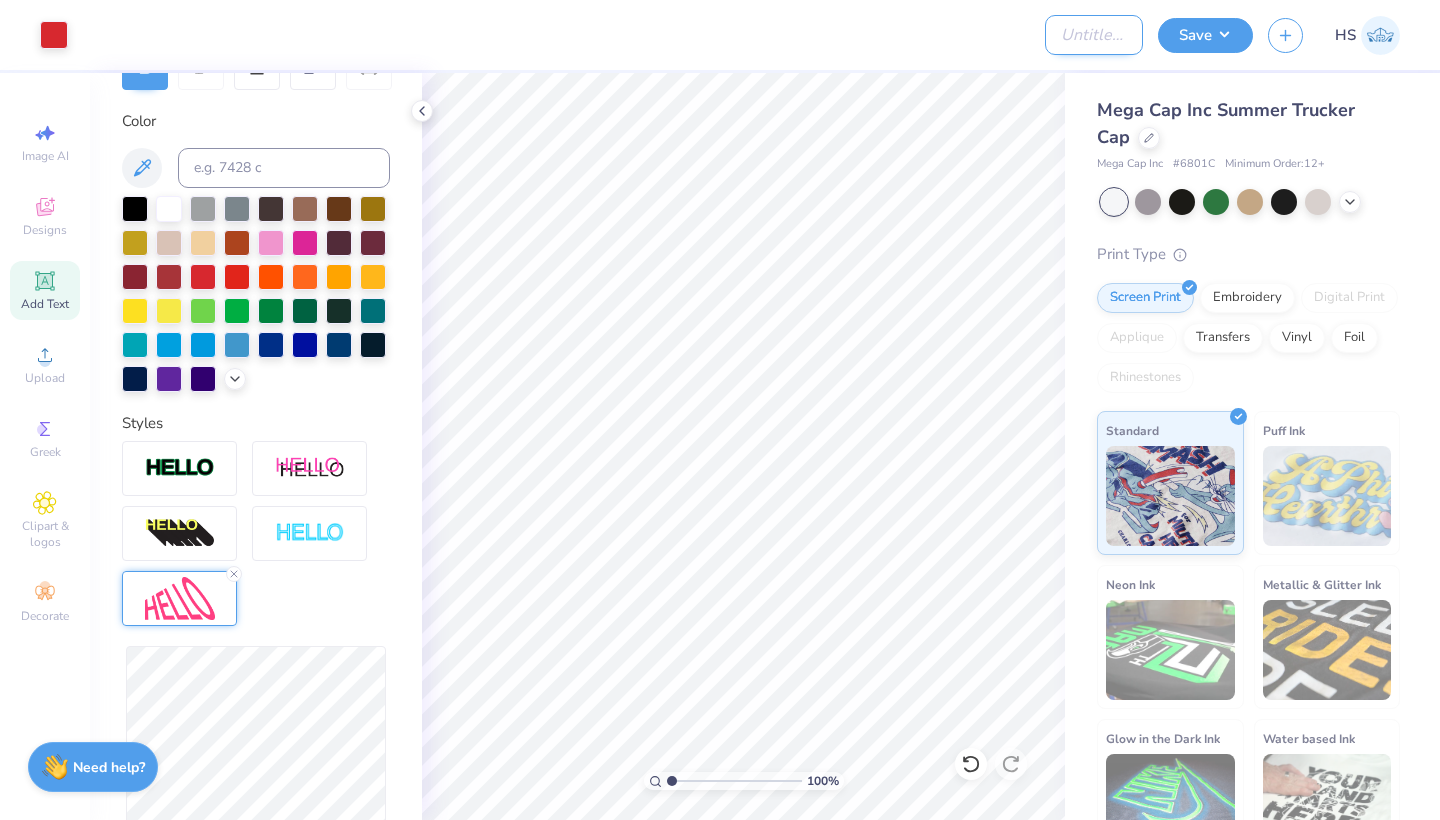 click on "Design Title" at bounding box center [1094, 35] 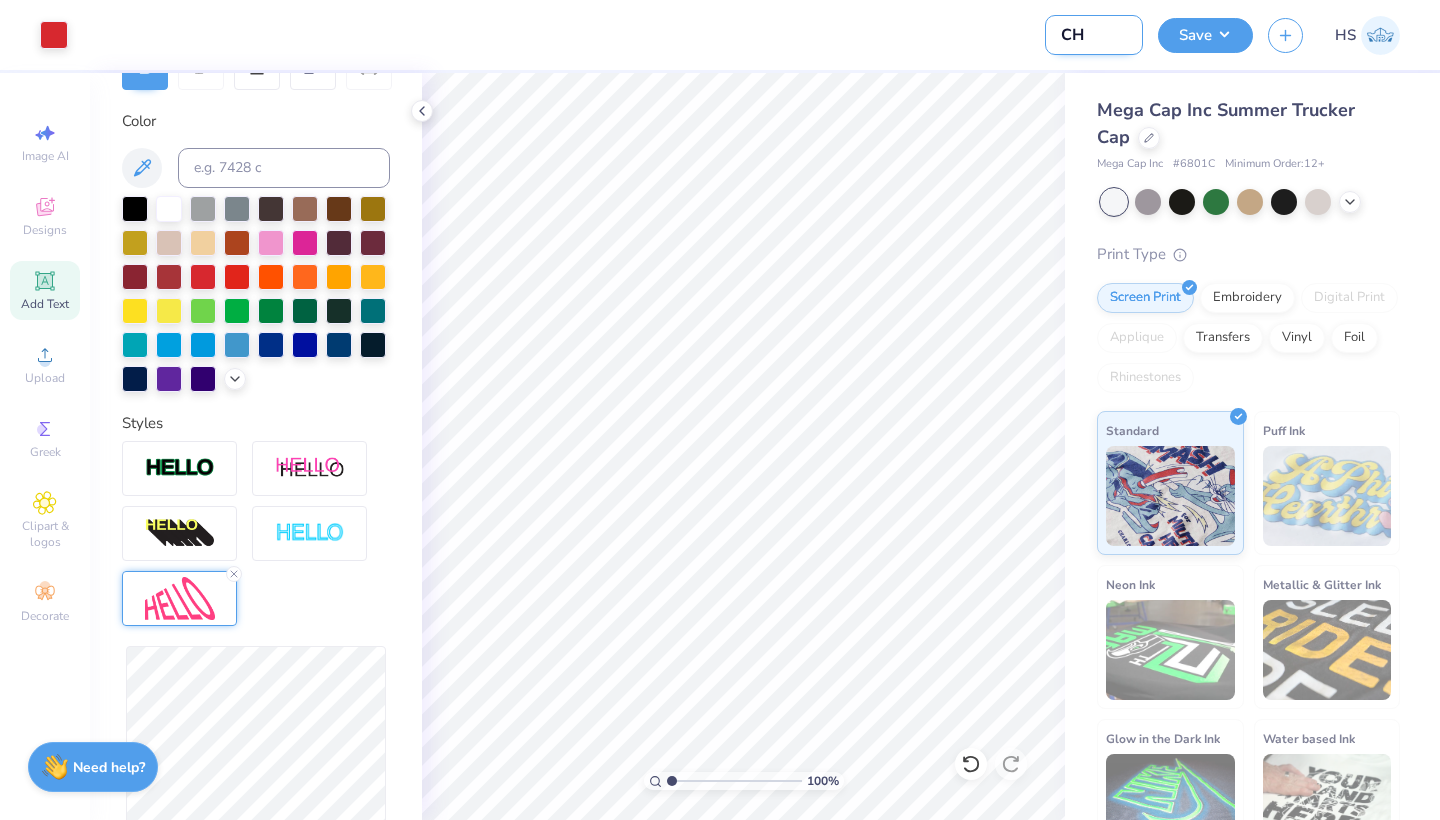 type on "C" 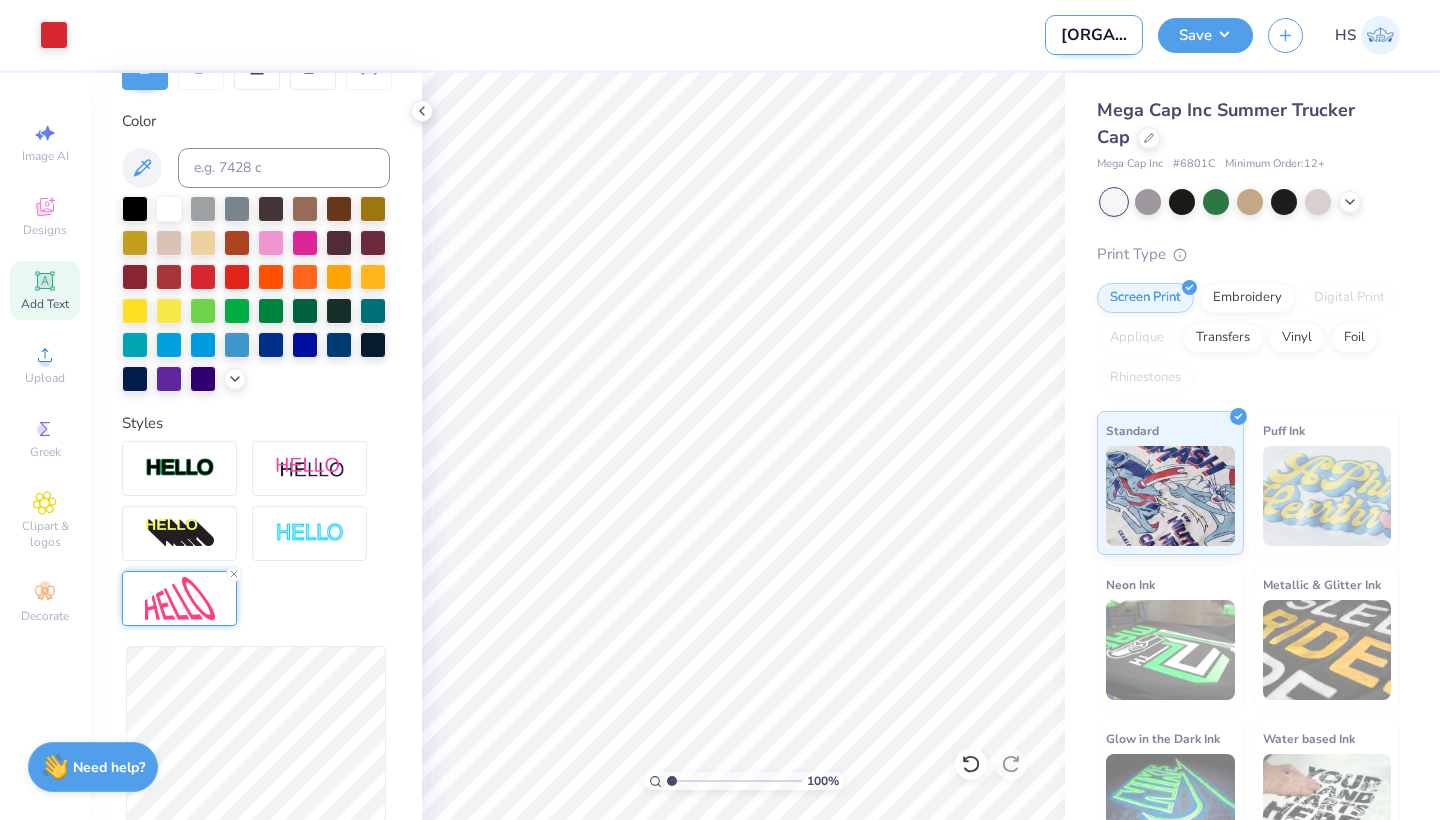 click on "[ORGANIZATION] Chi Omega Inici" at bounding box center [1094, 35] 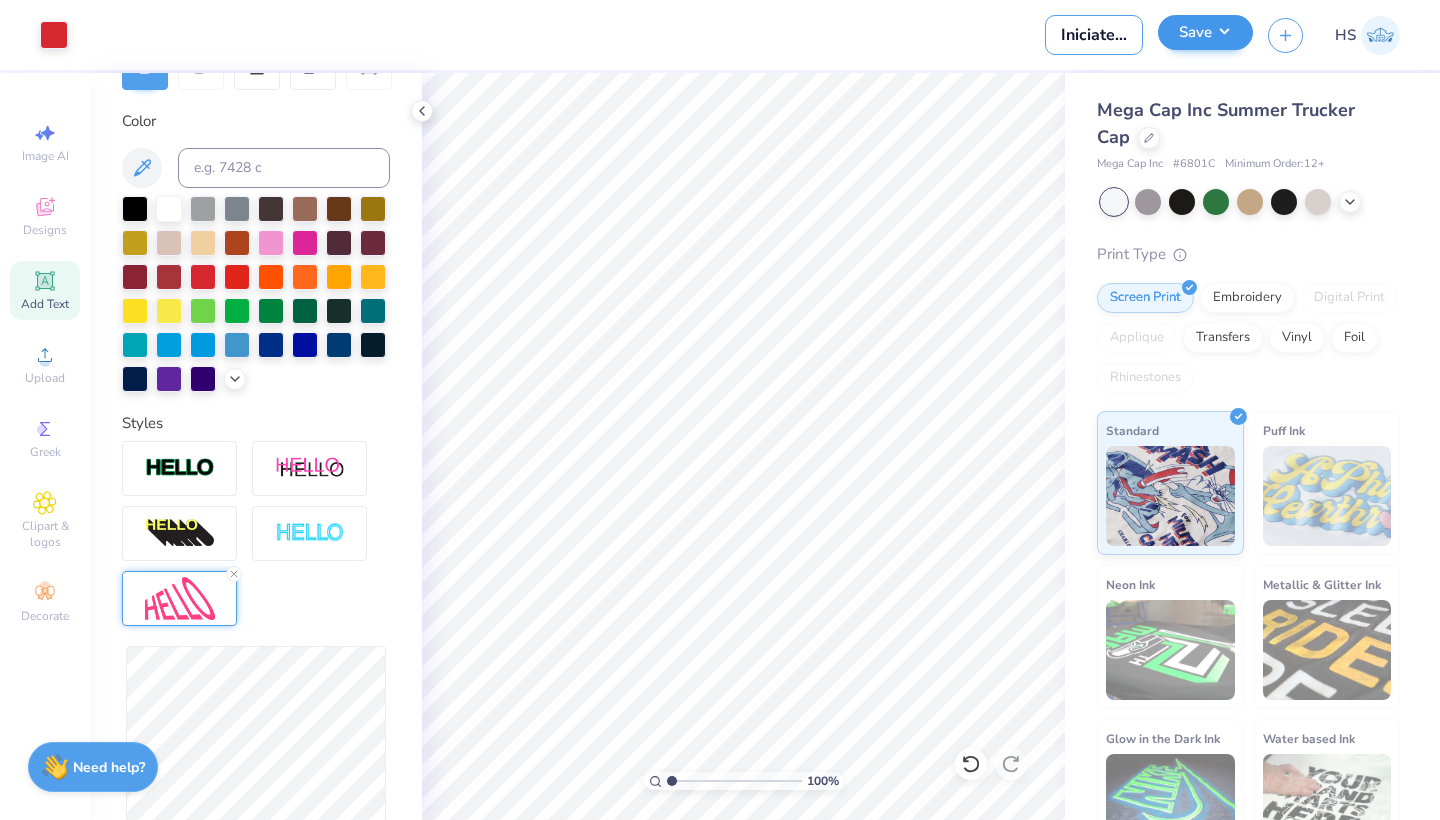 type on "Iniciated Member Bid Day Hat" 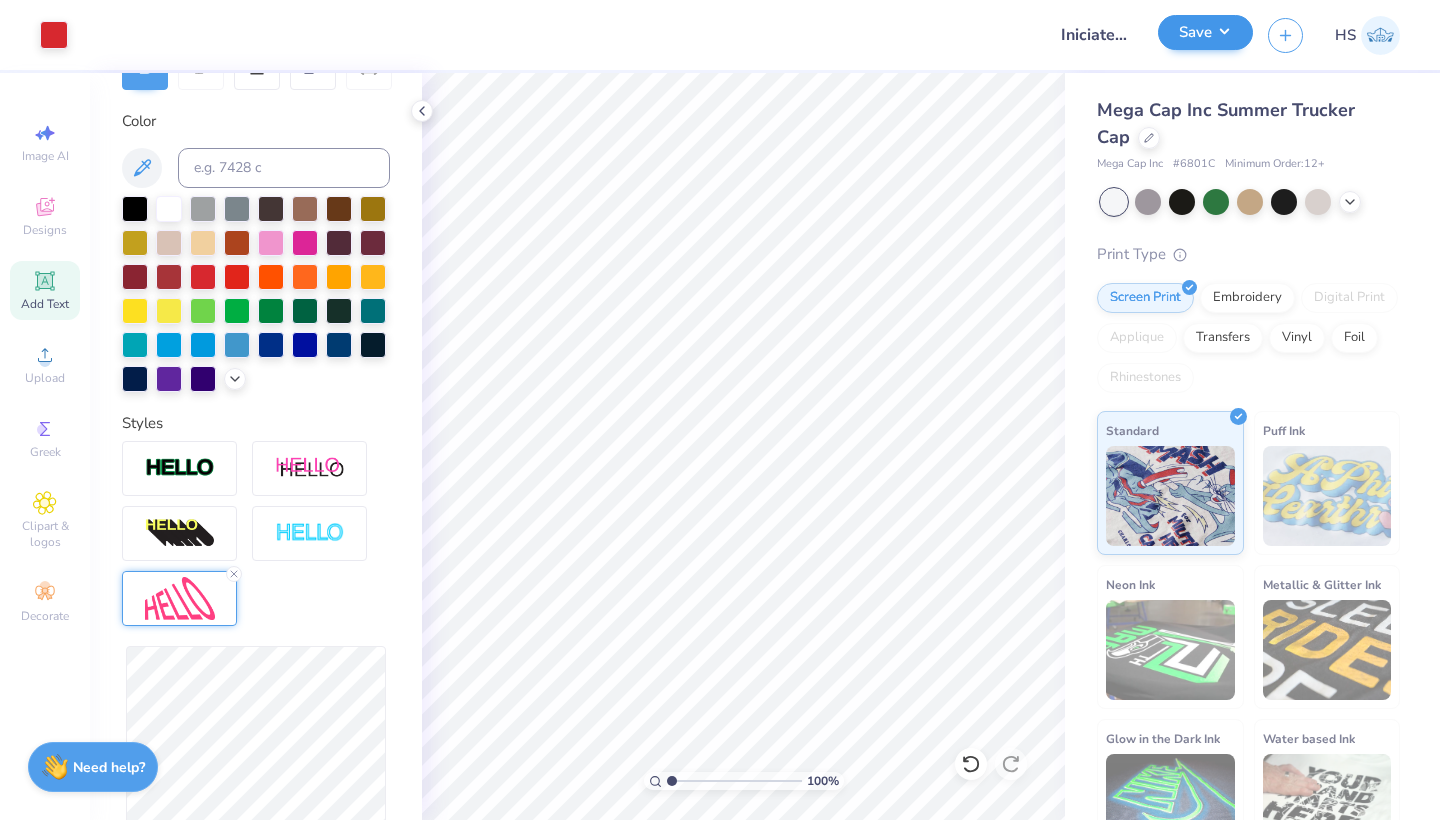 click on "Save" at bounding box center (1205, 32) 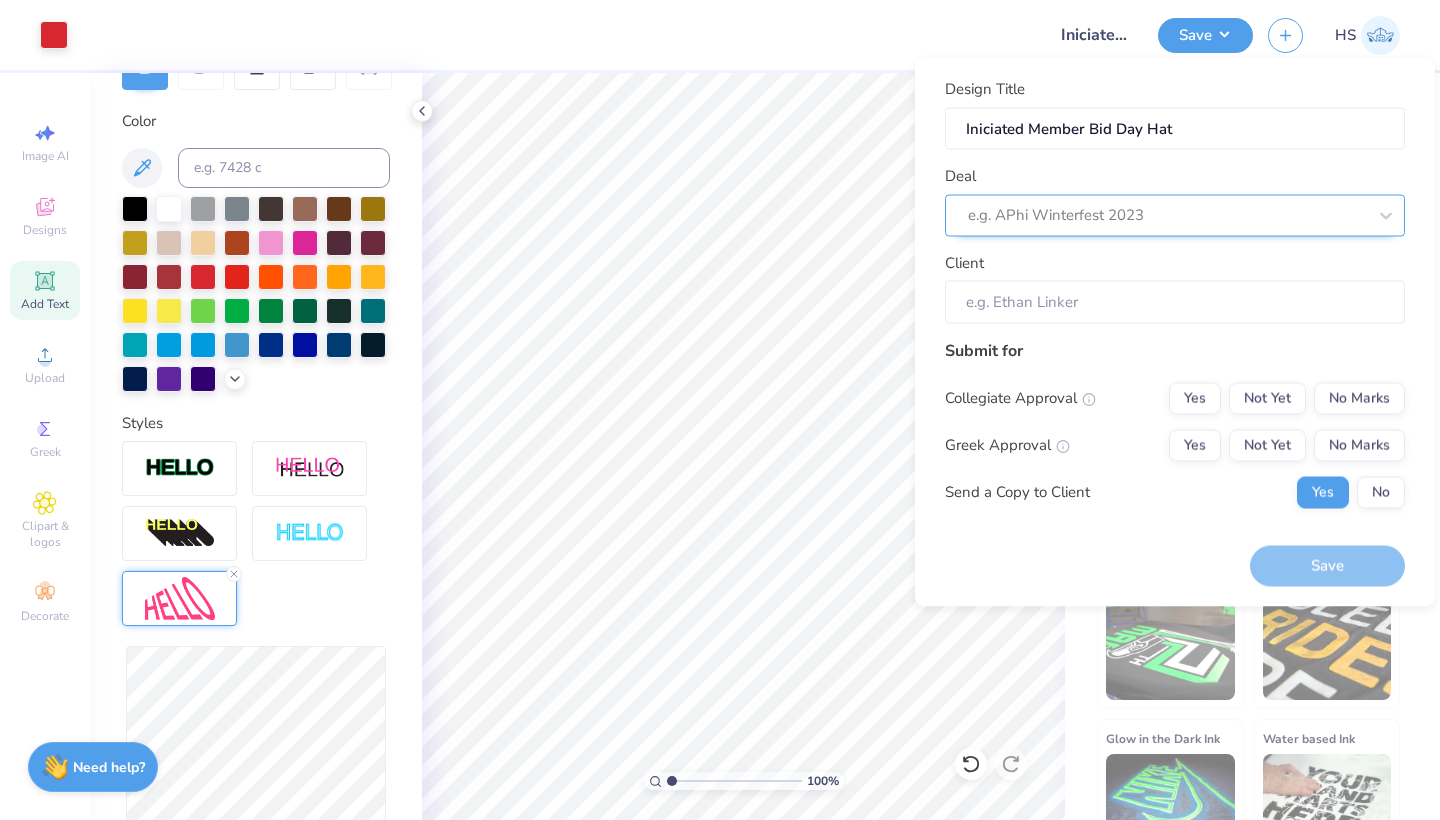 click at bounding box center (1167, 215) 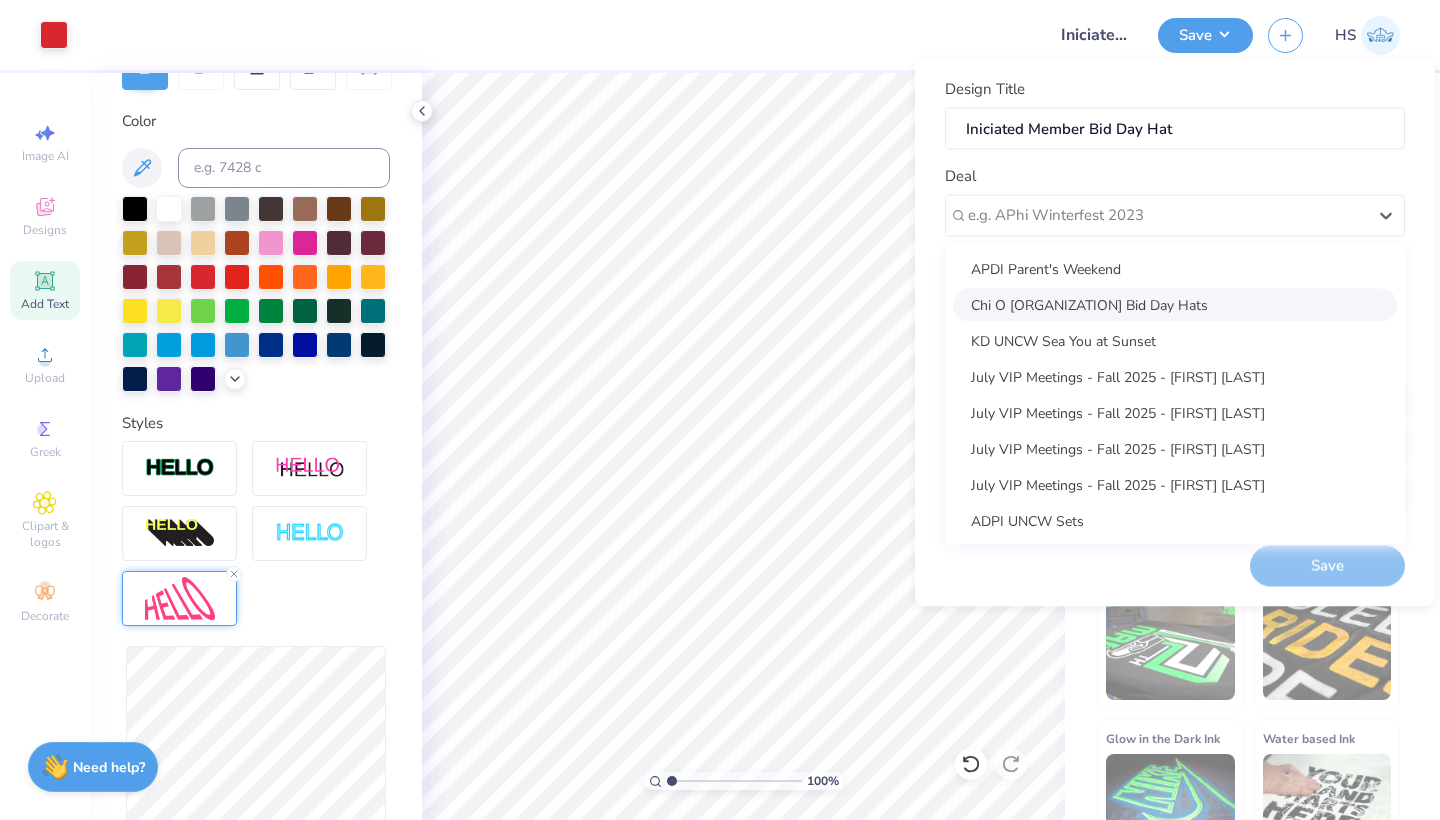 click on "Chi O [ORGANIZATION] Bid Day Hats" at bounding box center (1175, 304) 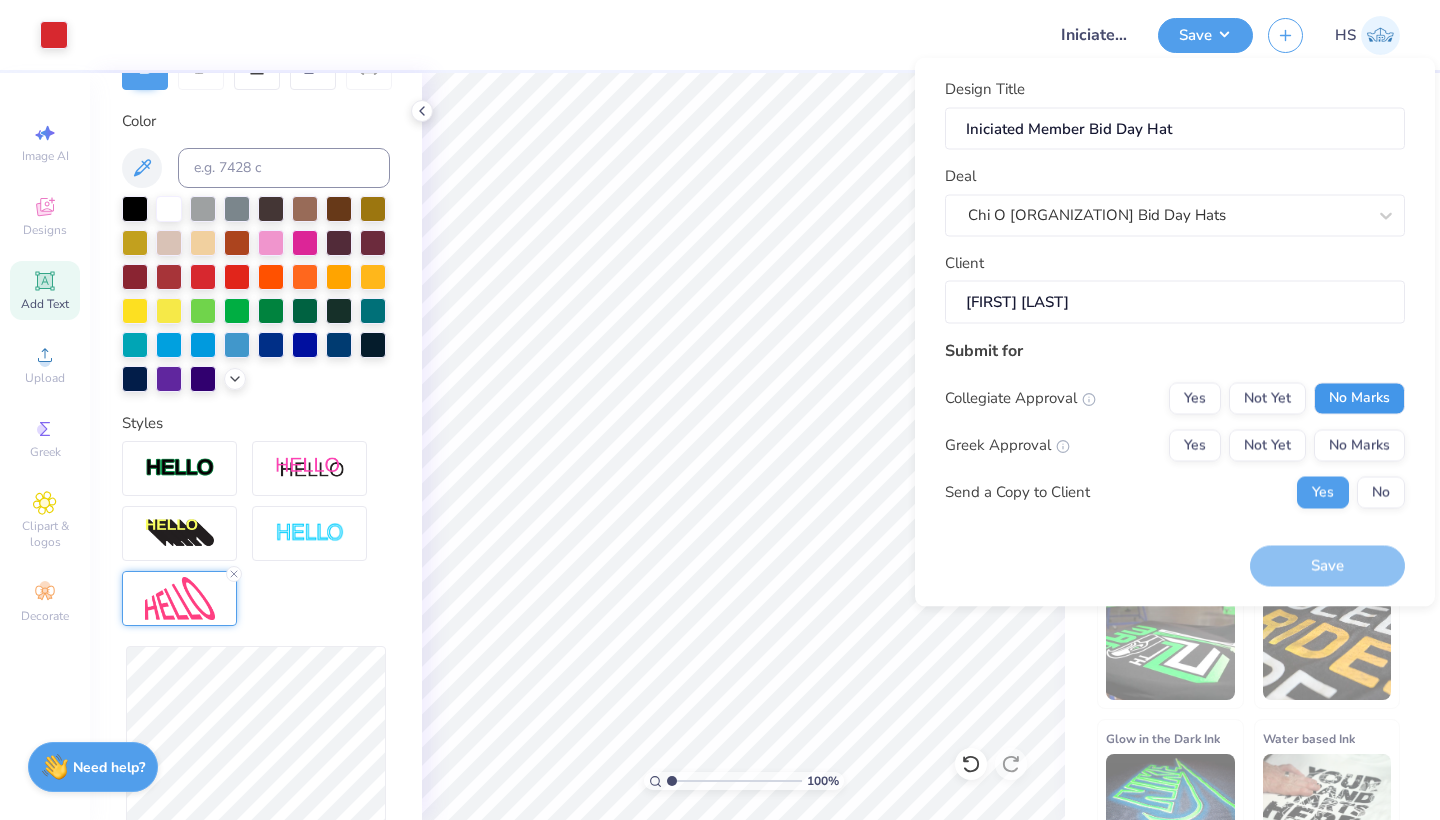 click on "No Marks" at bounding box center (1359, 398) 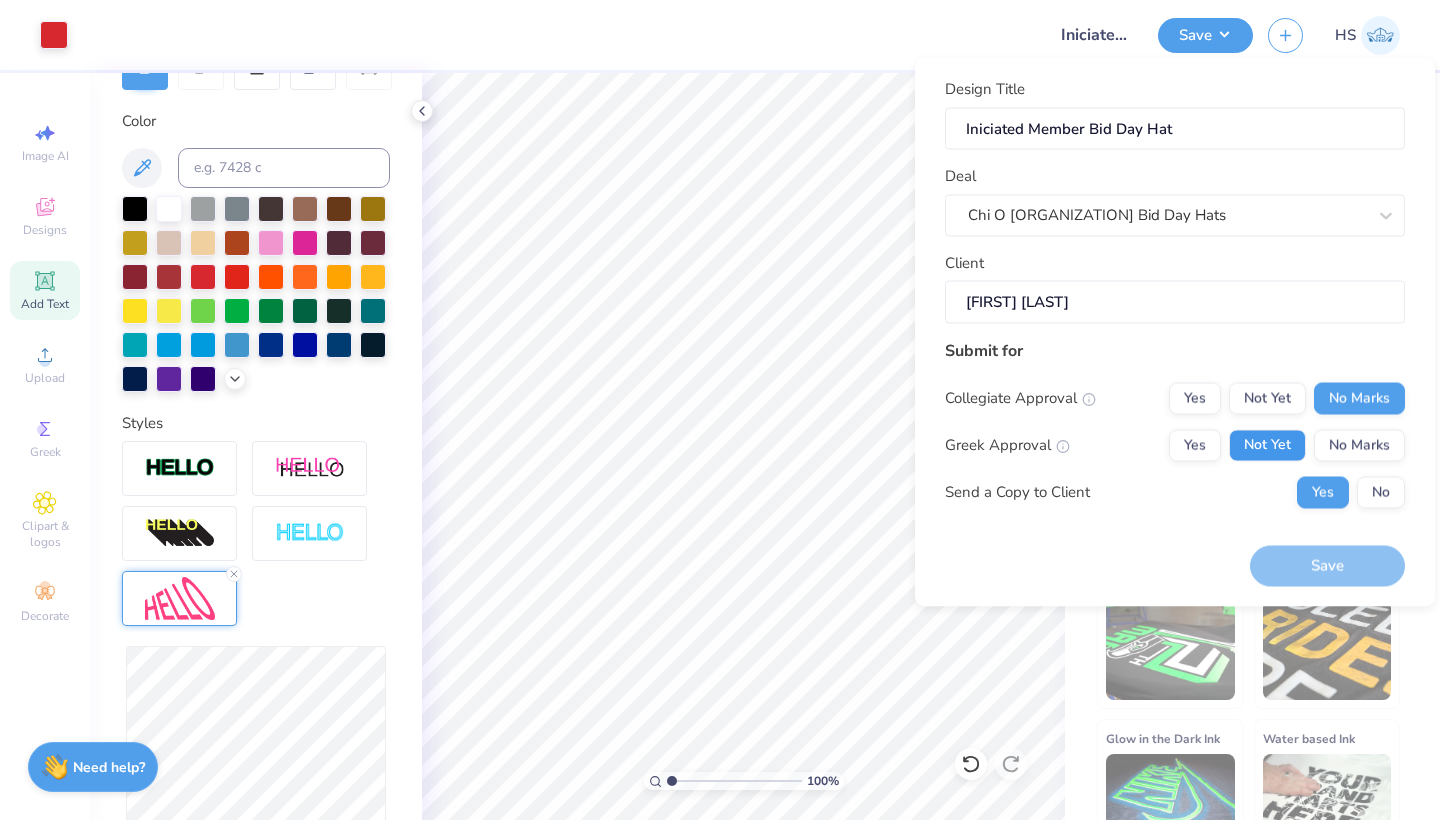 click on "Not Yet" at bounding box center [1267, 445] 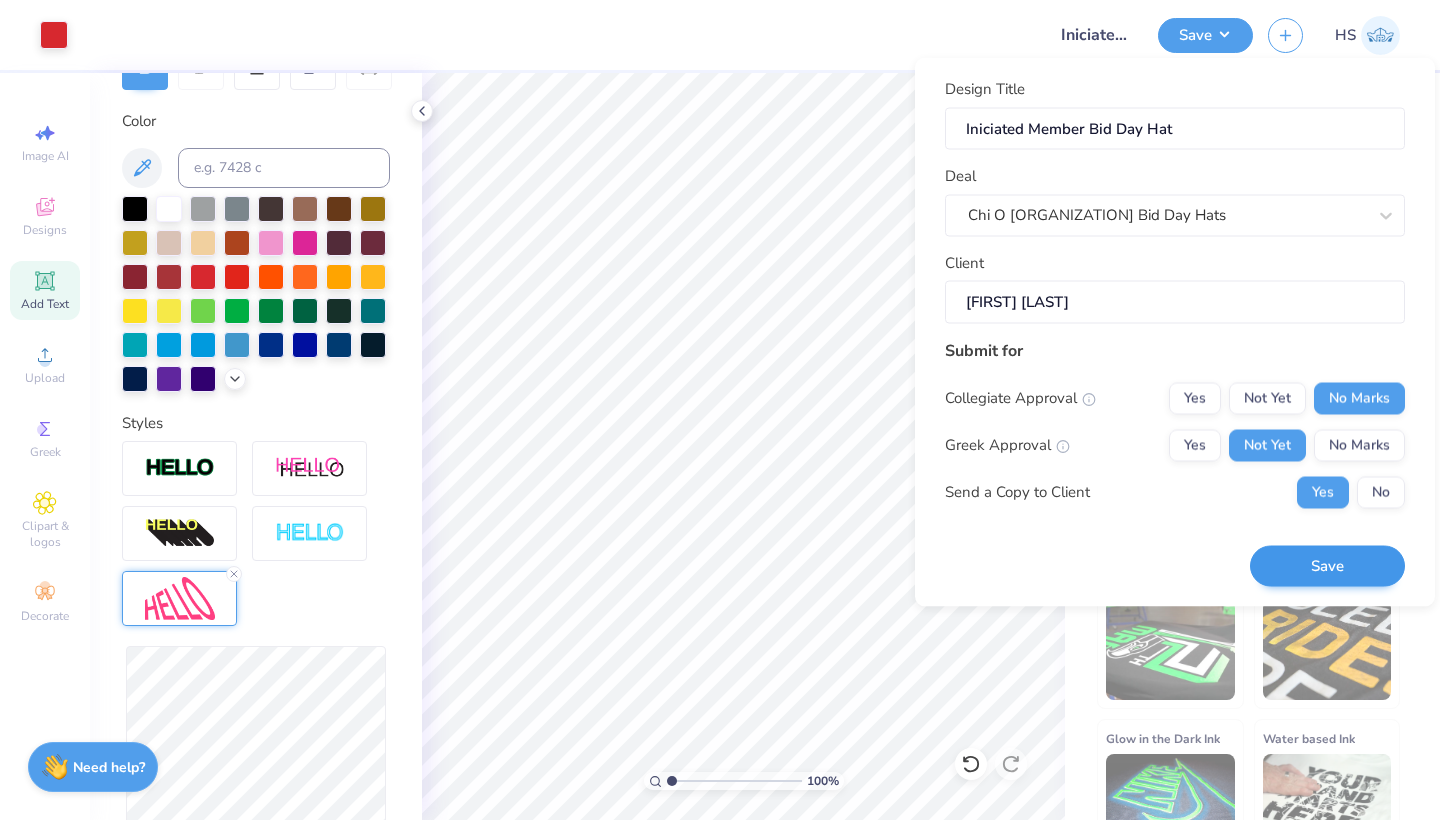 click on "Save" at bounding box center [1327, 566] 